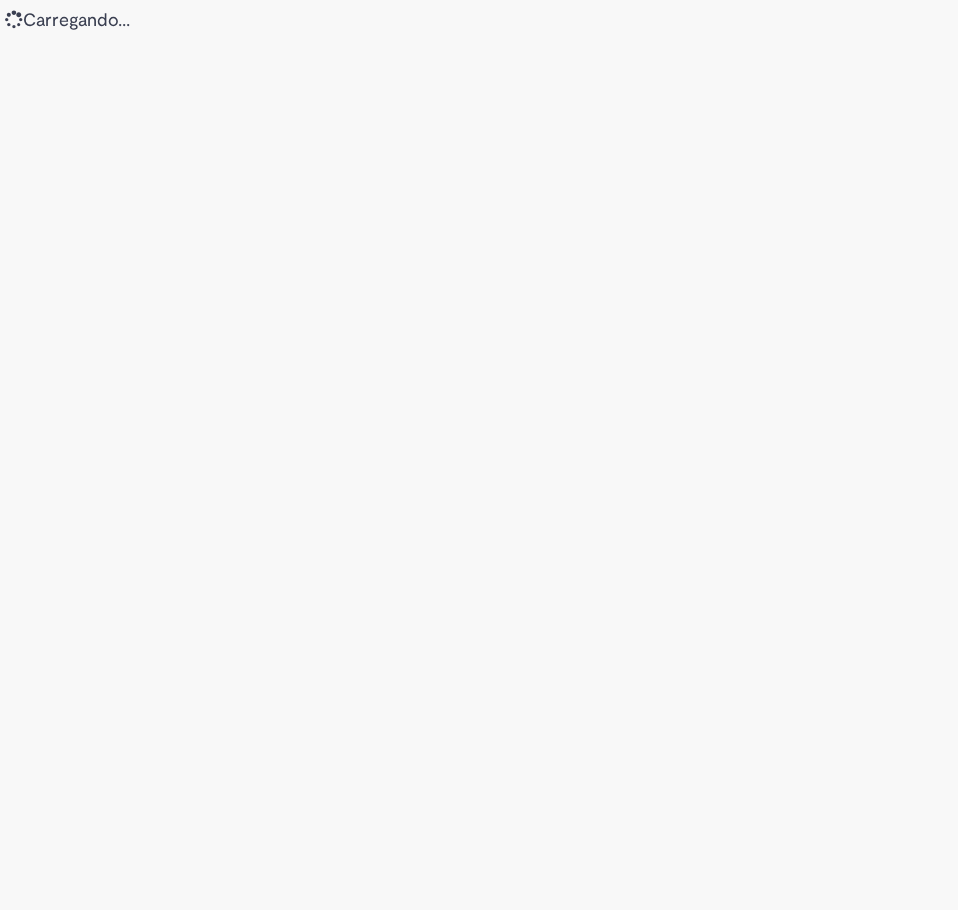 scroll, scrollTop: 0, scrollLeft: 0, axis: both 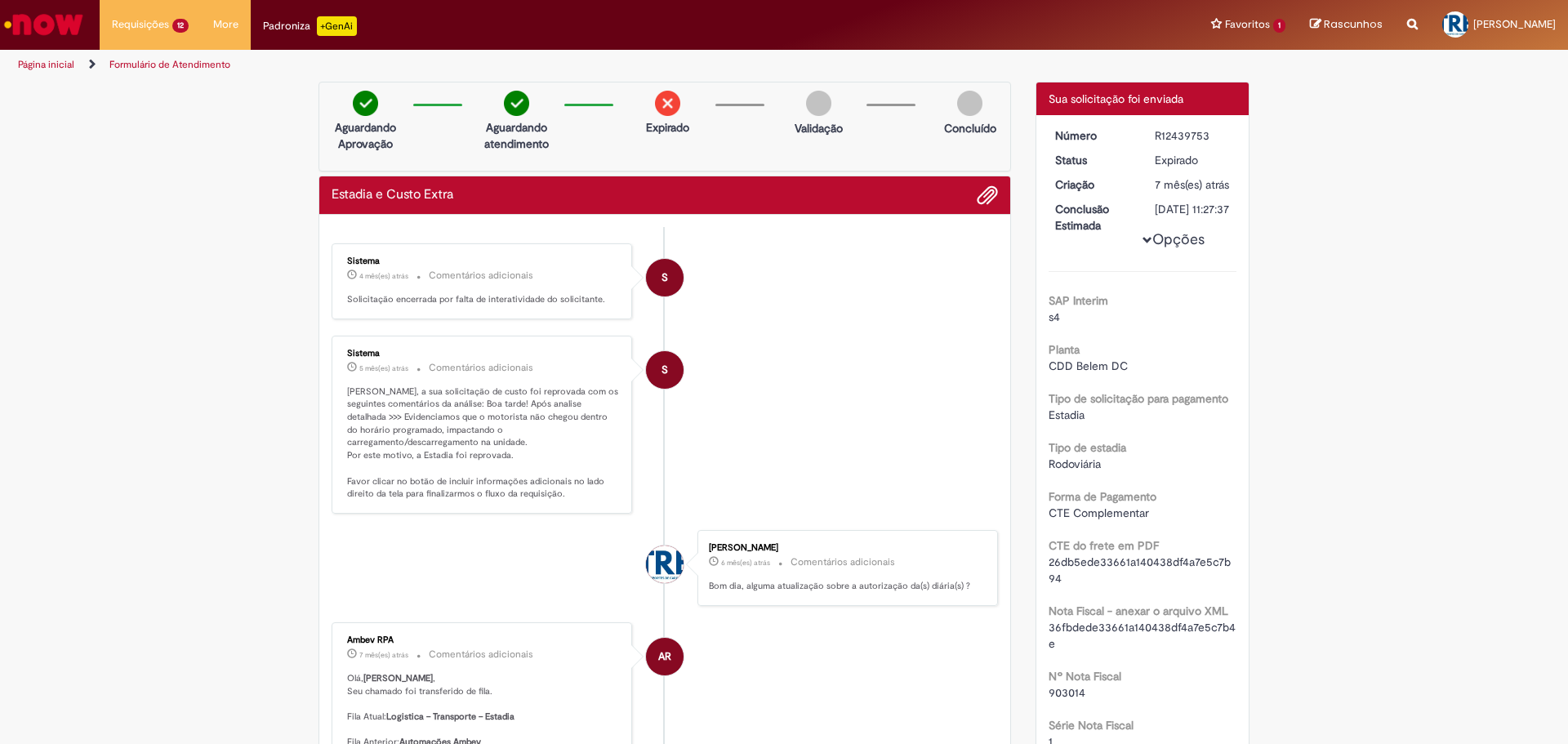click on "Reportar problema
Artigos
Não encontrou base de conhecimento
Catálogo
Não foram encontradas ofertas
Comunidade
Nenhum resultado encontrado na comunidade" at bounding box center [1412, 25] 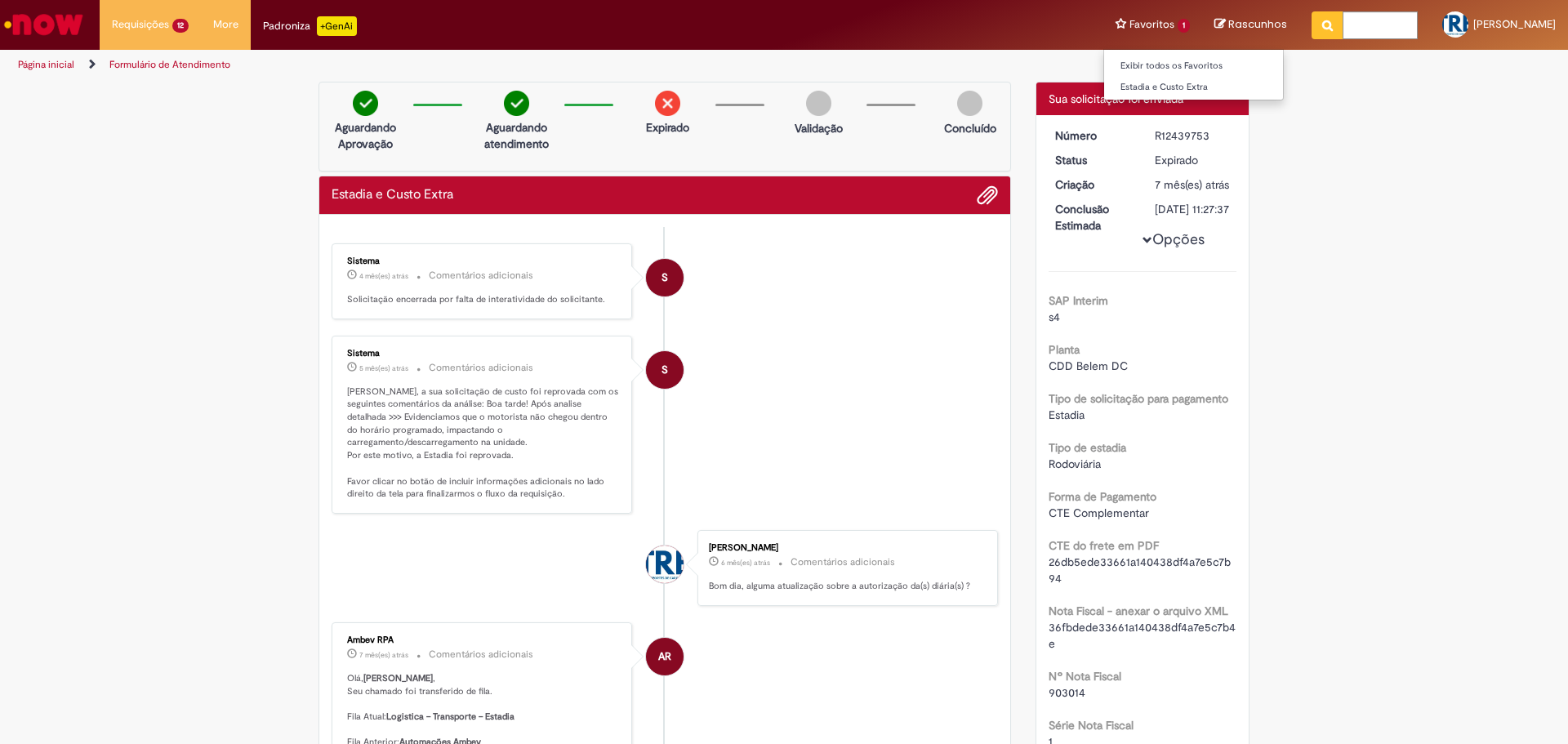 click on "Favoritos   1
Exibir todos os Favoritos
Estadia e Custo Extra" at bounding box center [1152, 25] 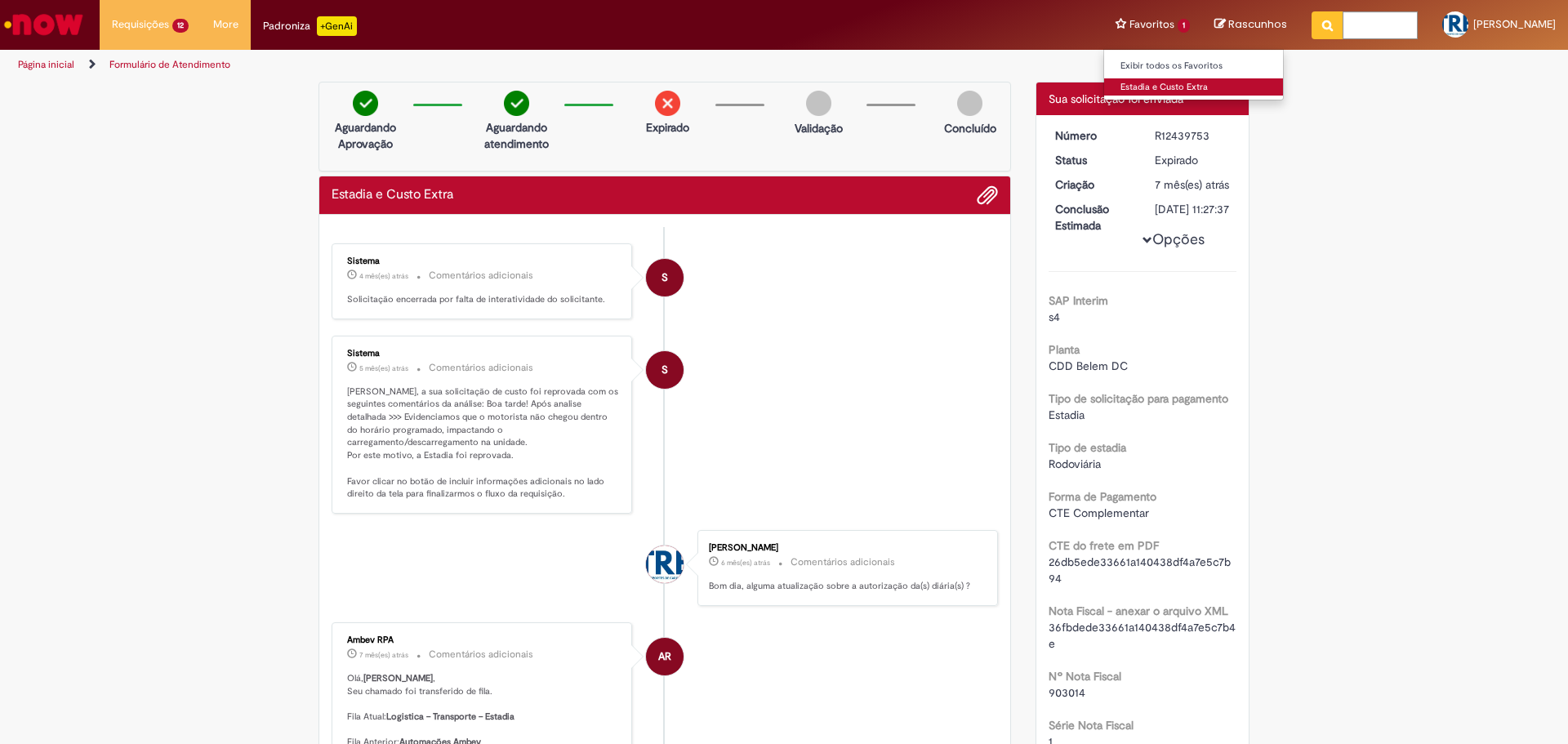 click on "Estadia e Custo Extra" at bounding box center (1194, 87) 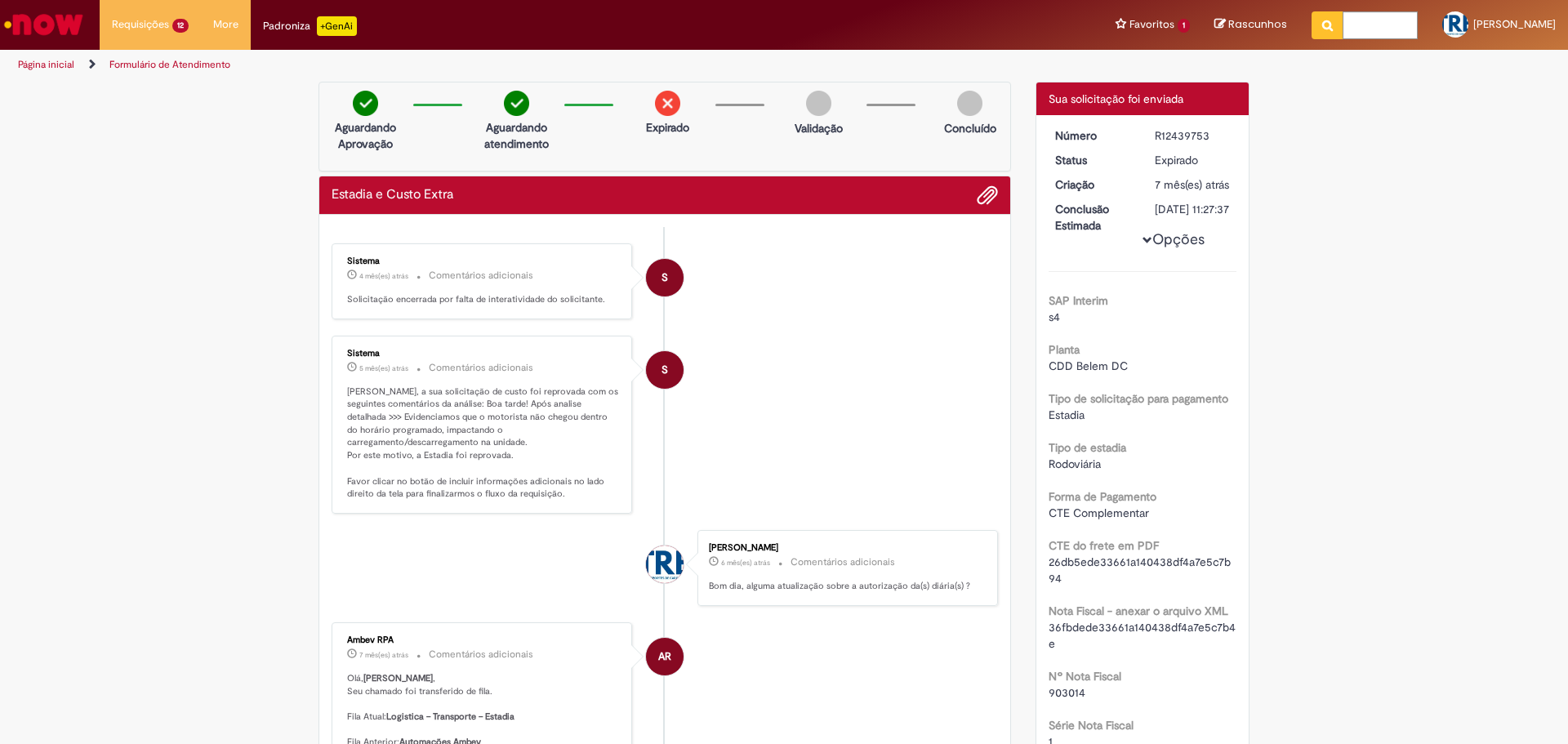 click on "Pular para o conteúdo da página
Requisições   12
Exibir Todas as Solicitações
Estadia e Custo Extra
4d atrás 4 dias atrás  R13277964
Estadia e Custo Extra
4d atrás 4 dias atrás  R13272011
Estadia e Custo Extra
5d atrás 5 dias atrás  R13266803
Estadia e Custo Extra
5d atrás 5 dias atrás  R13266618
Estadia e Custo Extra
6d atrás 6 dias atrás  R13266378
Estadia e Custo Extra
6d atrás 6 dias atrás  R13266314
Estadia e Custo Extra
6d atrás 6 dias atrás  R13266267
Gestão Termo de Pendência
6d atrás 6 dias atrás  R13263686
Estadia e Custo Extra
3 mês(es) atrás 3 meses atrás  R12987707
Estadia e Custo Extra
3 mês(es) atrás 3 meses atrás" at bounding box center (784, 372) 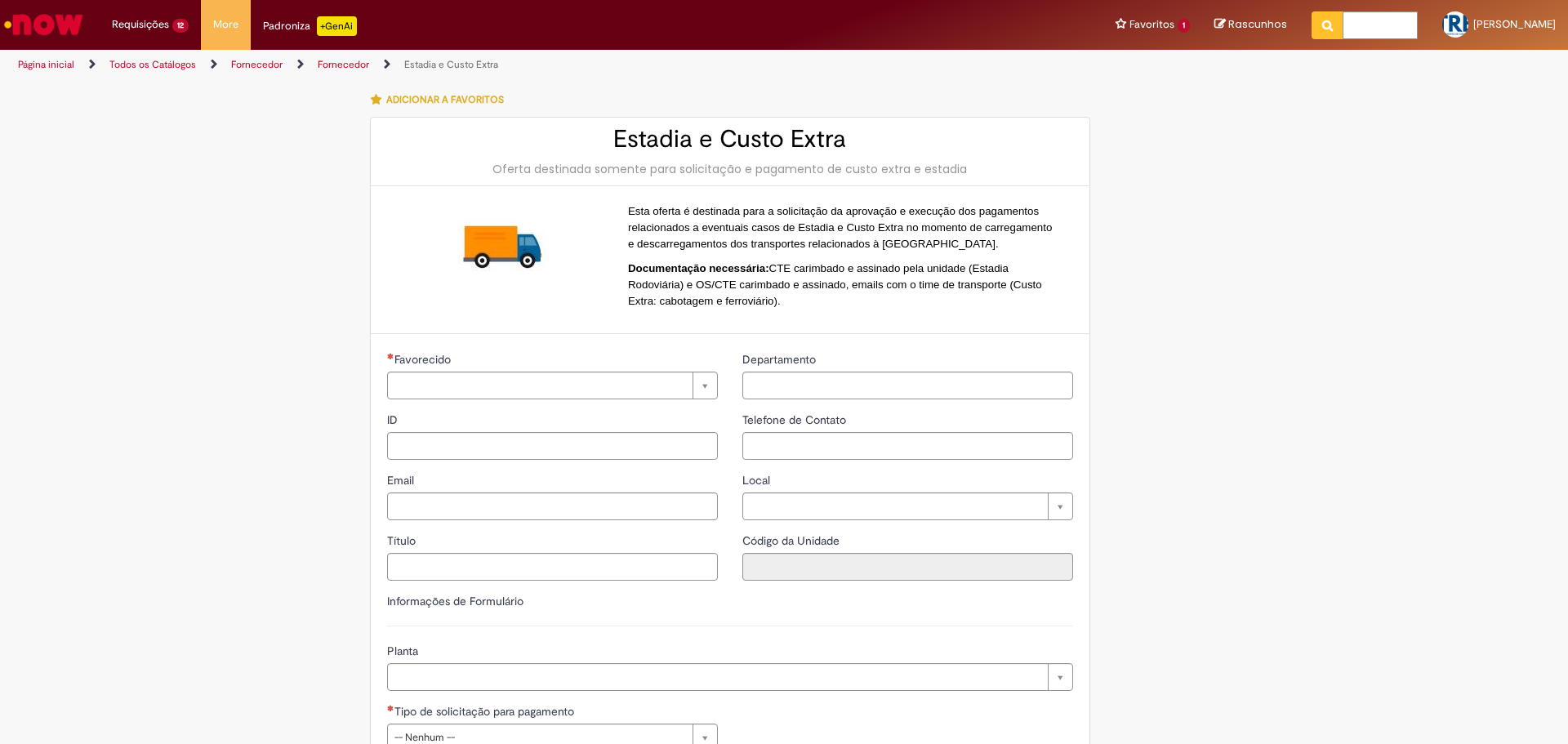 type on "**********" 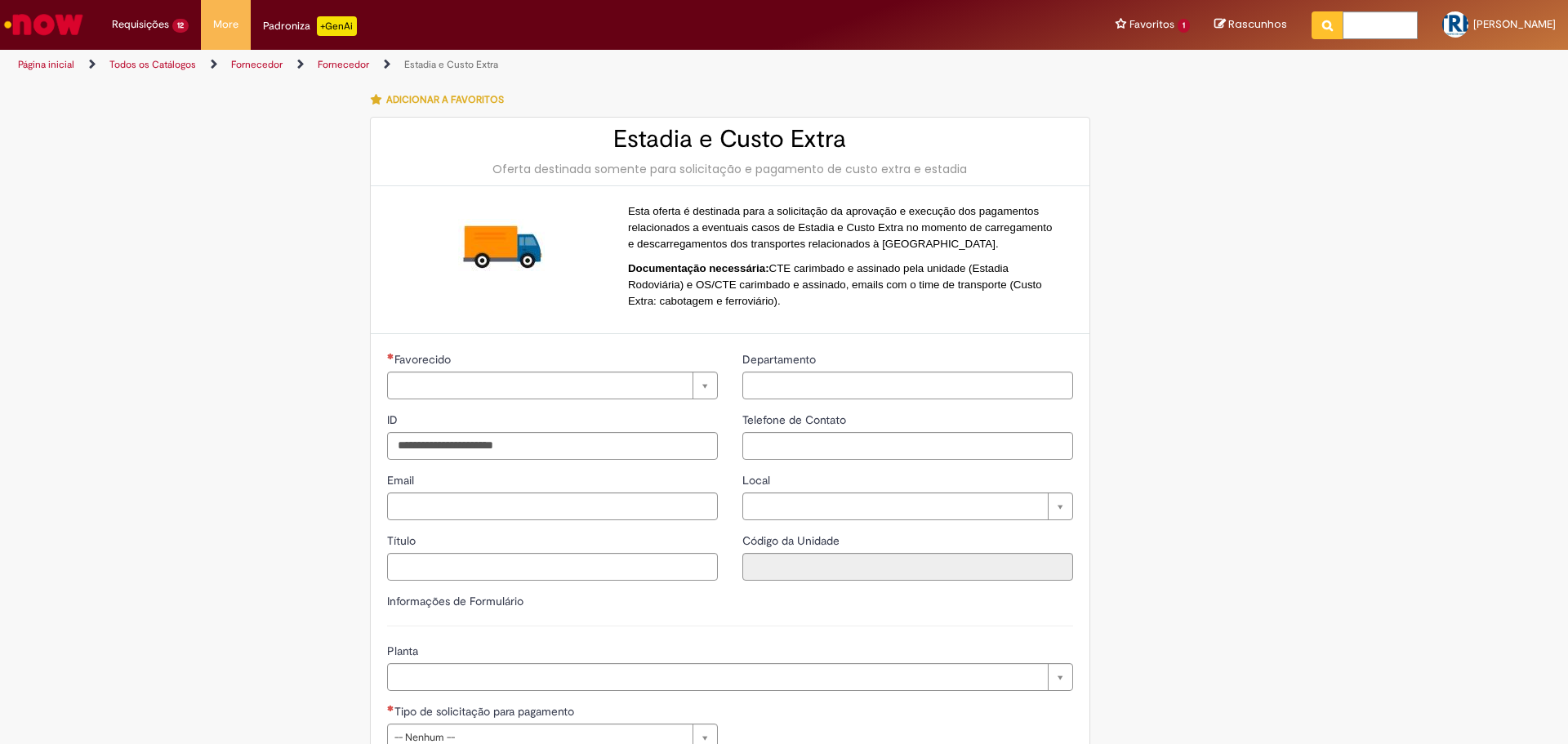 type on "**********" 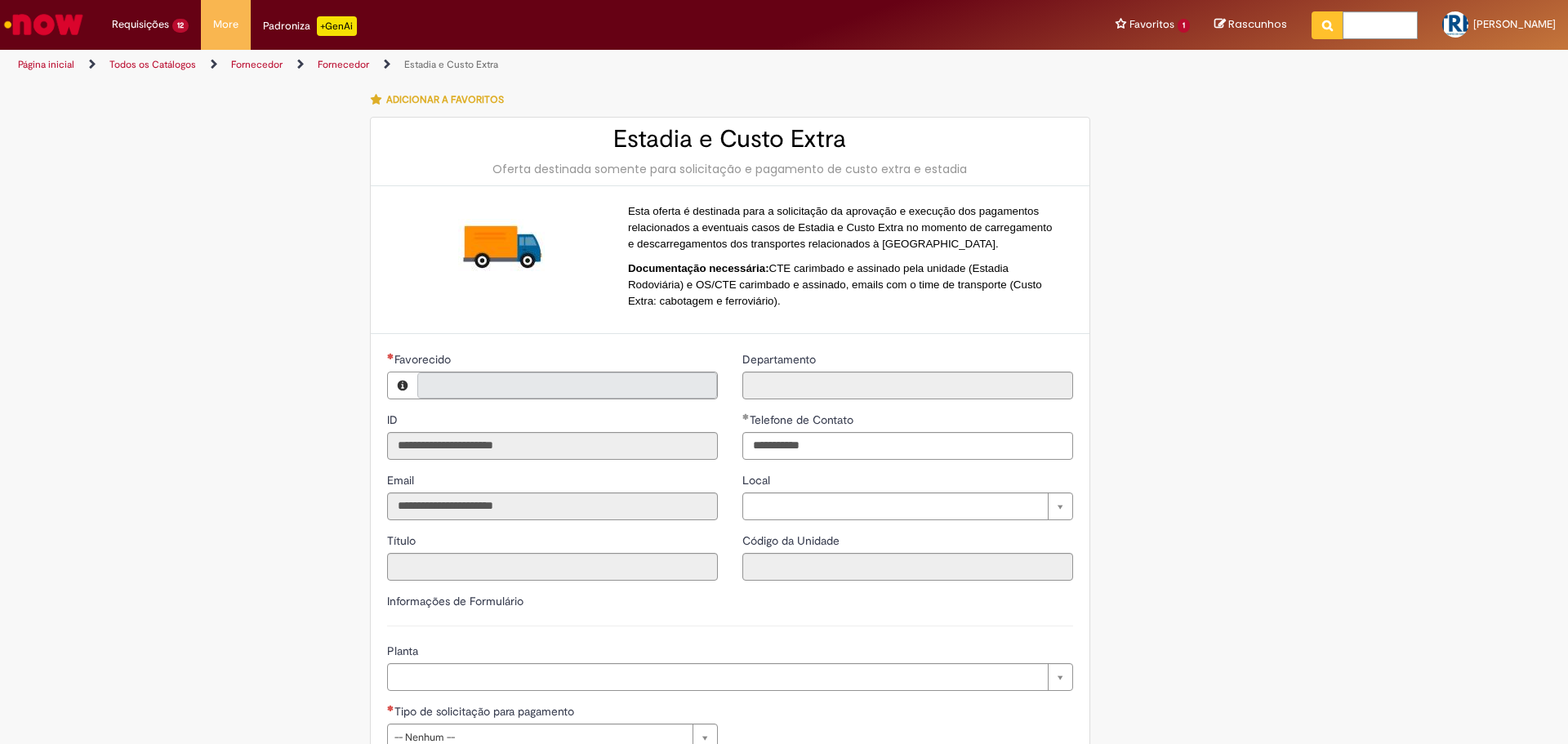 type on "**********" 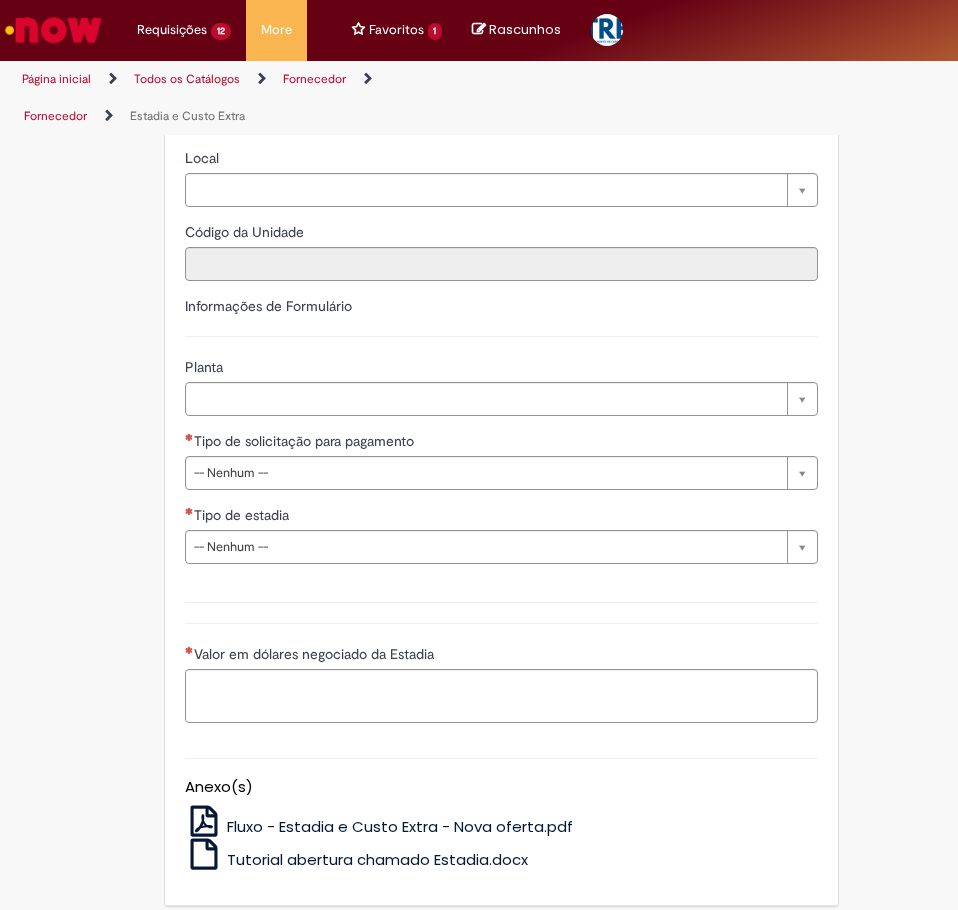 scroll, scrollTop: 939, scrollLeft: 0, axis: vertical 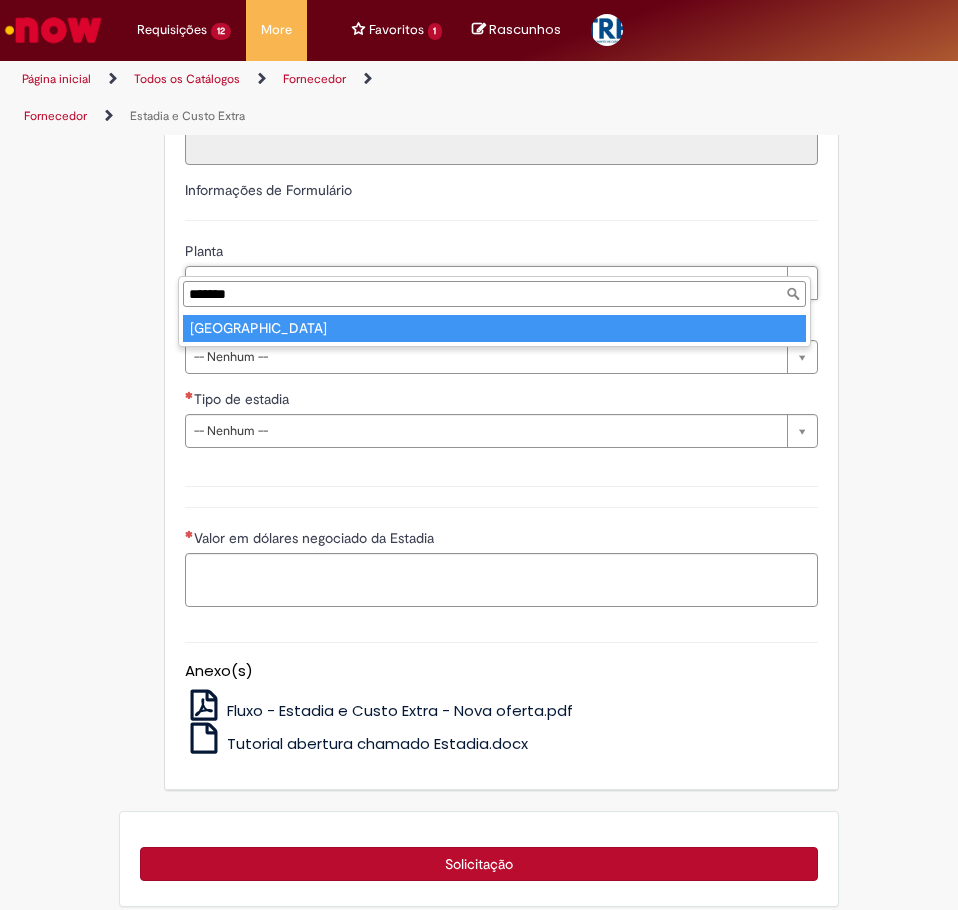 type on "*******" 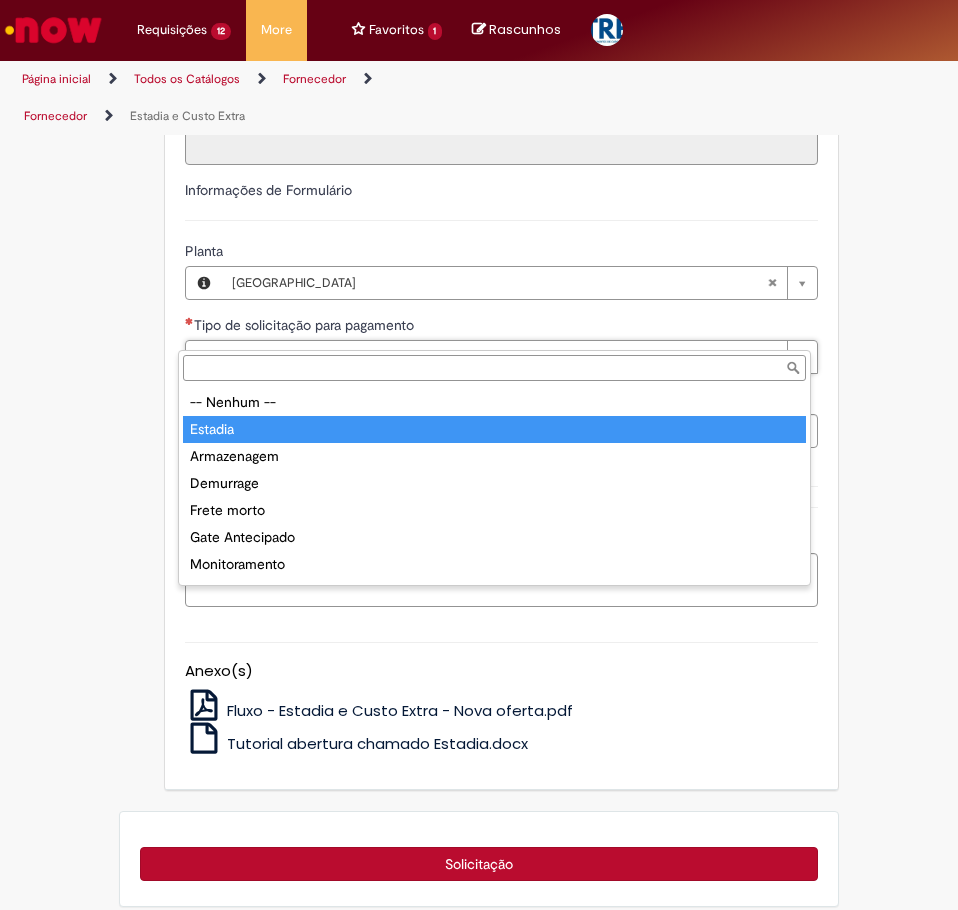 type on "*******" 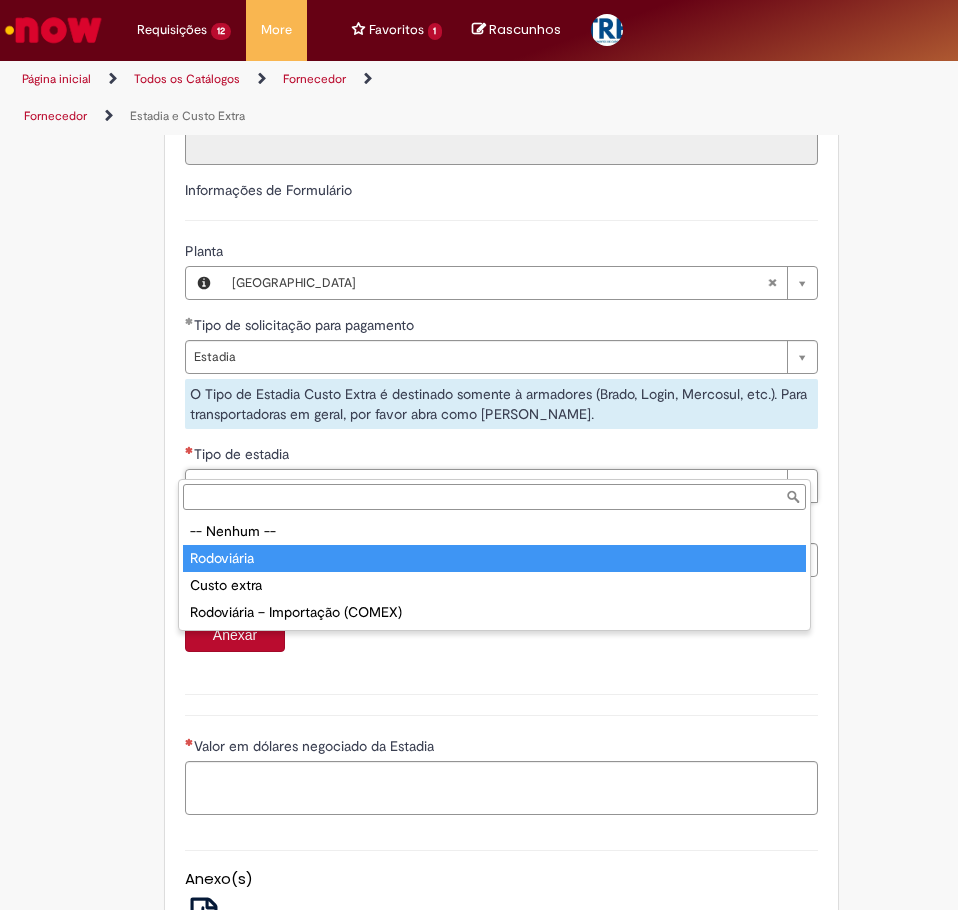 type on "**********" 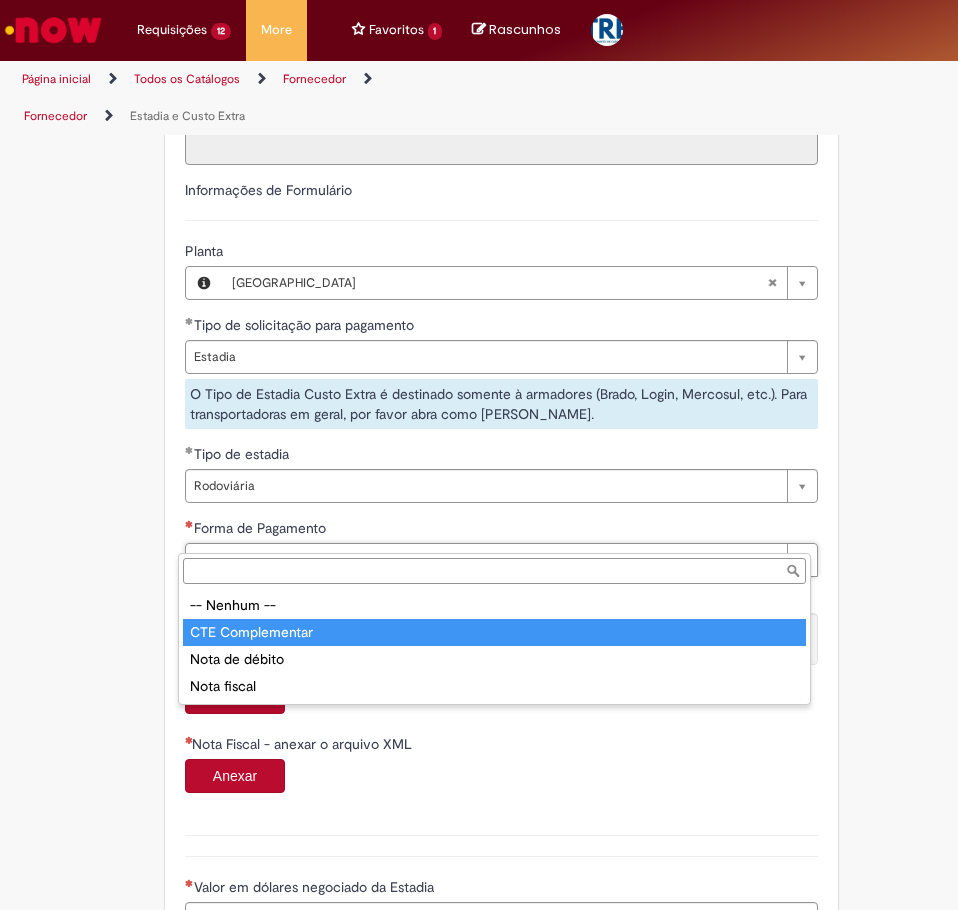 type on "**********" 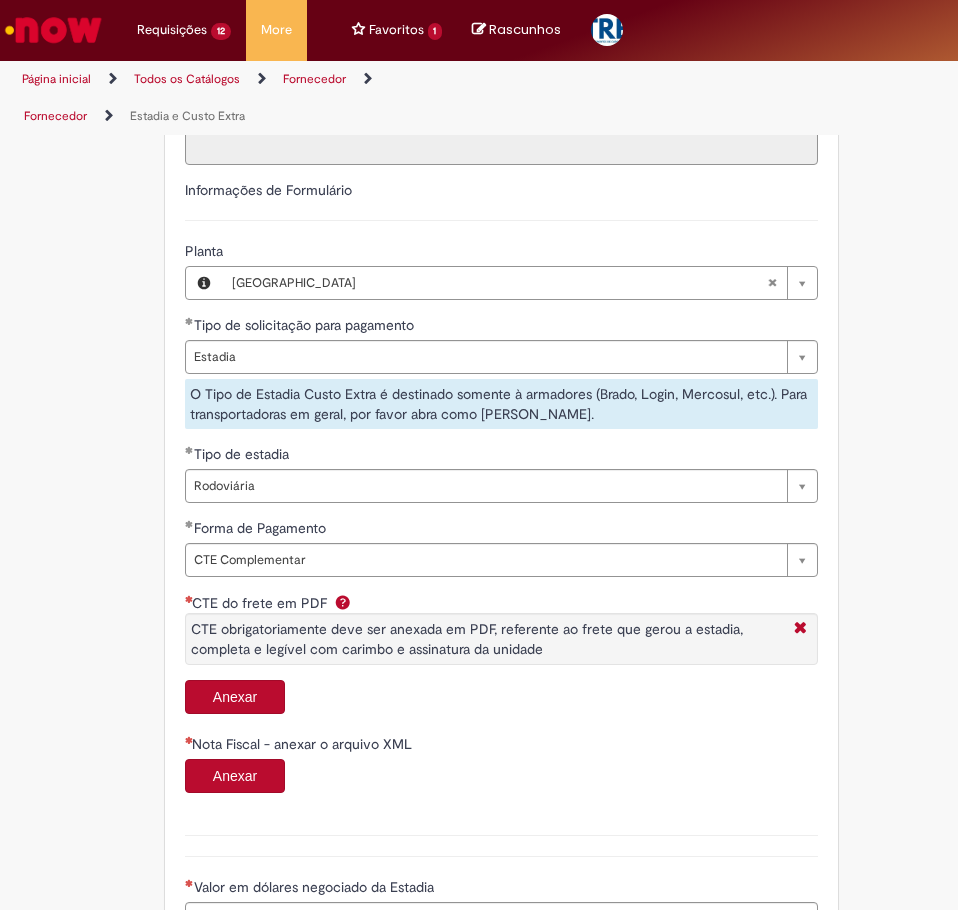 click on "Anexar" at bounding box center (235, 697) 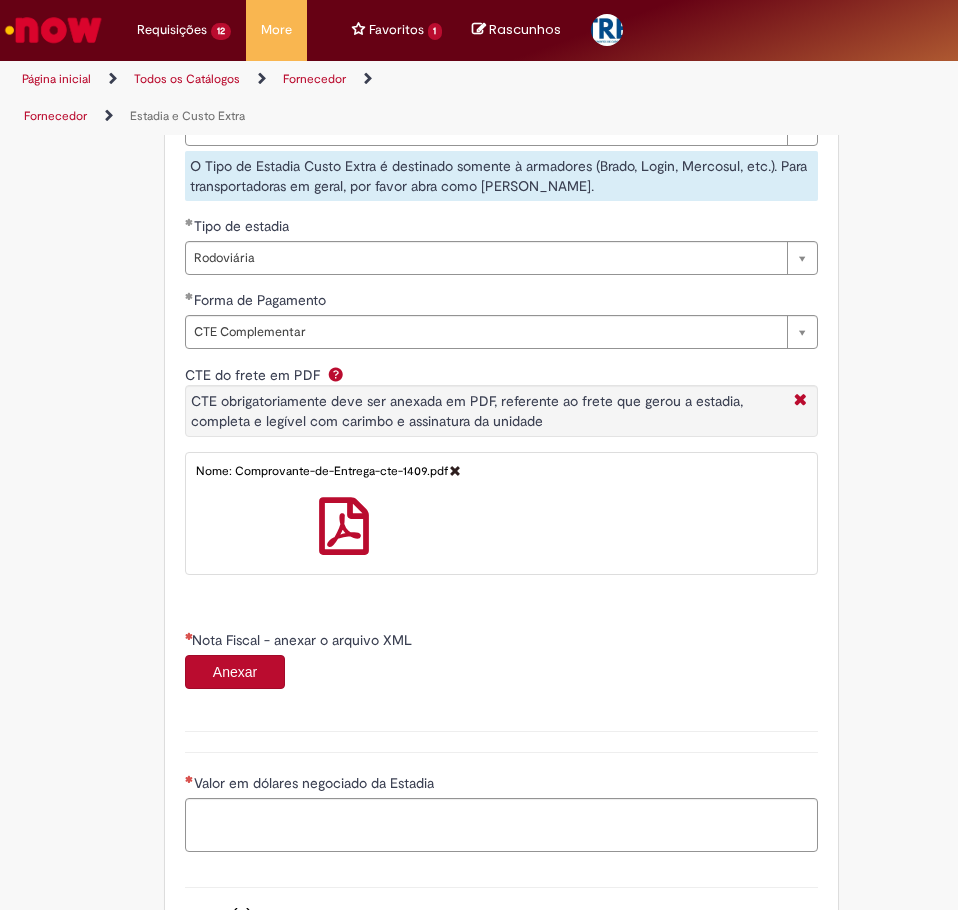 scroll, scrollTop: 1206, scrollLeft: 0, axis: vertical 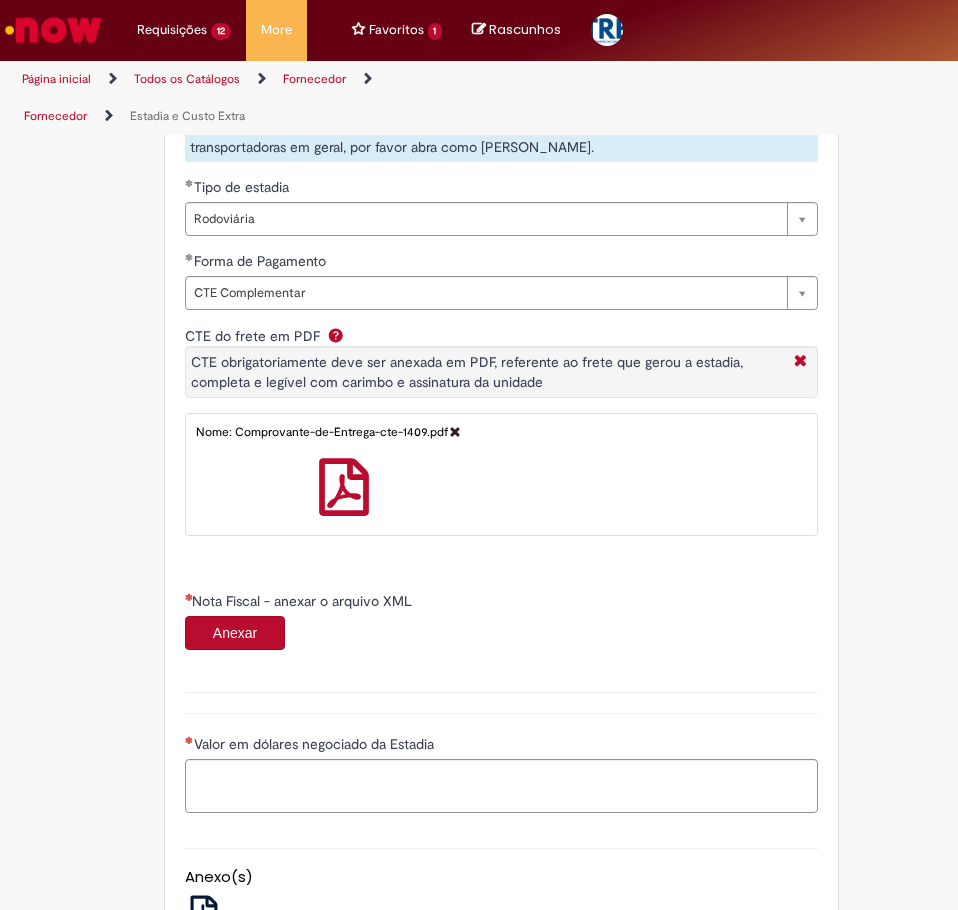 click on "Anexar" at bounding box center [235, 633] 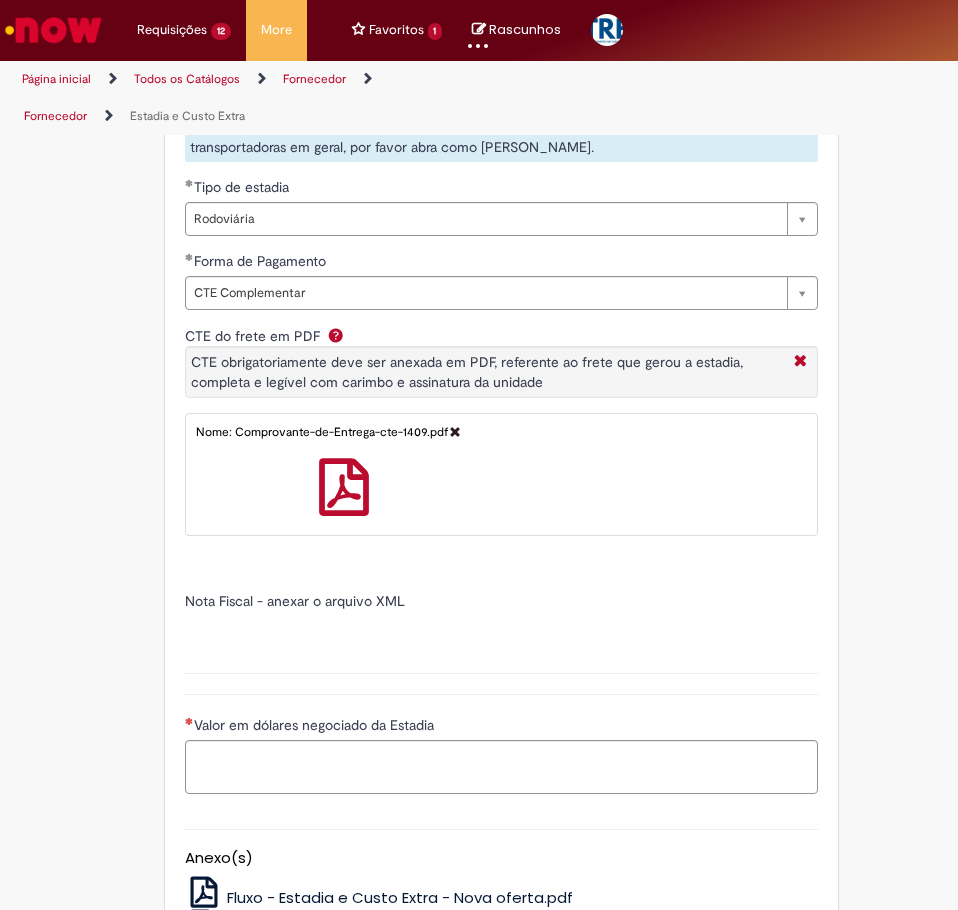 type on "******" 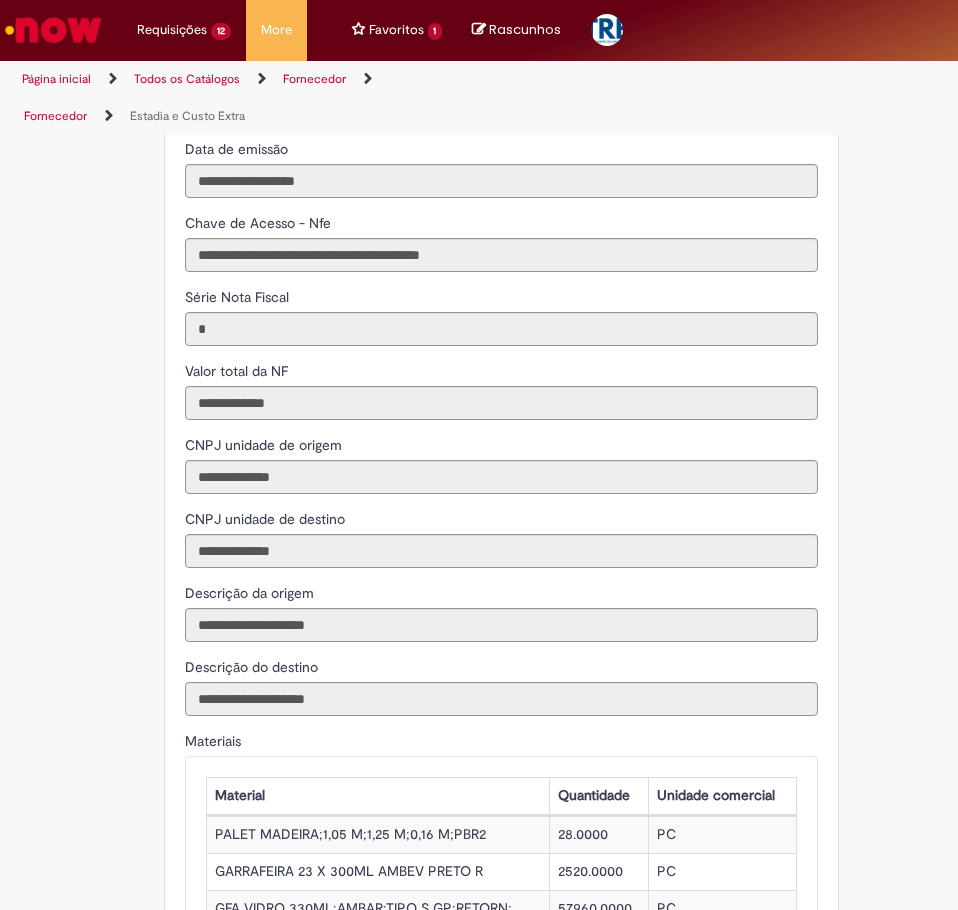 scroll, scrollTop: 2628, scrollLeft: 0, axis: vertical 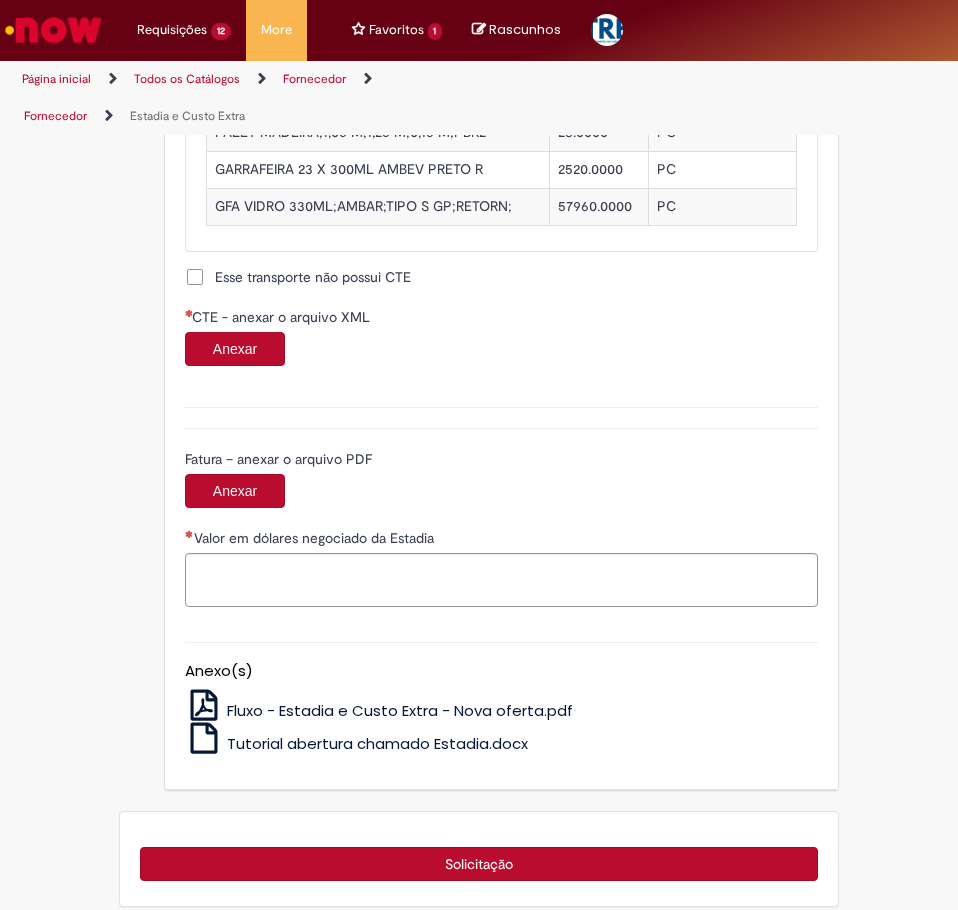 click on "Anexar" at bounding box center [235, 349] 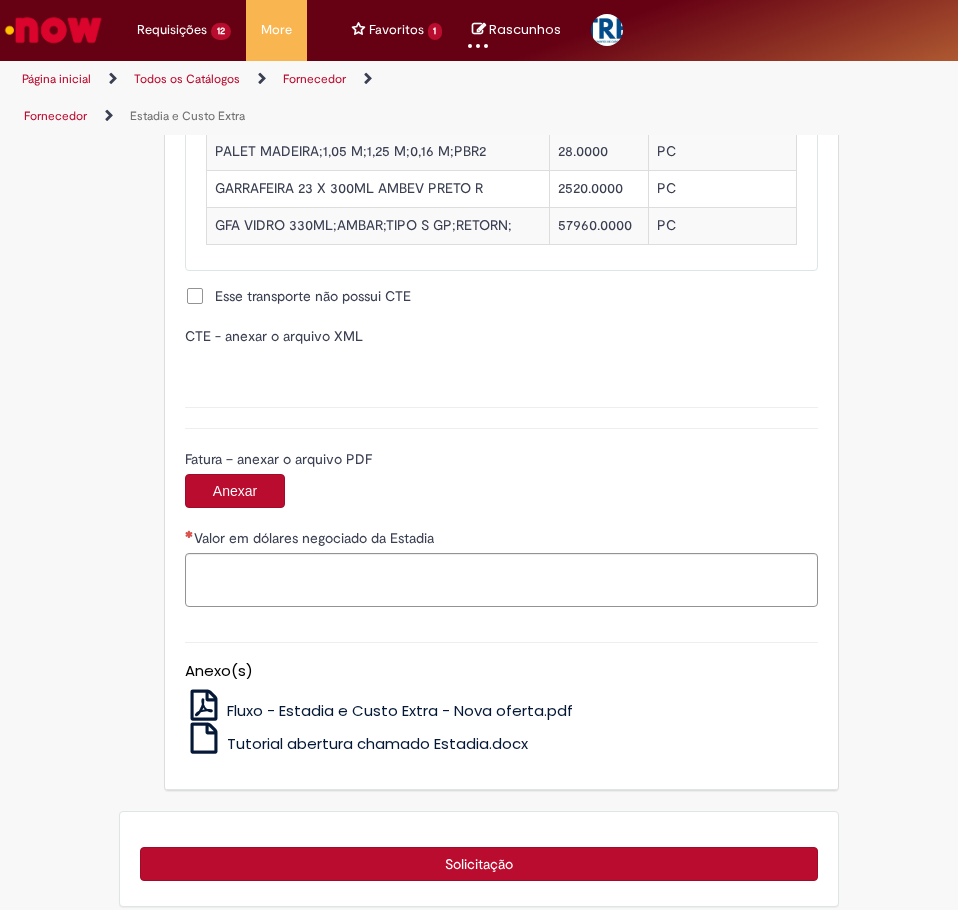 type on "**********" 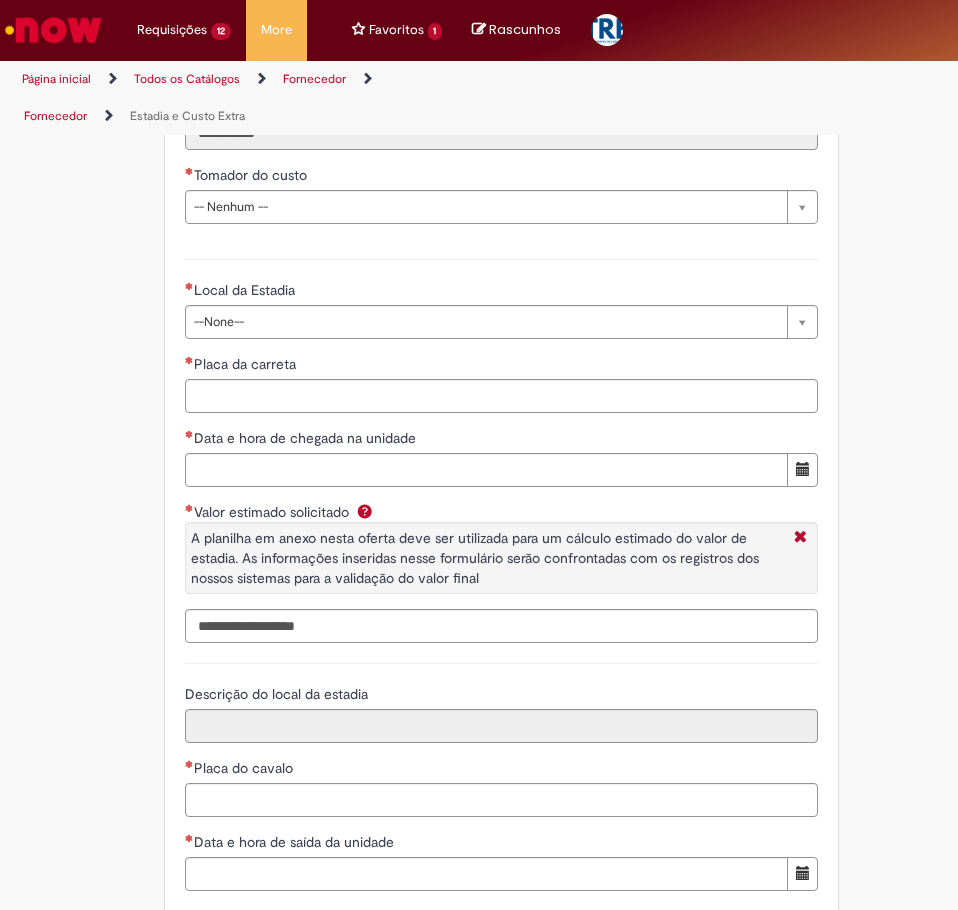 scroll, scrollTop: 3961, scrollLeft: 0, axis: vertical 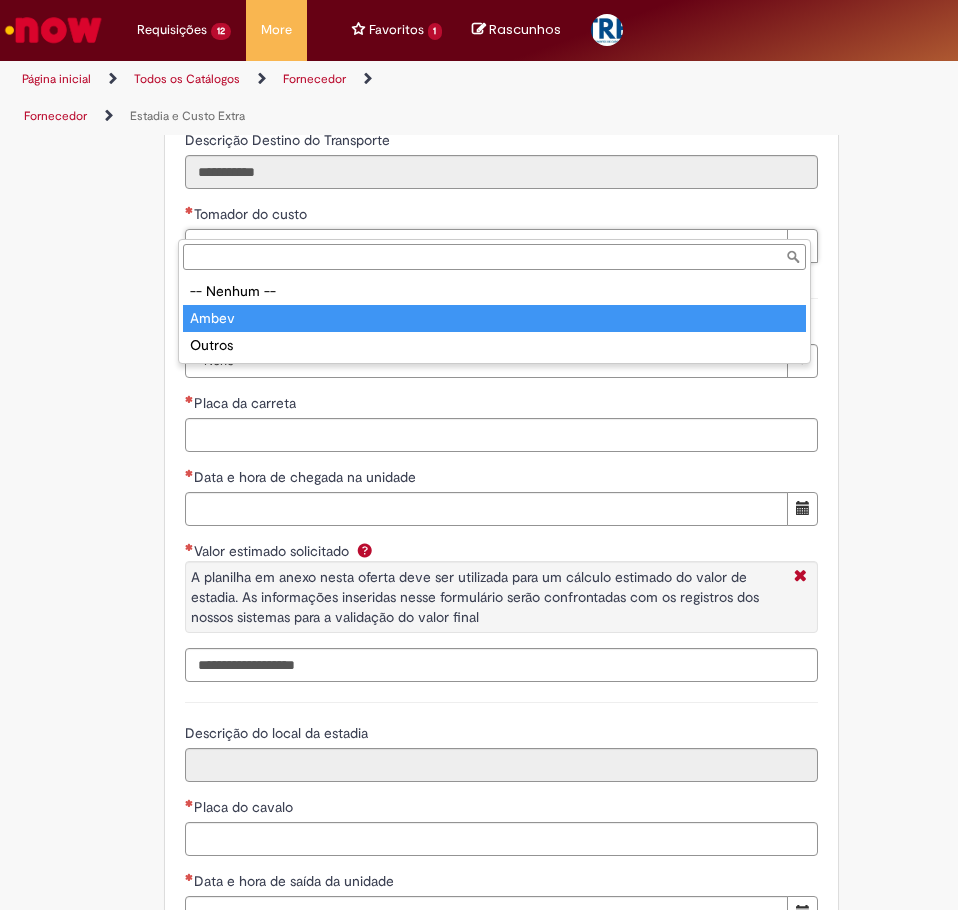 type on "*****" 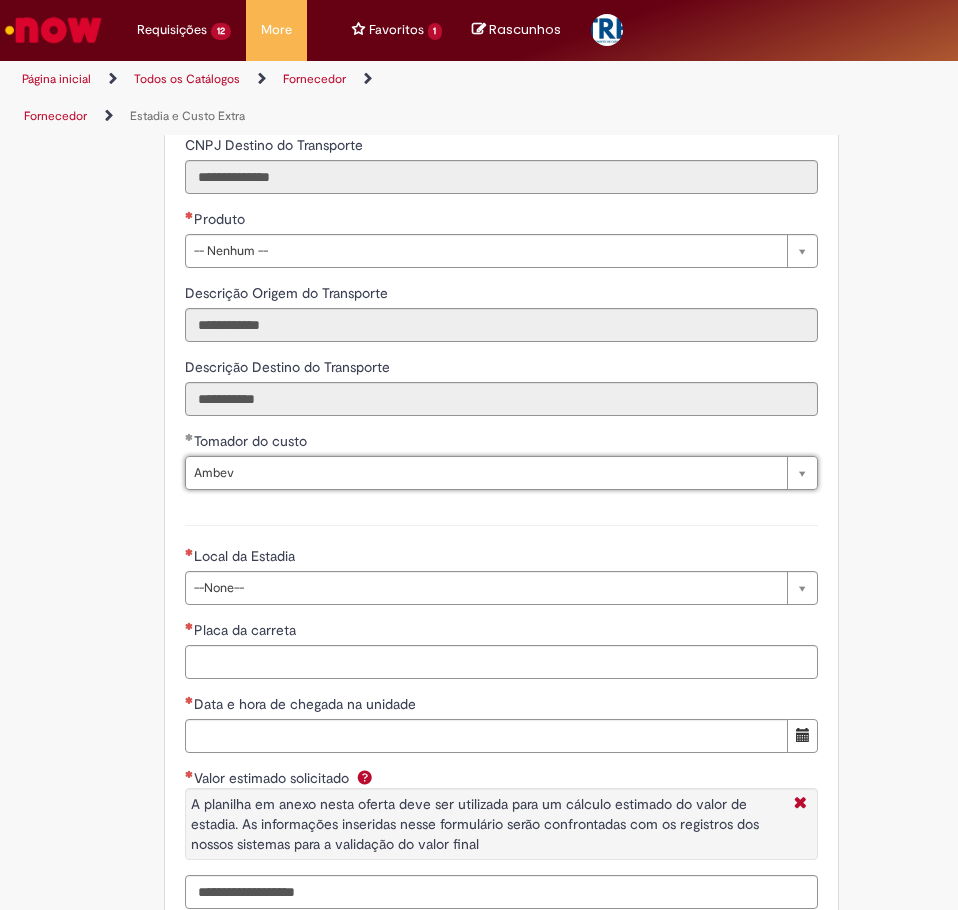scroll, scrollTop: 3695, scrollLeft: 0, axis: vertical 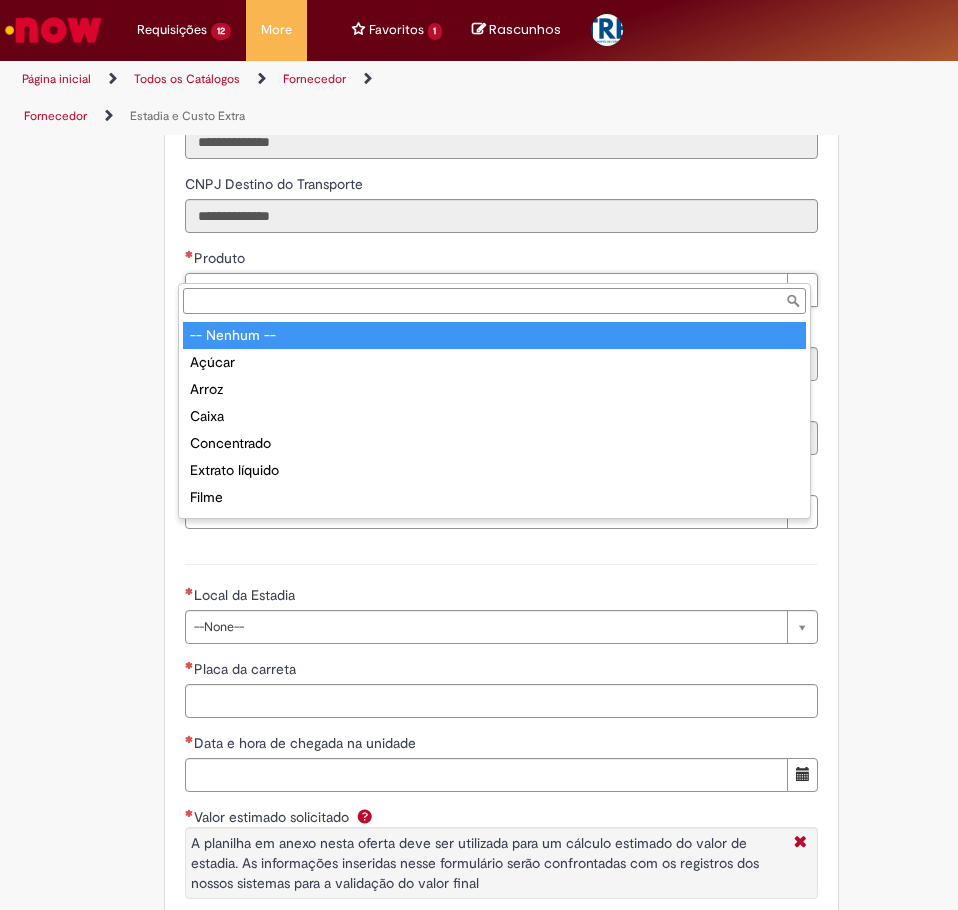 click on "Produto" at bounding box center (494, 301) 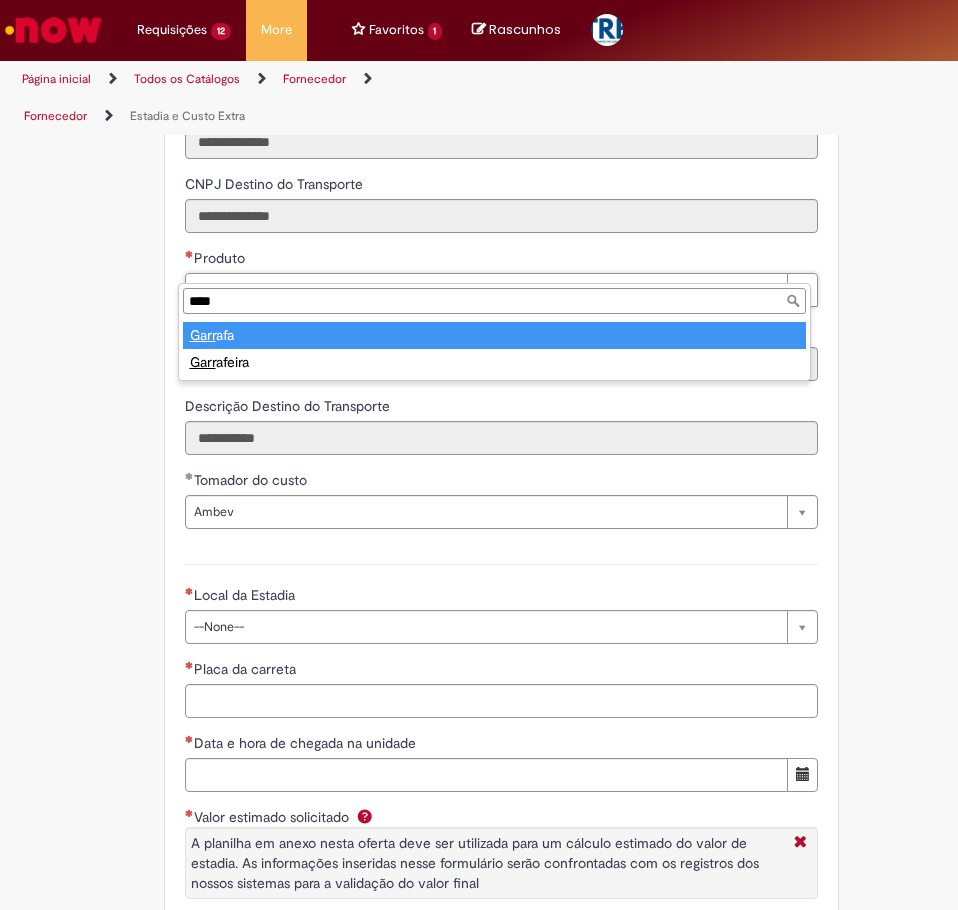 type on "*****" 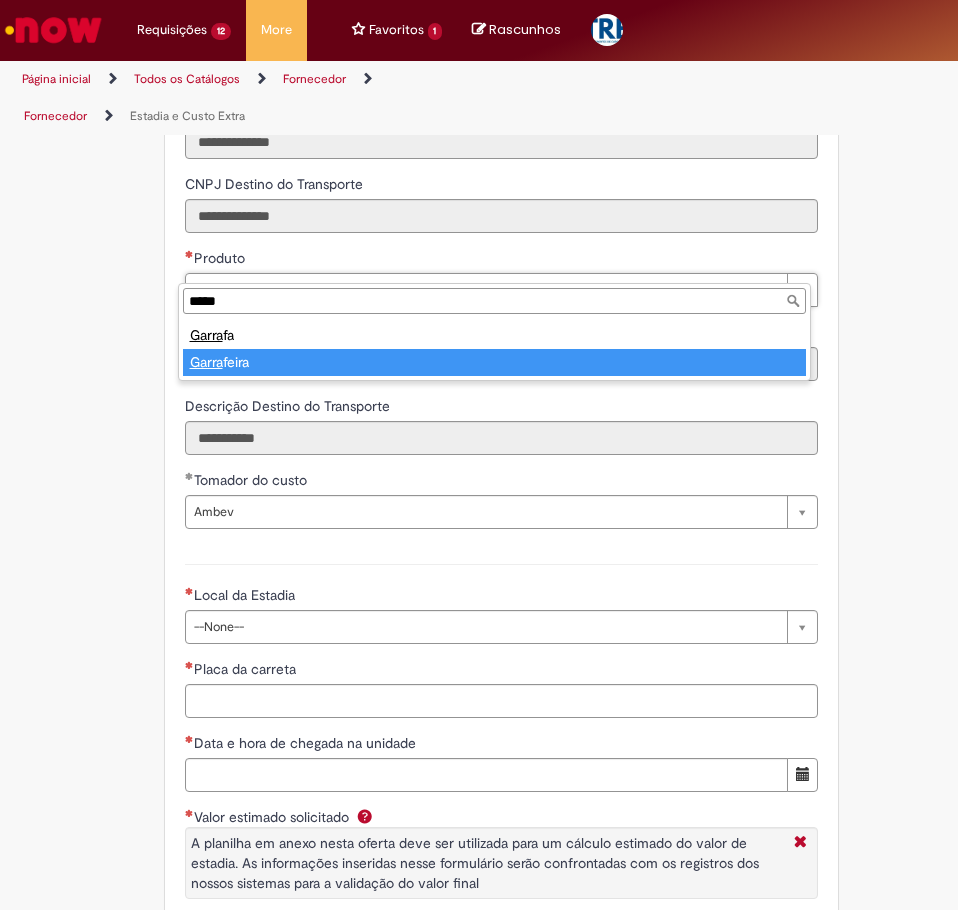 type on "**********" 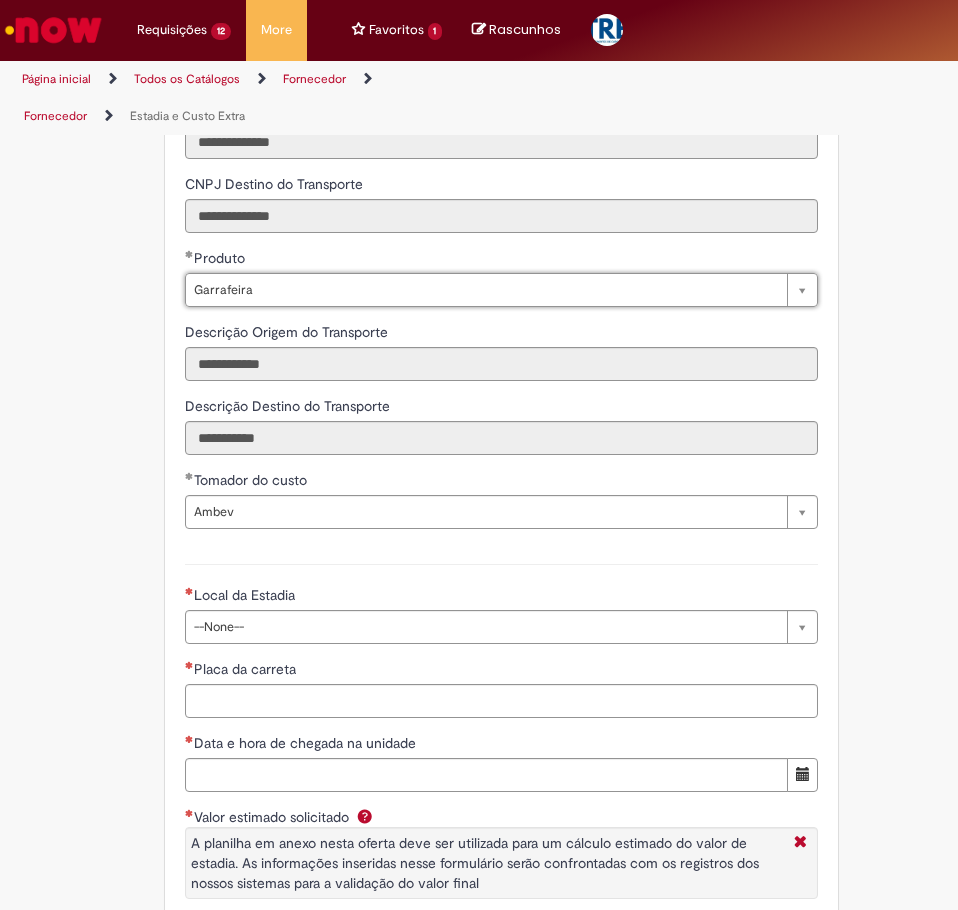 click on "**********" at bounding box center (501, 756) 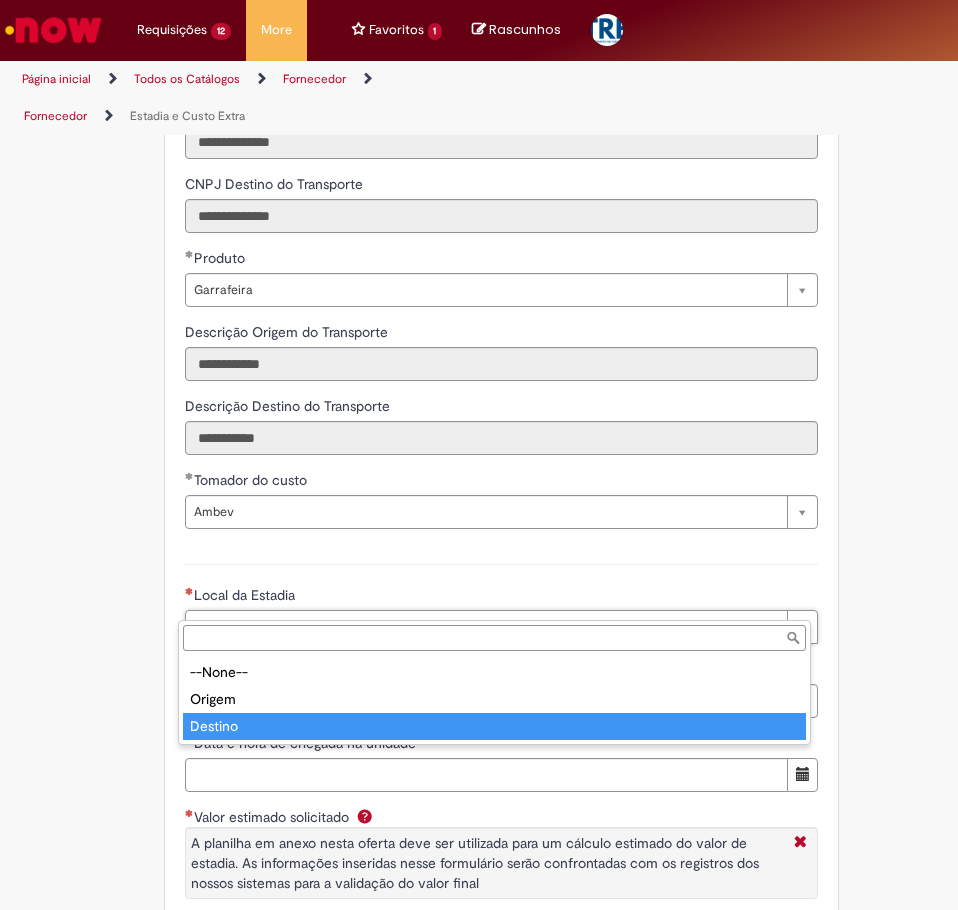type on "*******" 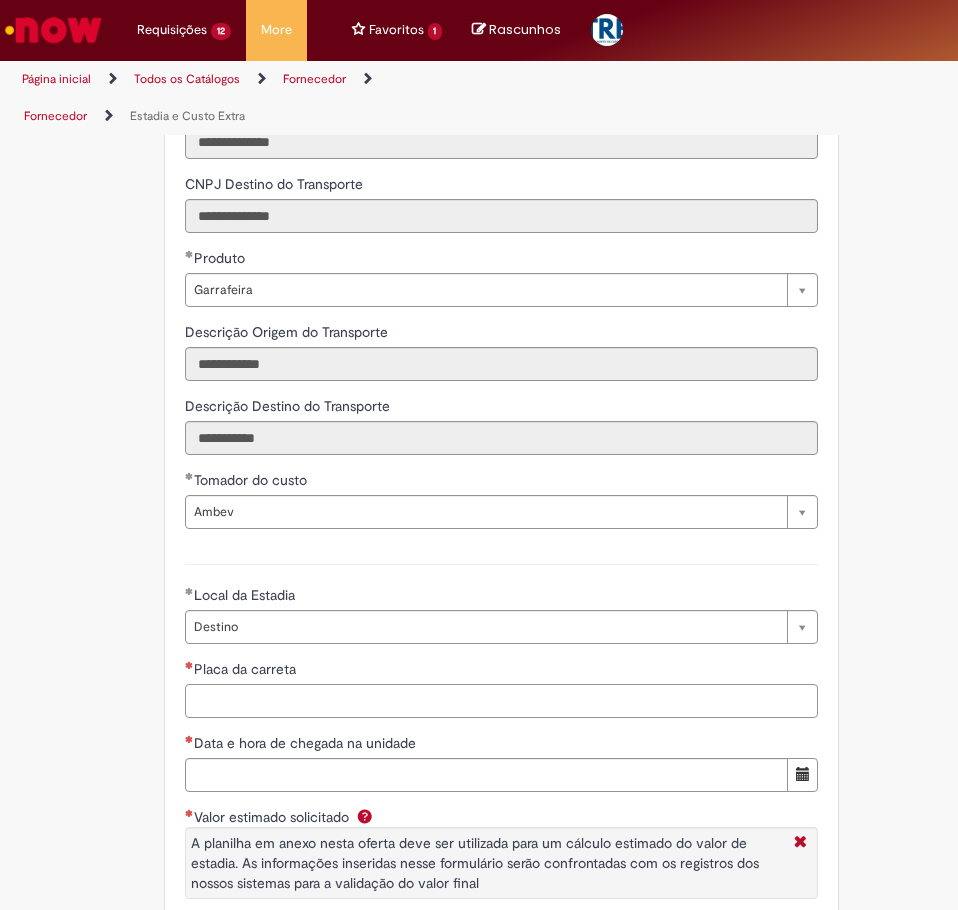 click on "Placa da carreta" at bounding box center [501, 701] 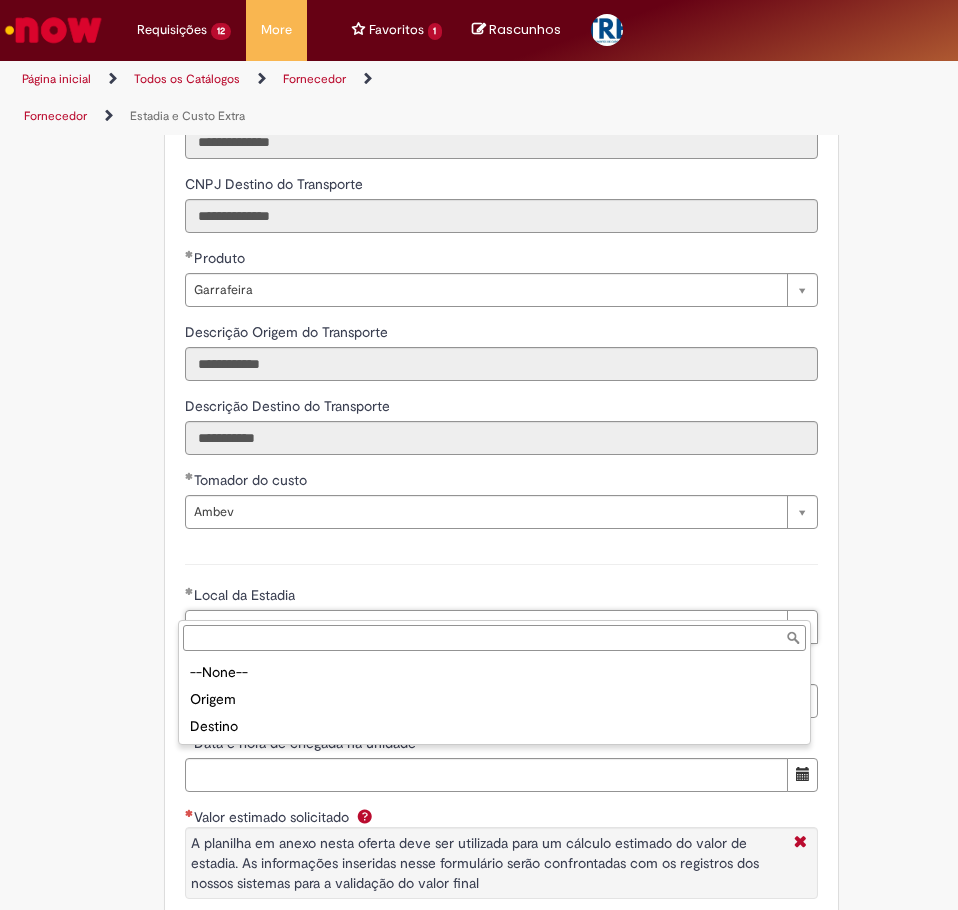 type on "*******" 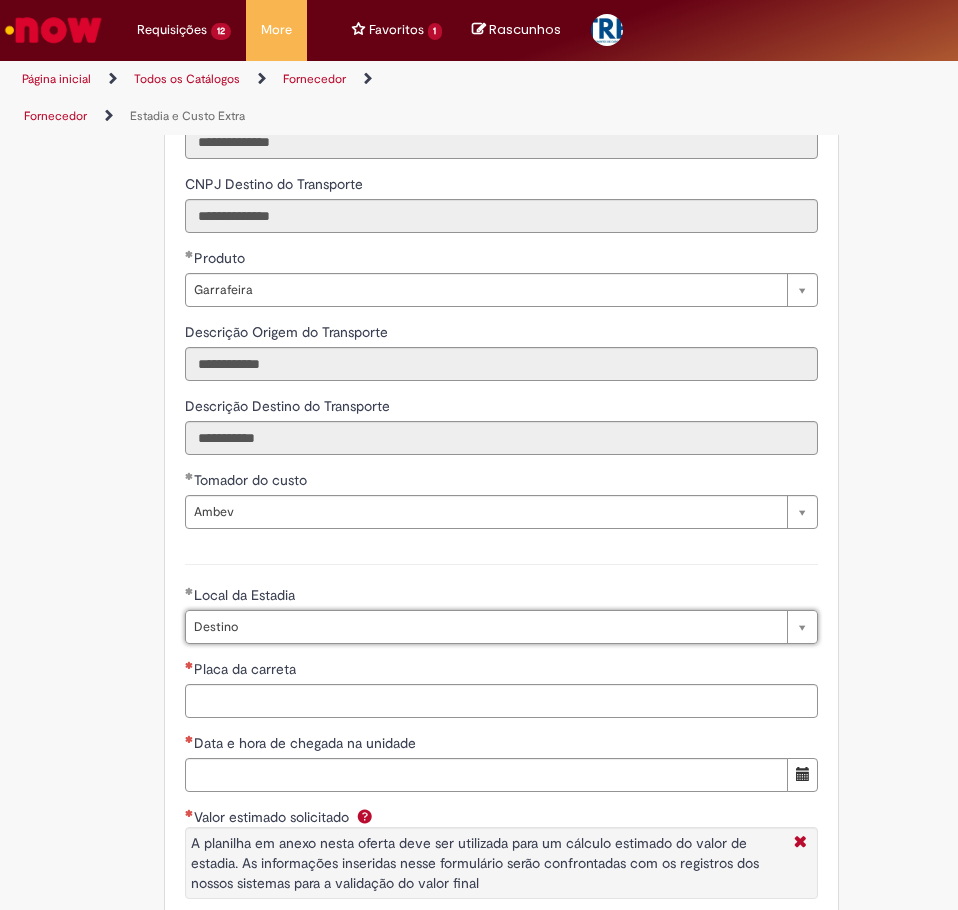 drag, startPoint x: 113, startPoint y: 763, endPoint x: 218, endPoint y: 702, distance: 121.433105 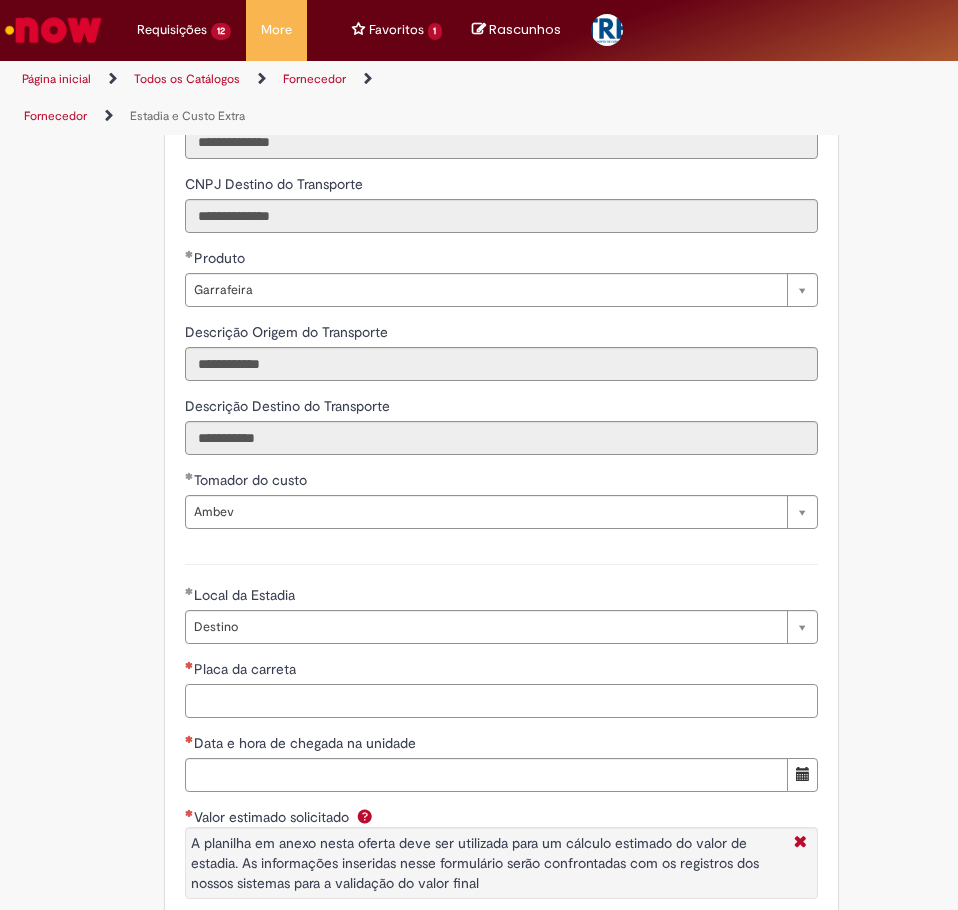 click on "Placa da carreta" at bounding box center (501, 701) 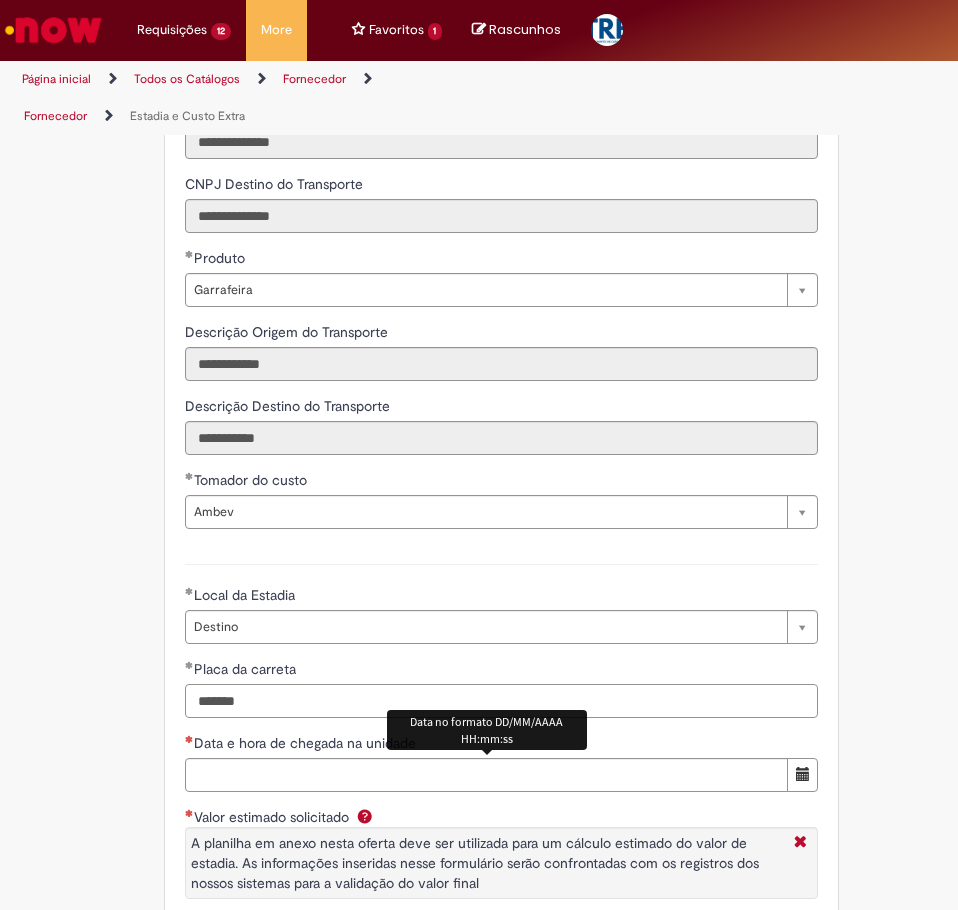 type on "*******" 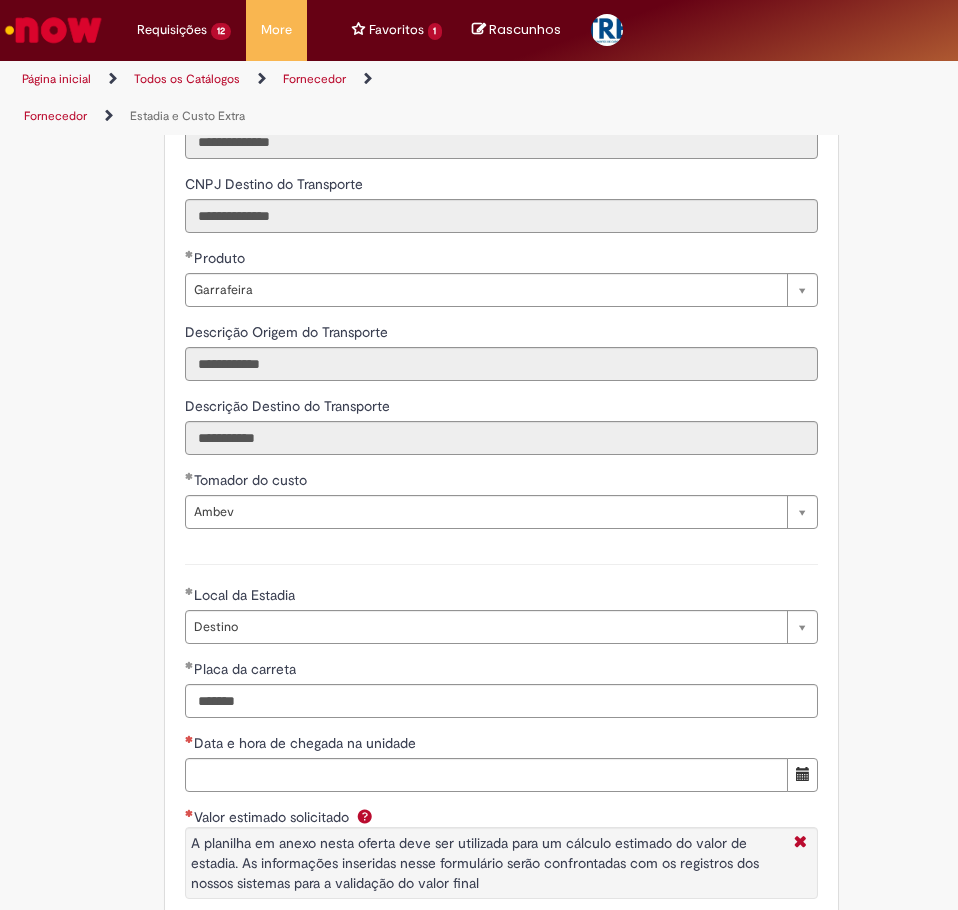 click on "Data e hora de chegada na unidade" at bounding box center (501, 745) 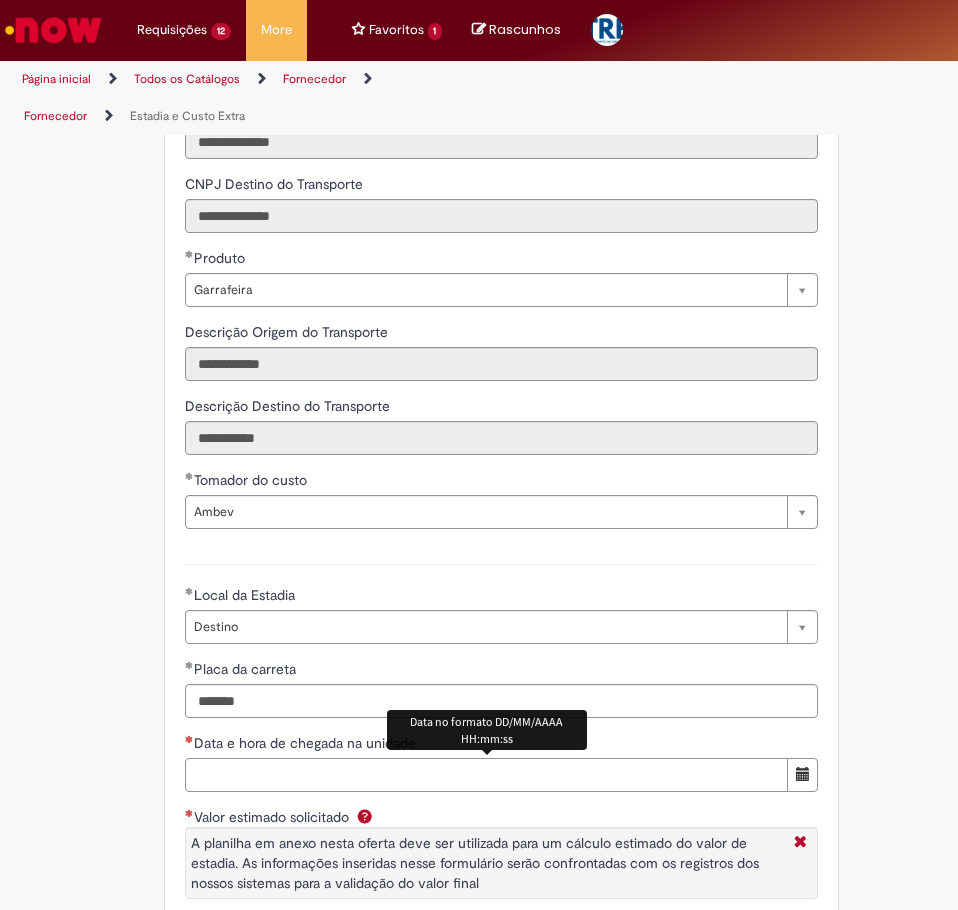 click on "Data e hora de chegada na unidade" at bounding box center [486, 775] 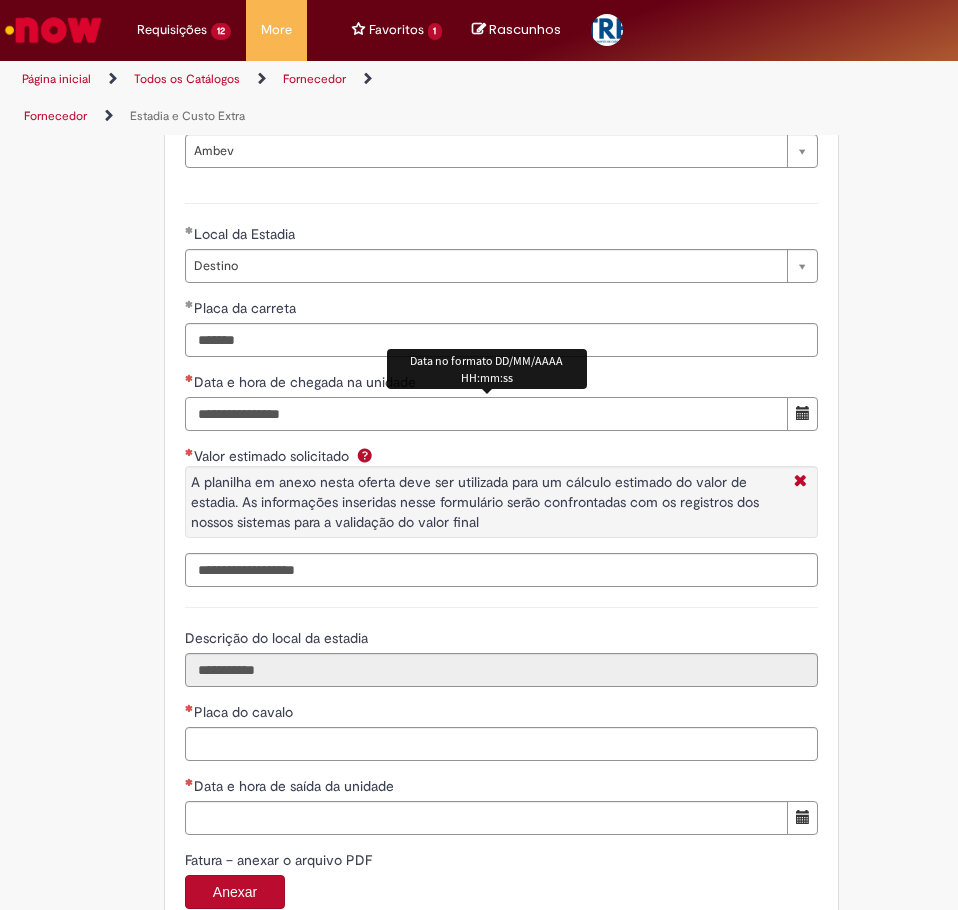 scroll, scrollTop: 4228, scrollLeft: 0, axis: vertical 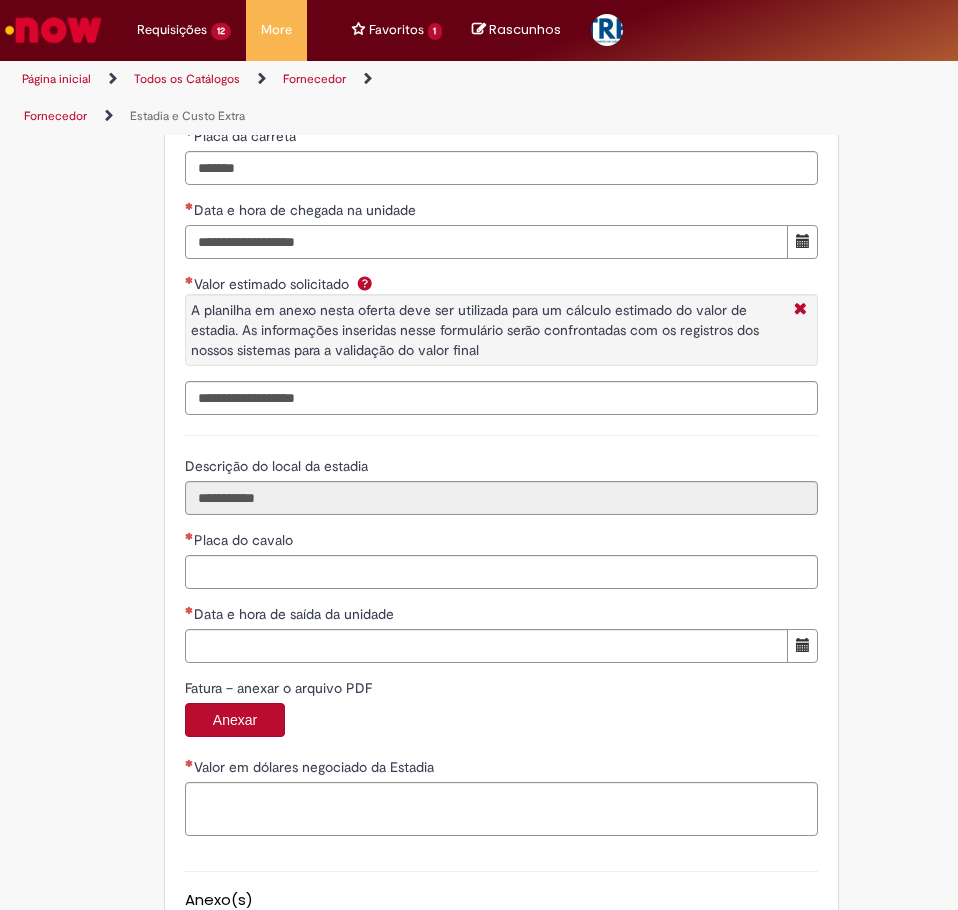 type on "**********" 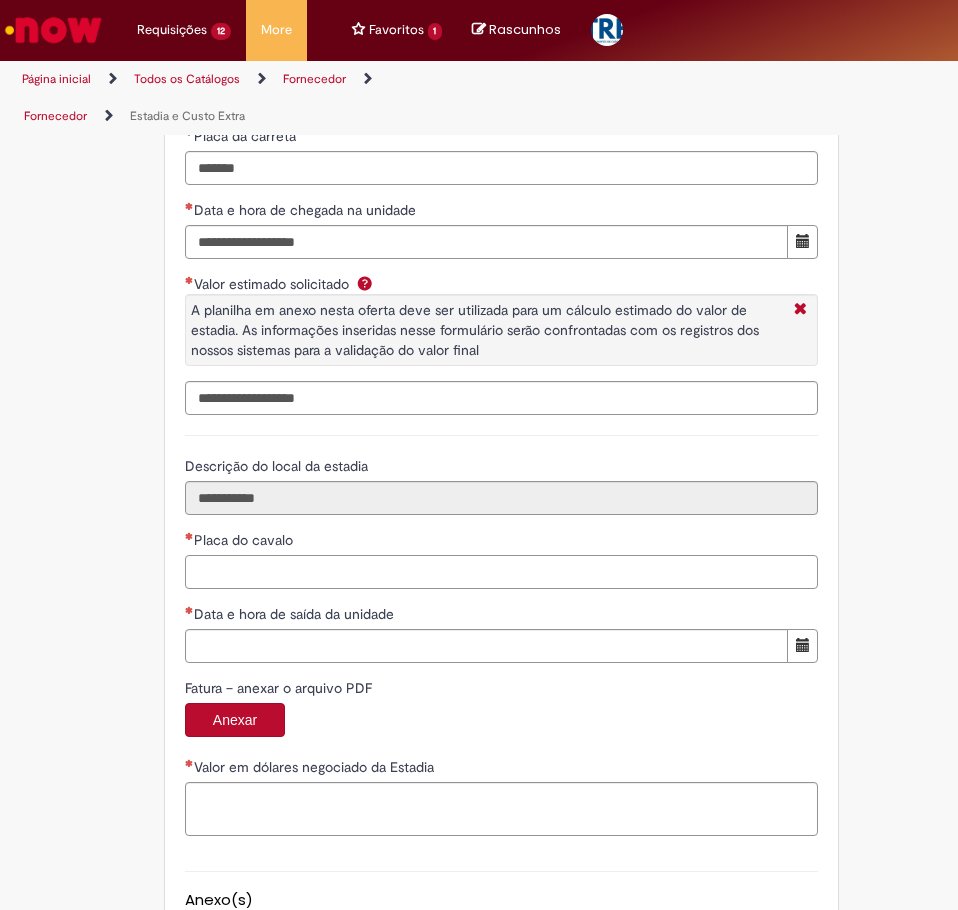 click on "Placa do cavalo" at bounding box center [501, 572] 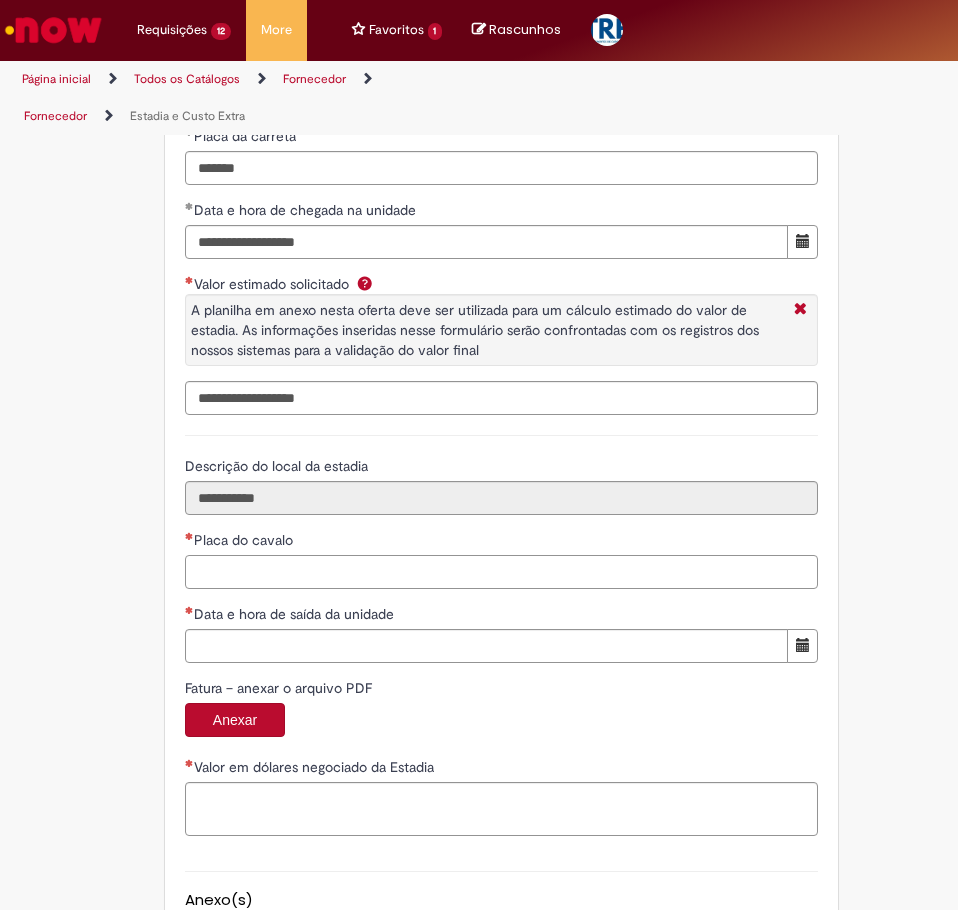 drag, startPoint x: 332, startPoint y: 539, endPoint x: 318, endPoint y: 534, distance: 14.866069 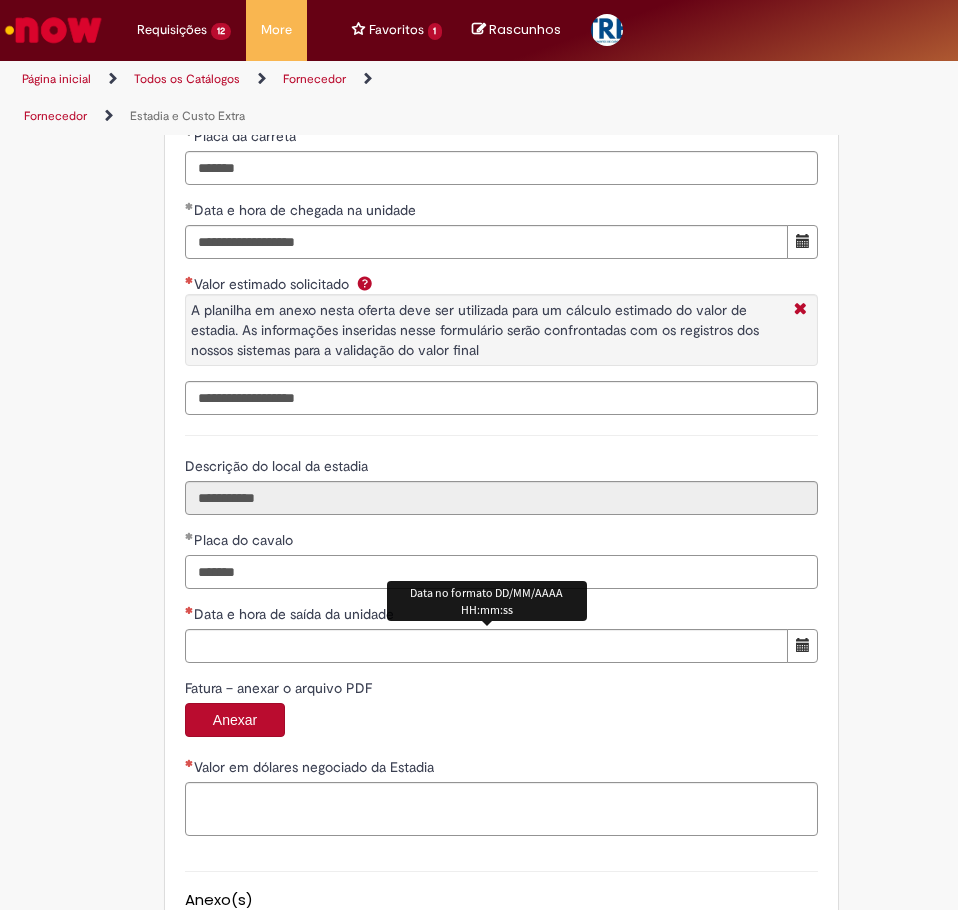 type on "*******" 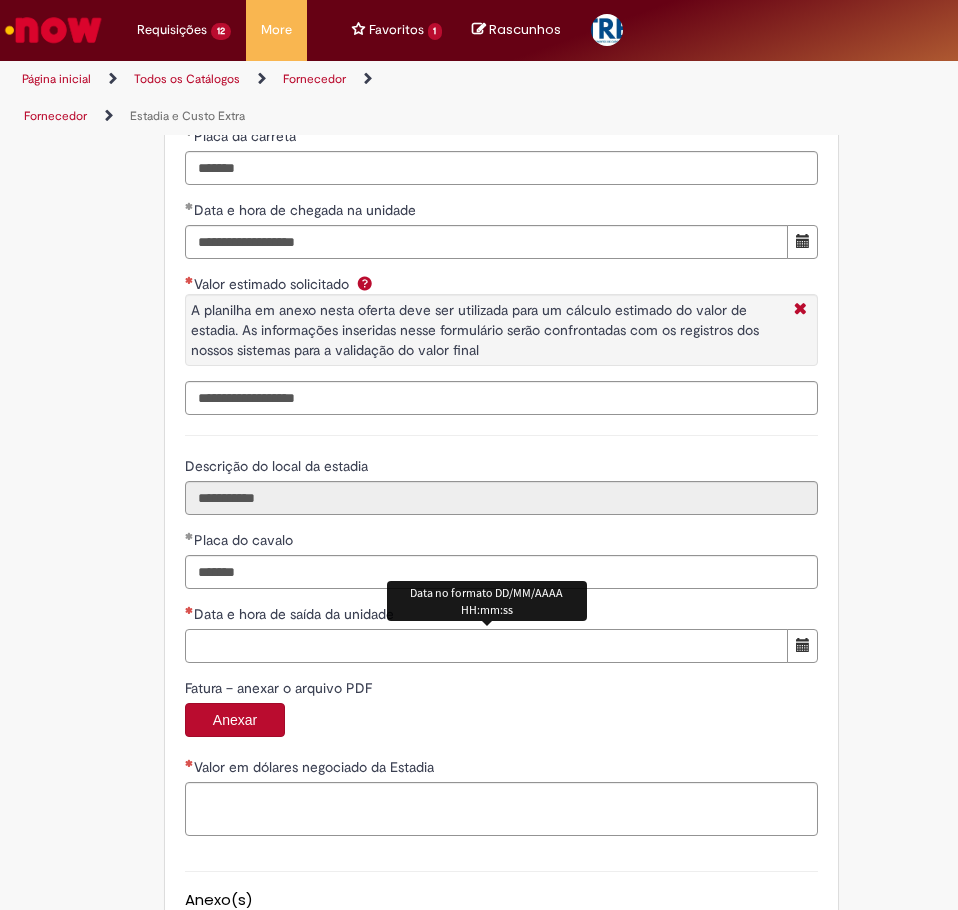 click on "Data e hora de saída da unidade" at bounding box center (486, 646) 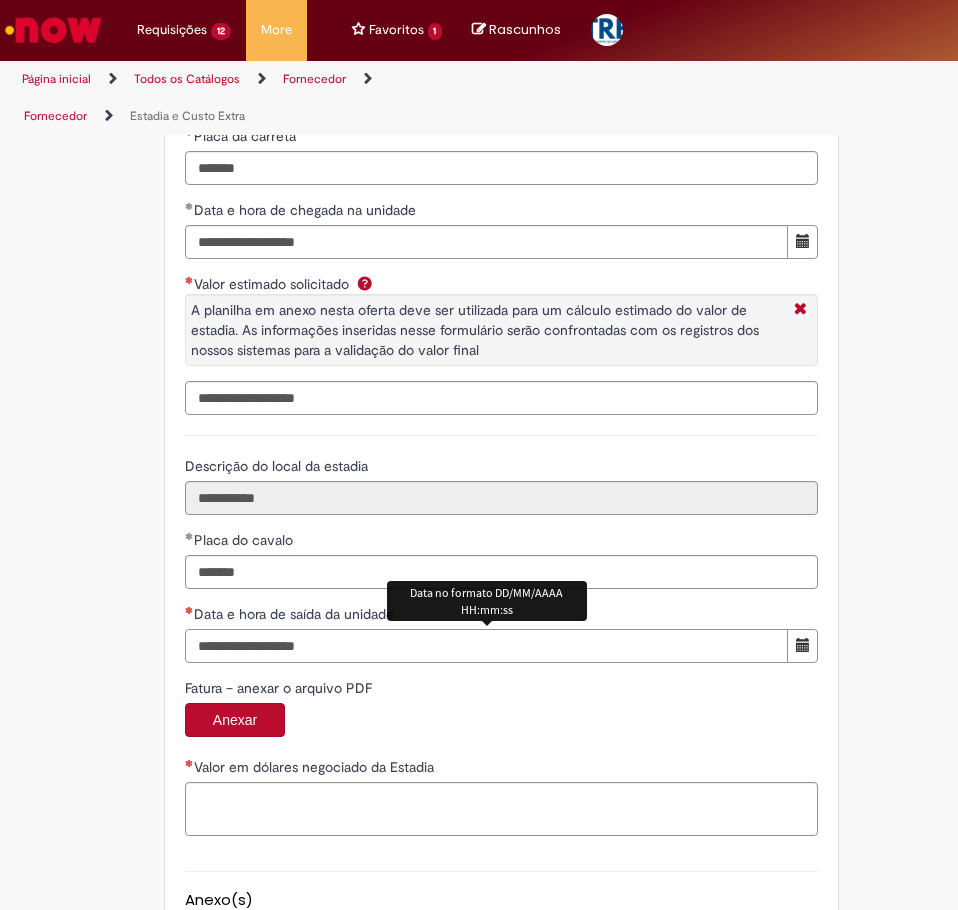 type on "**********" 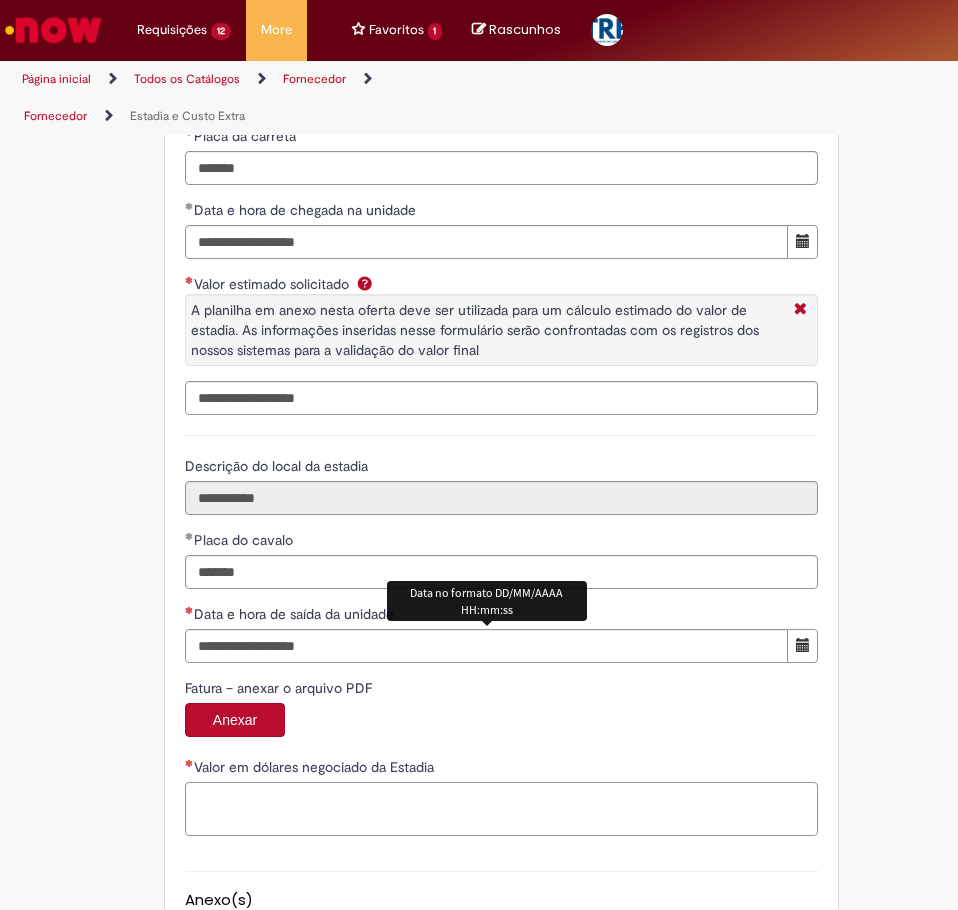 click on "Valor em dólares negociado da Estadia" at bounding box center [501, 809] 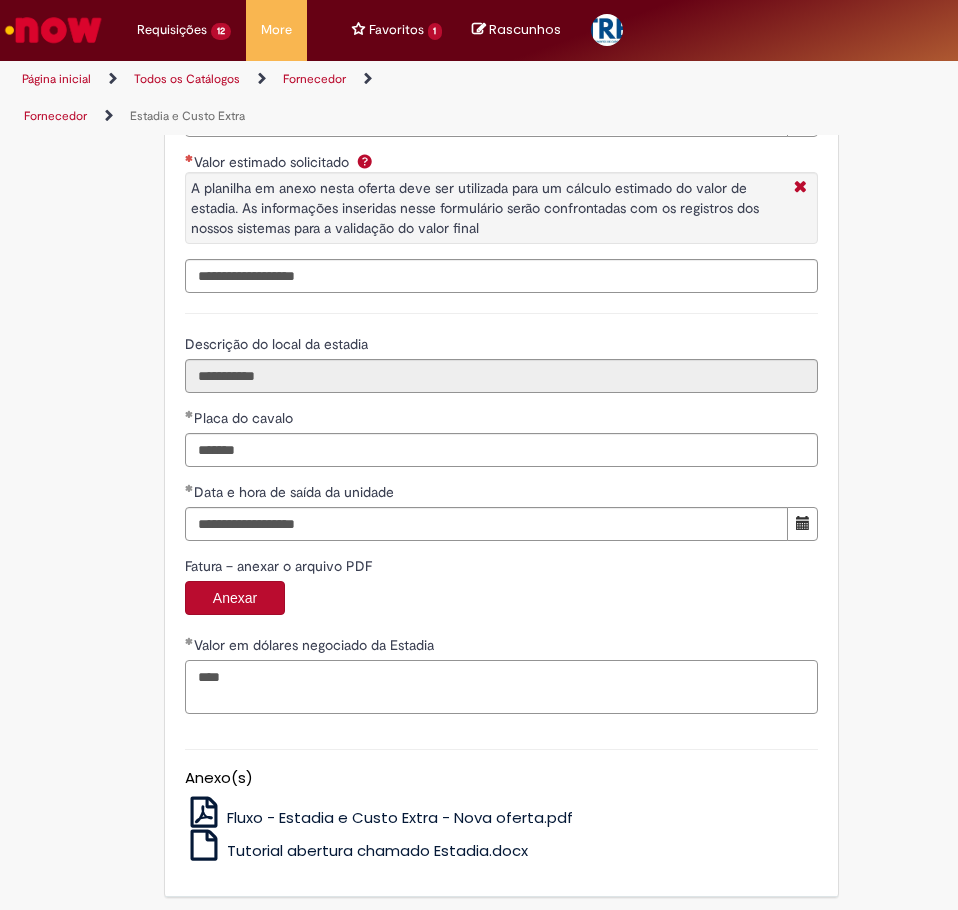 scroll, scrollTop: 4457, scrollLeft: 0, axis: vertical 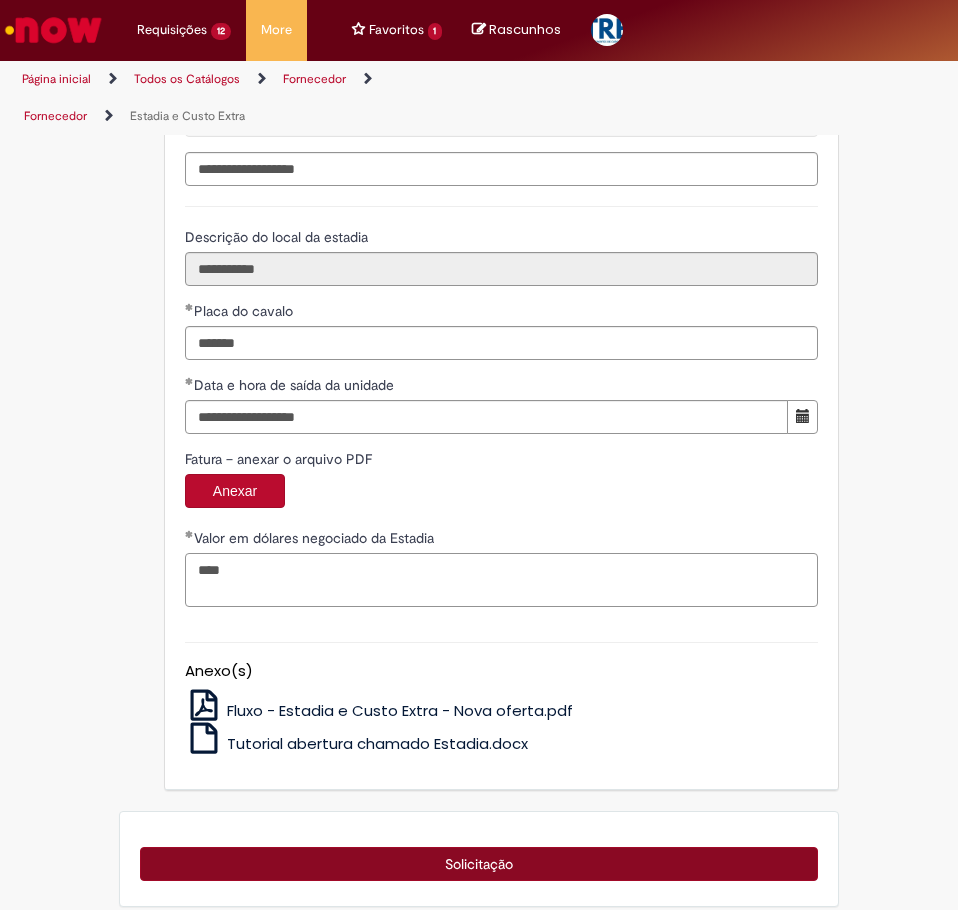 type on "****" 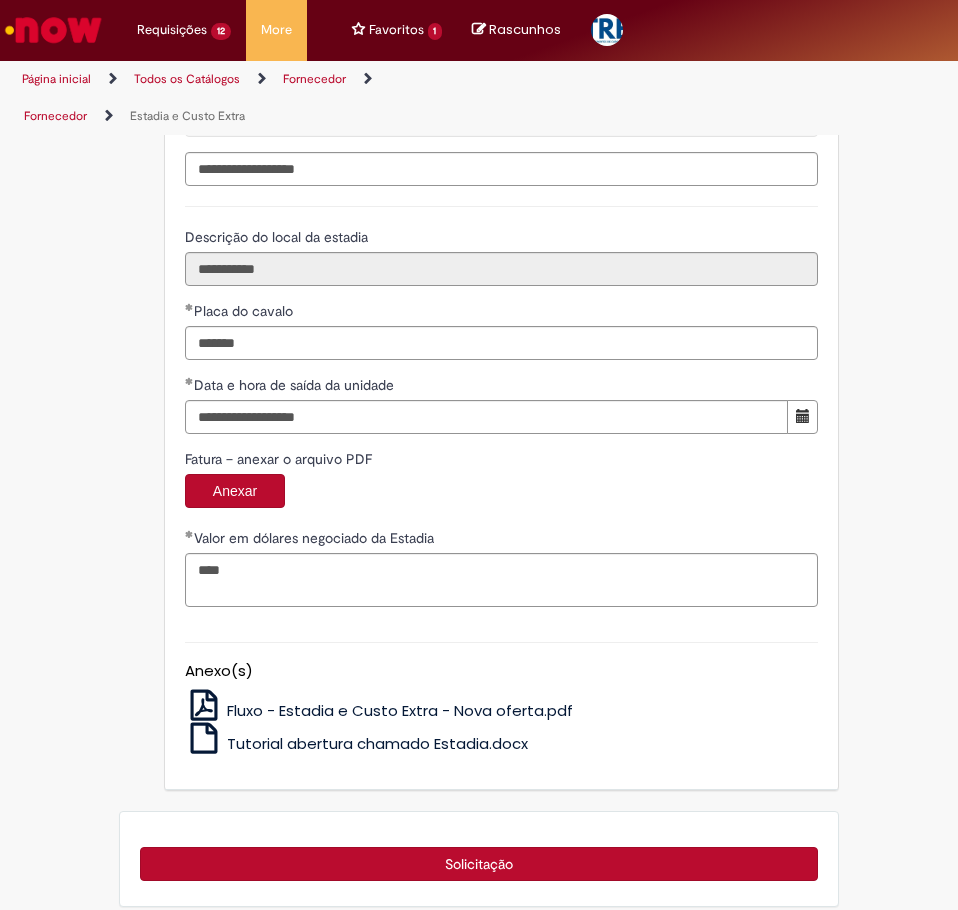 click on "Solicitação" at bounding box center [479, 864] 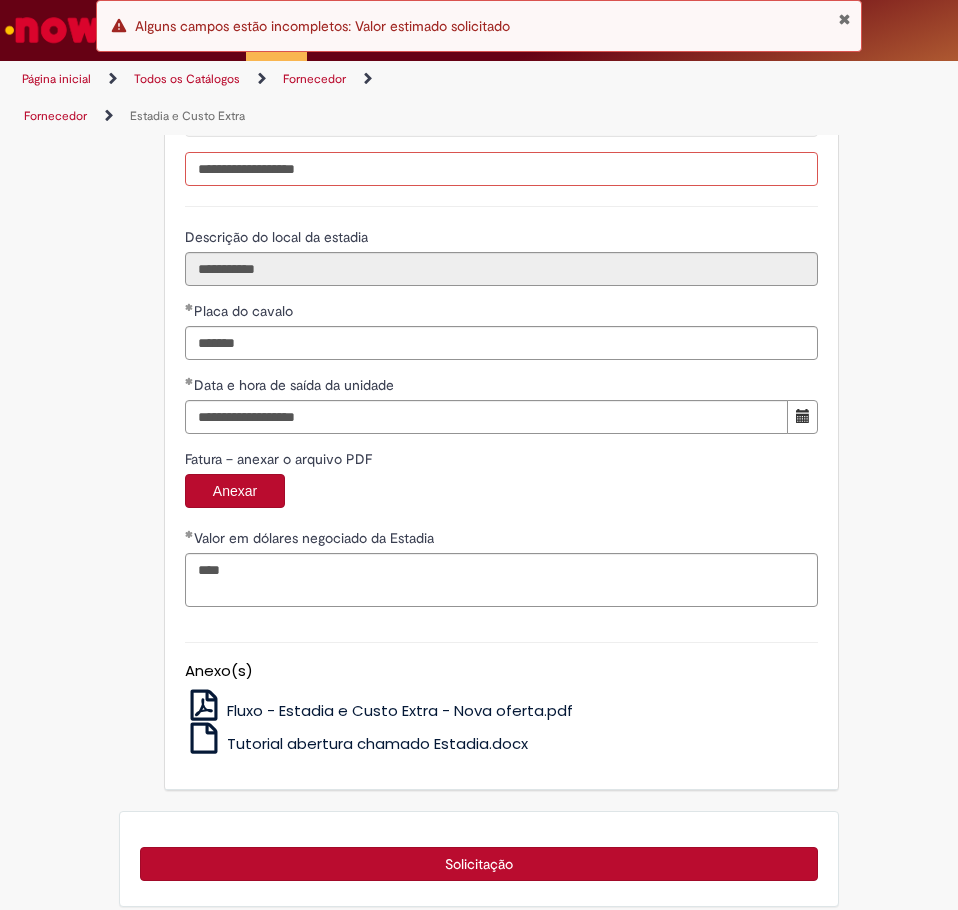 click on "Valor estimado solicitado A planilha em anexo nesta oferta deve ser utilizada para um cálculo estimado do valor de estadia. As informações inseridas nesse formulário serão confrontadas com os registros dos nossos sistemas para a validação do valor final" at bounding box center [501, 169] 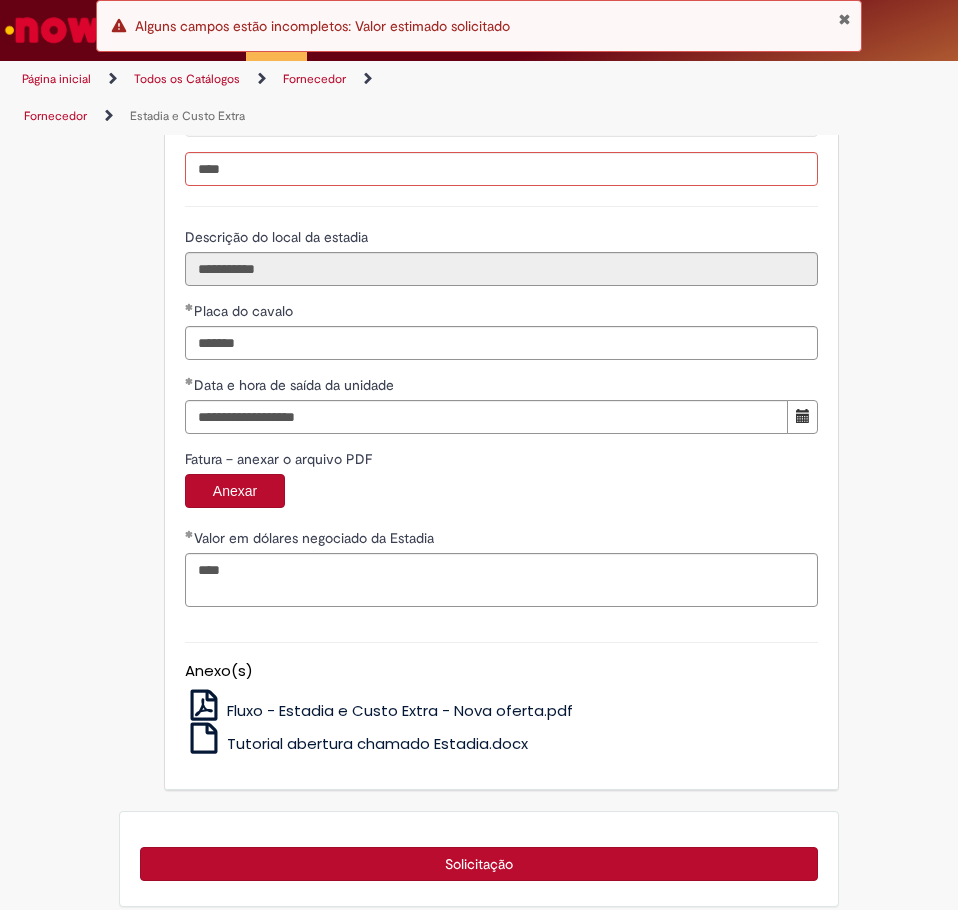type on "**********" 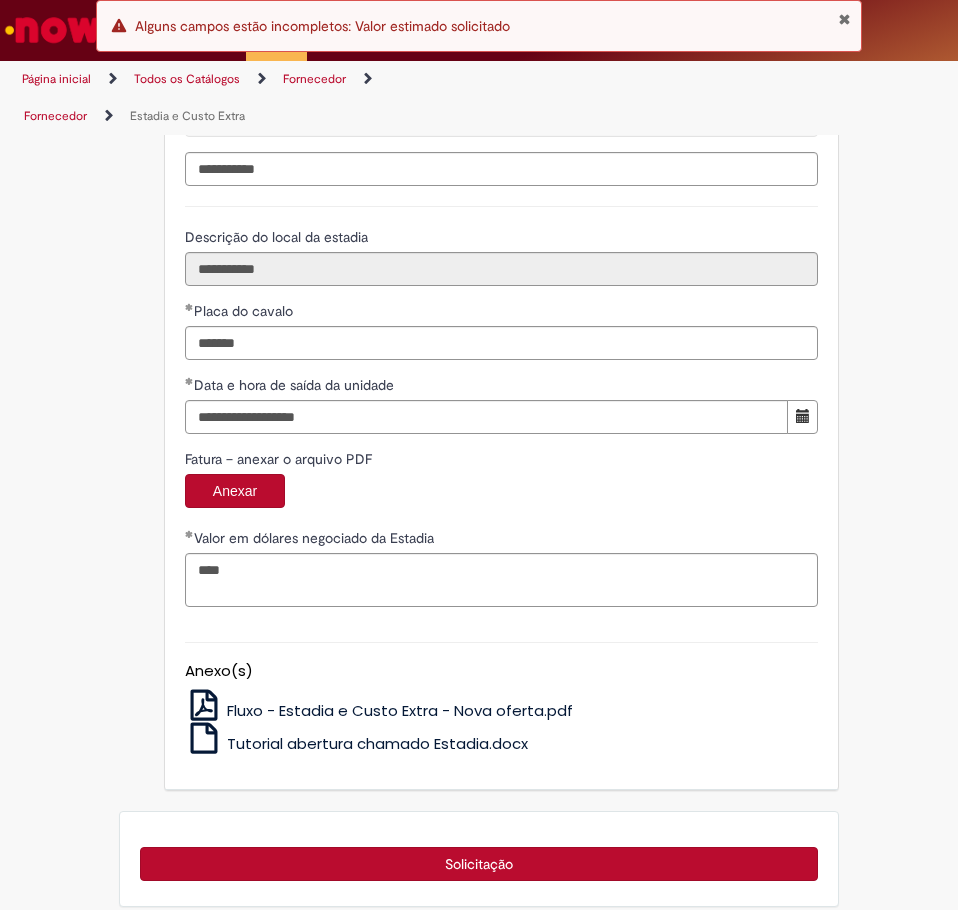 click on "Solicitação" at bounding box center [479, 864] 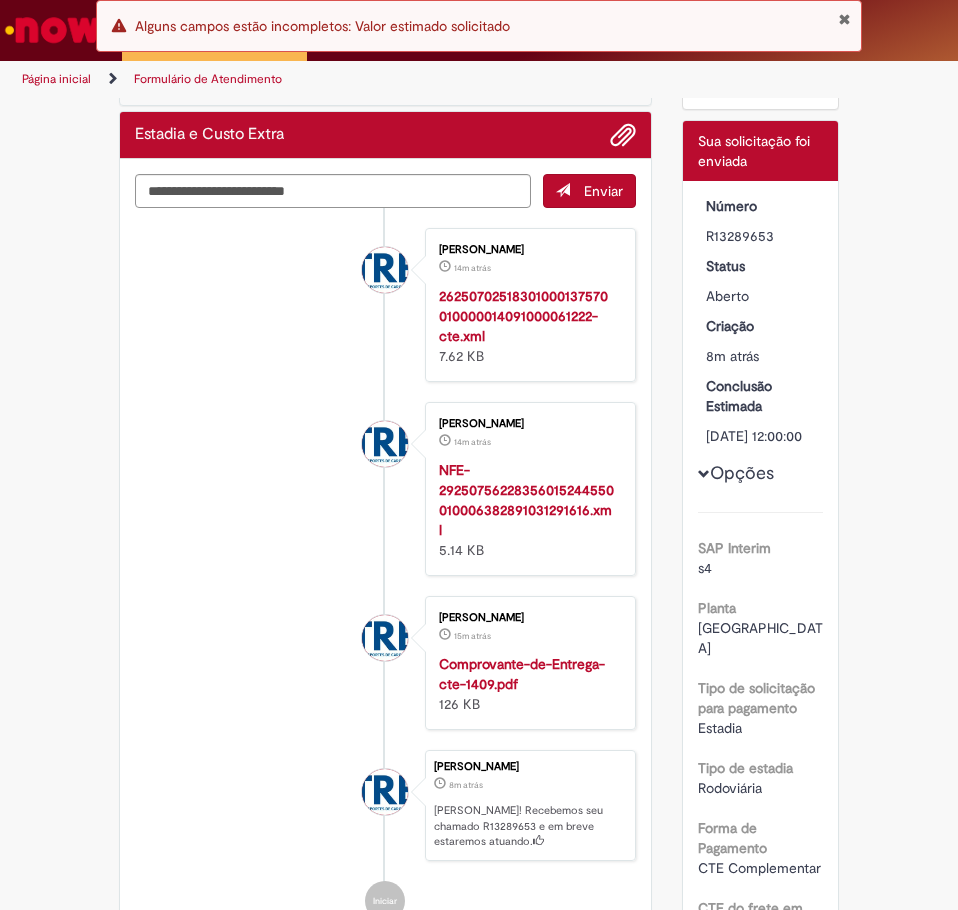 scroll, scrollTop: 0, scrollLeft: 0, axis: both 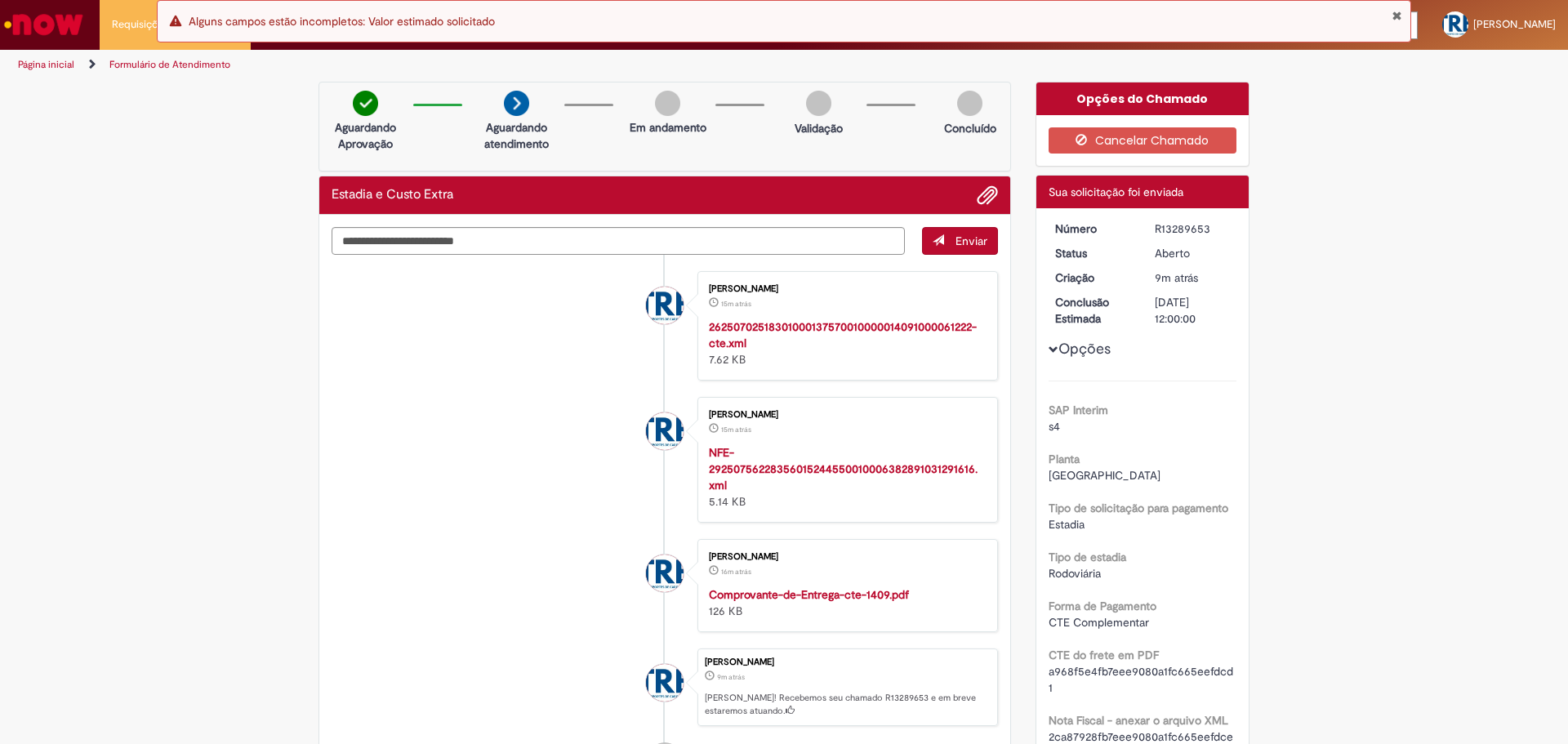 drag, startPoint x: 1396, startPoint y: 7, endPoint x: 1394, endPoint y: 21, distance: 14.142136 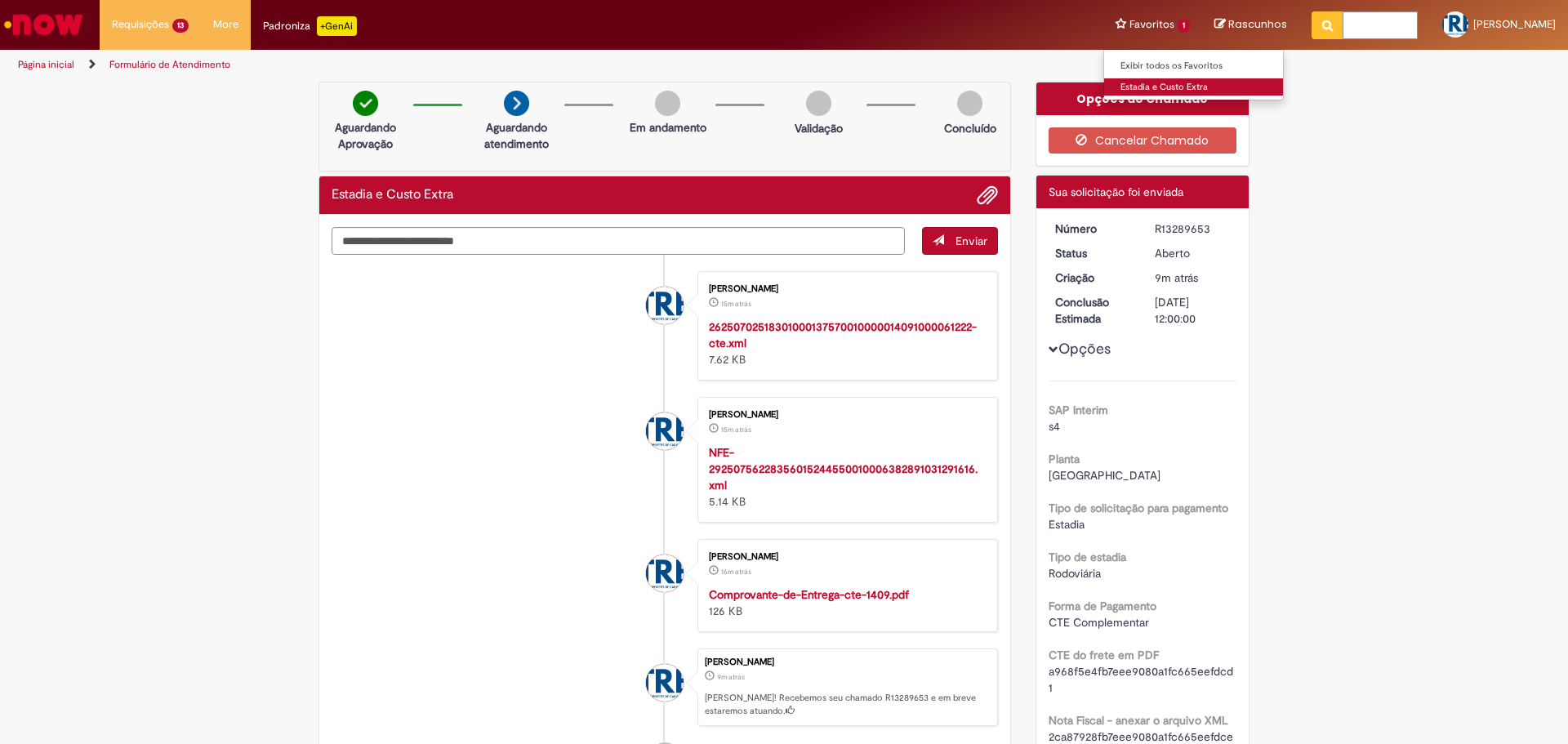 click on "Estadia e Custo Extra" at bounding box center (1194, 87) 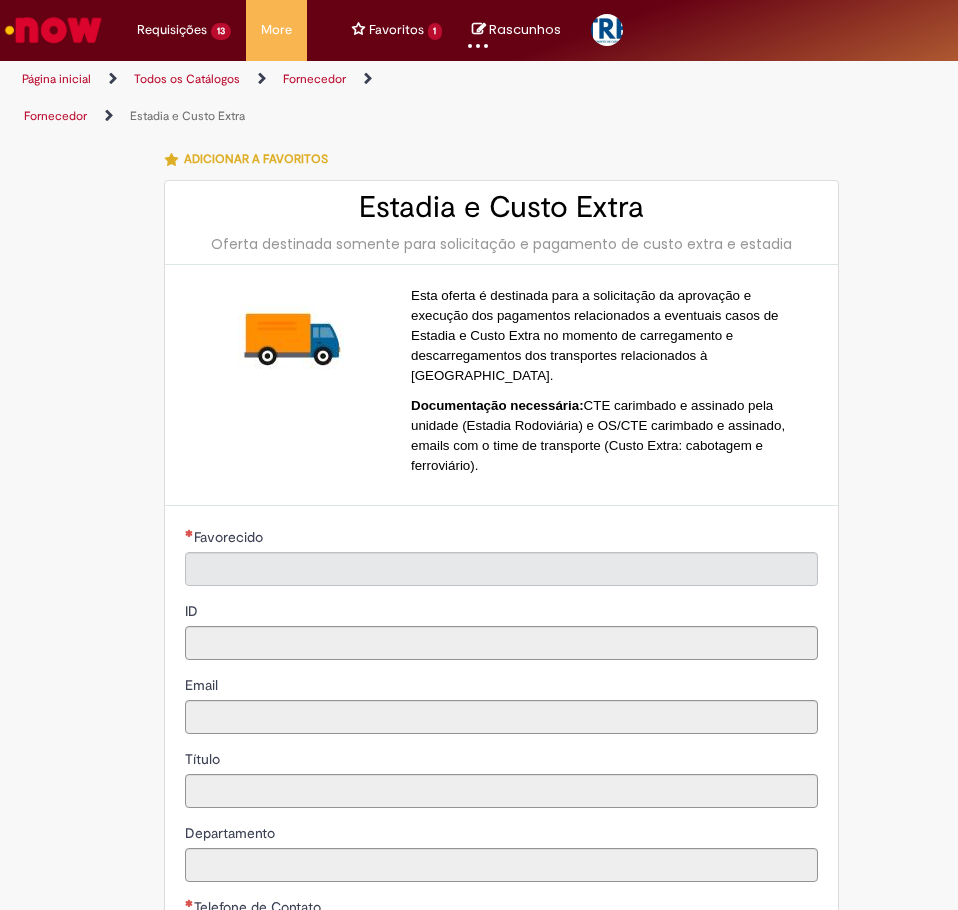 type on "**********" 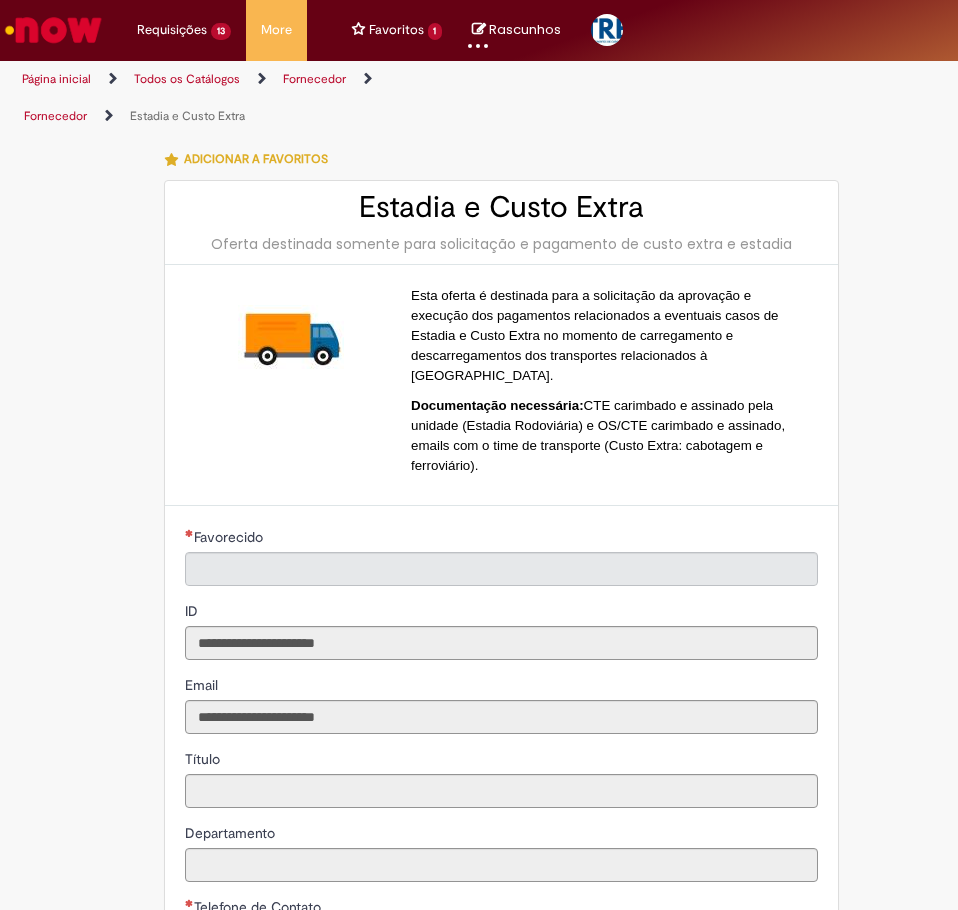 type on "**********" 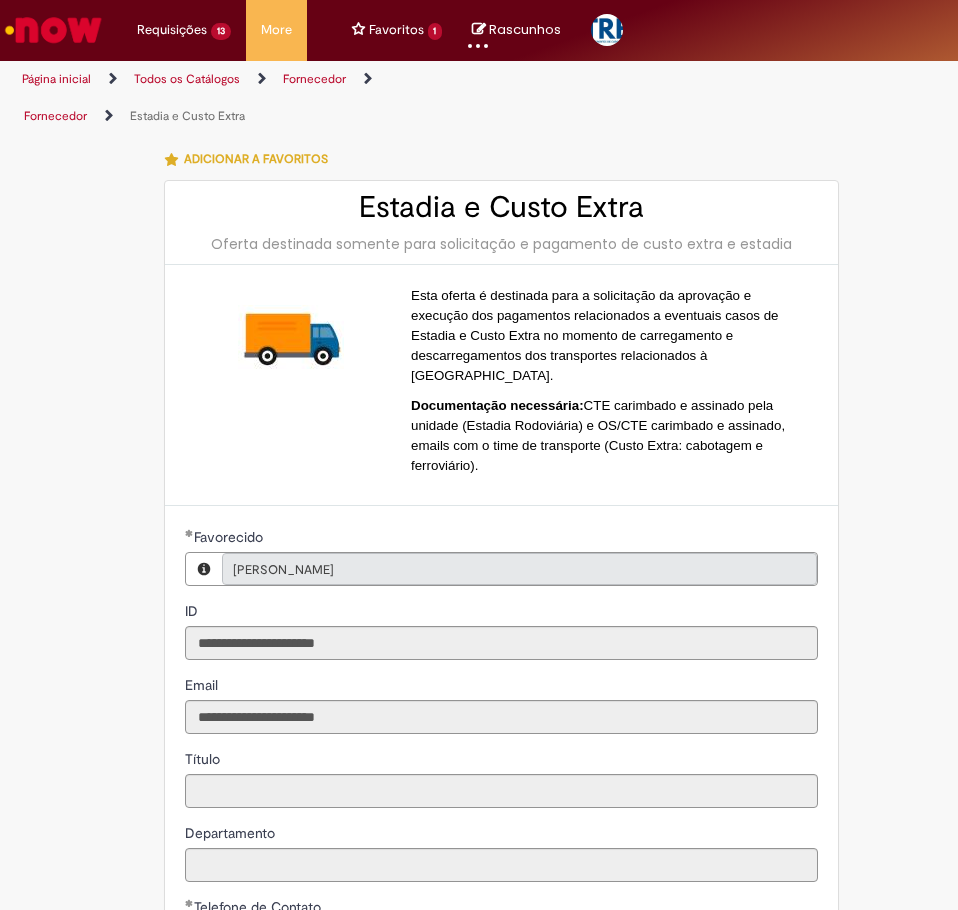 type on "**********" 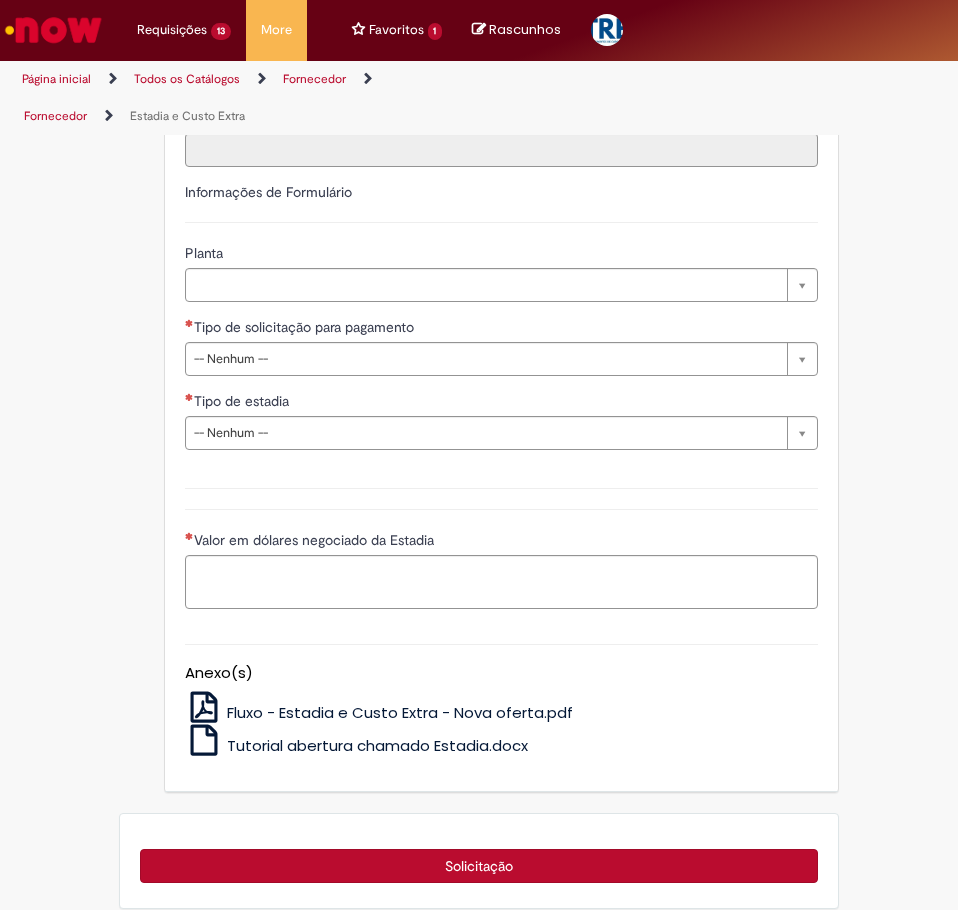 scroll, scrollTop: 939, scrollLeft: 0, axis: vertical 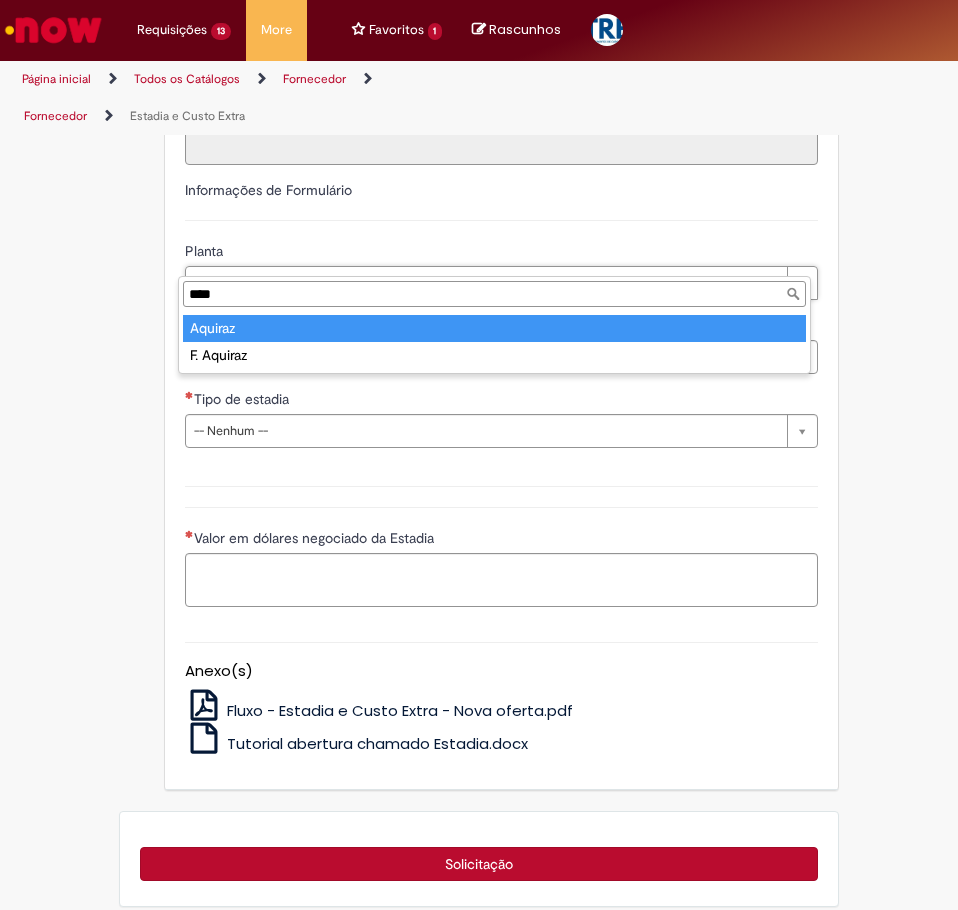 type on "****" 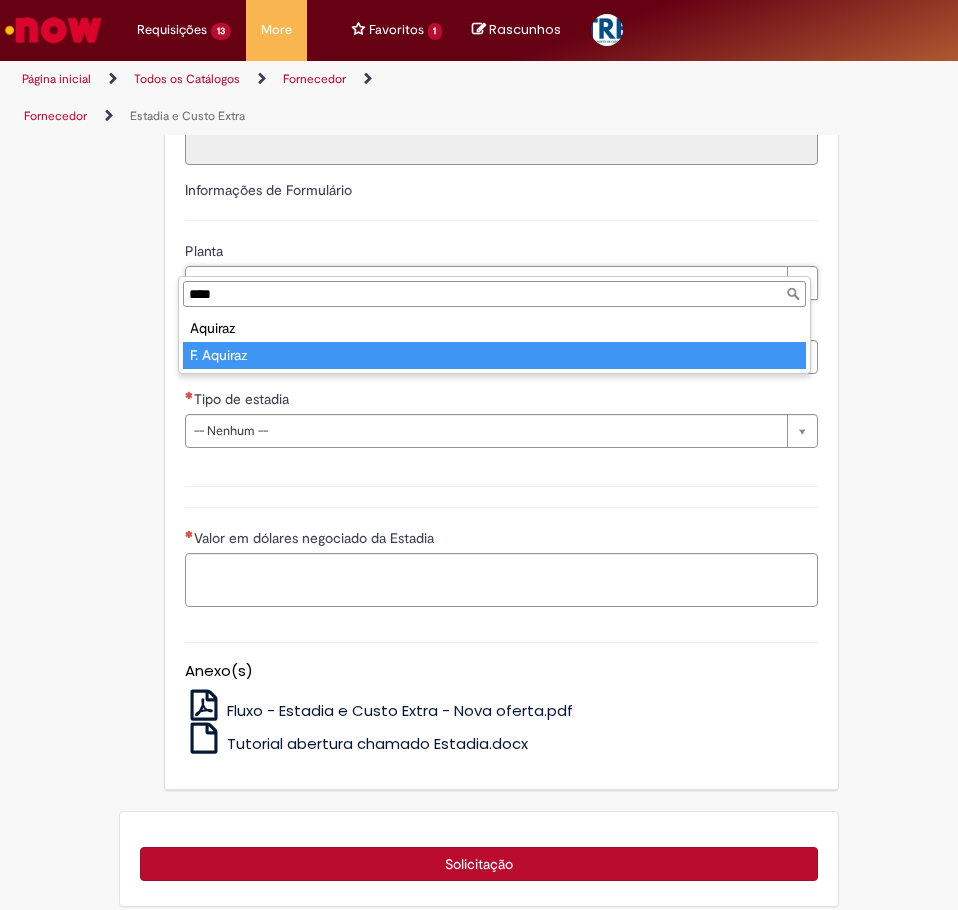 type on "**********" 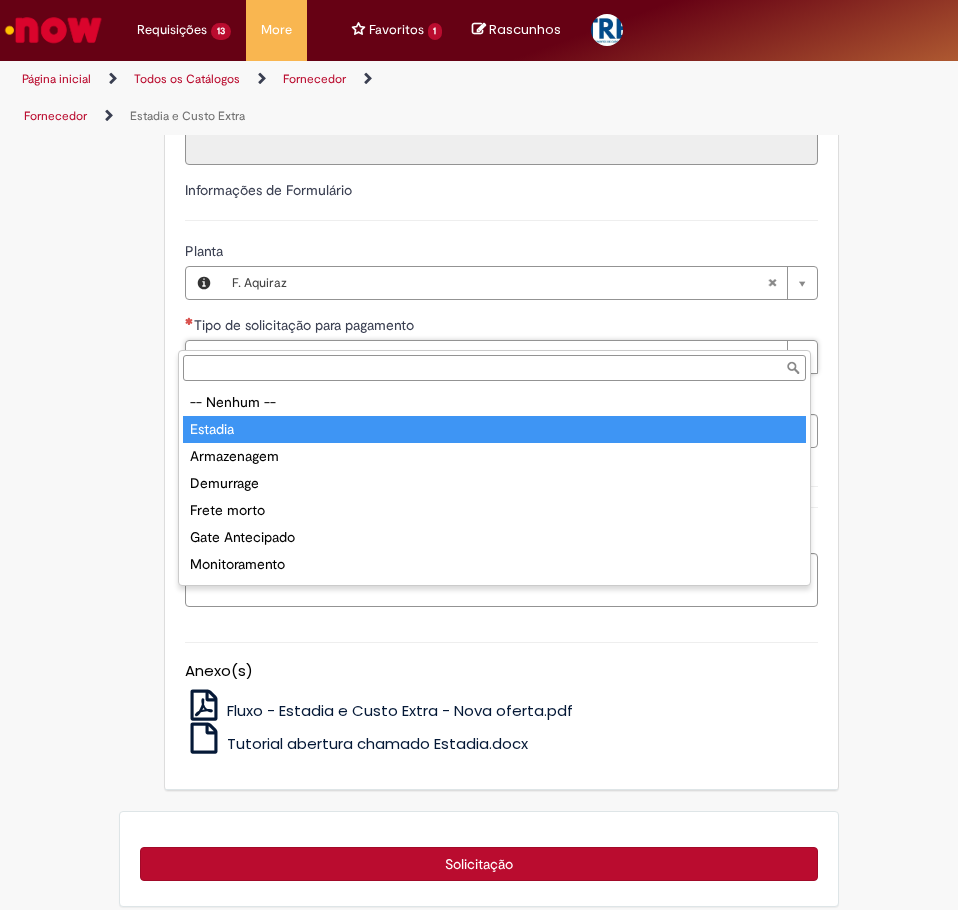 type on "*******" 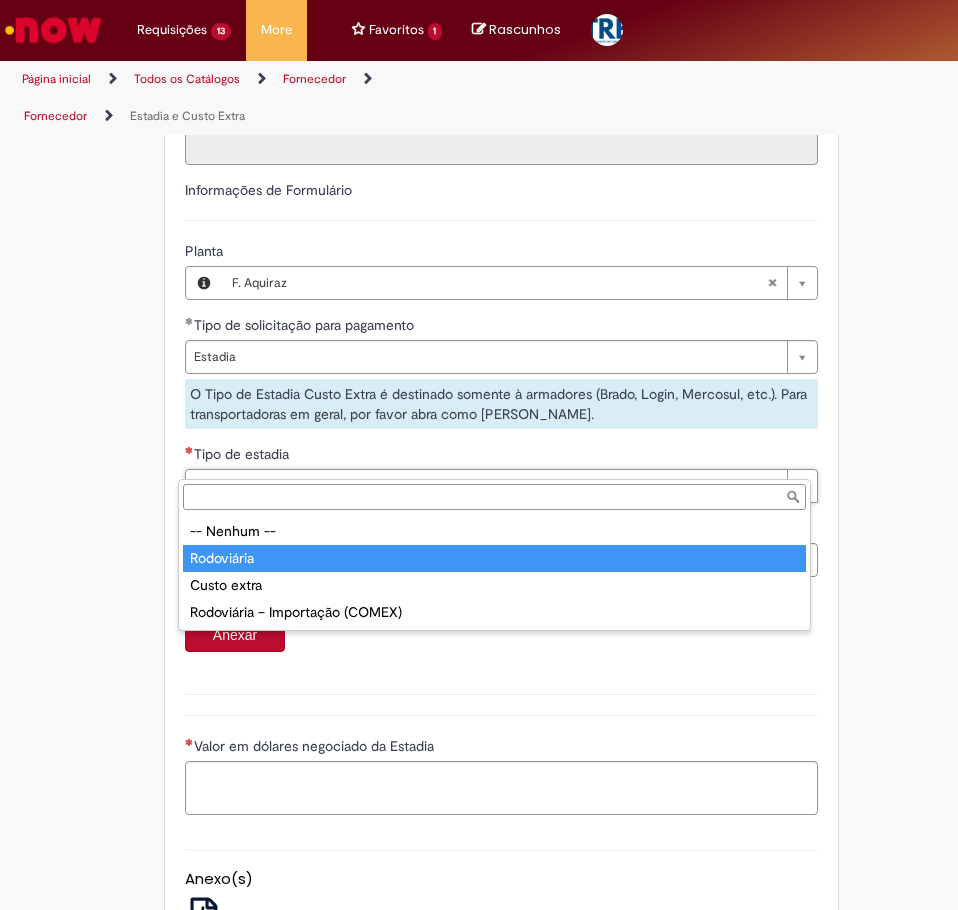 type on "**********" 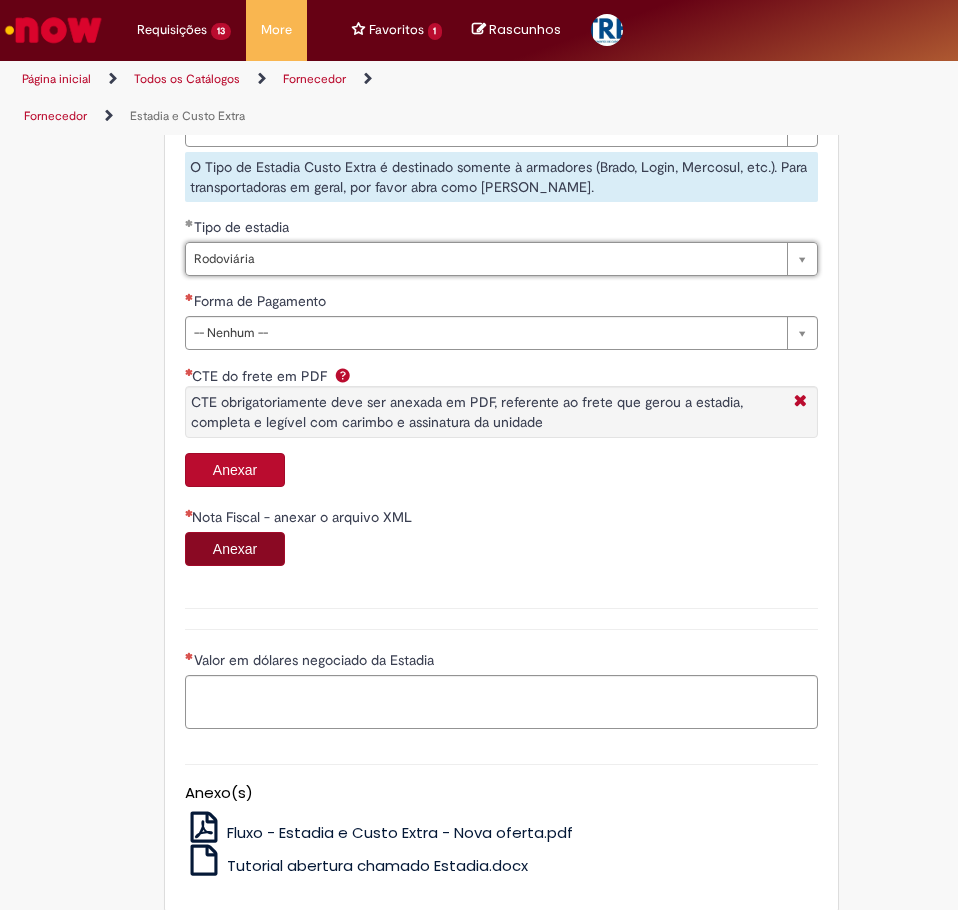 scroll, scrollTop: 1206, scrollLeft: 0, axis: vertical 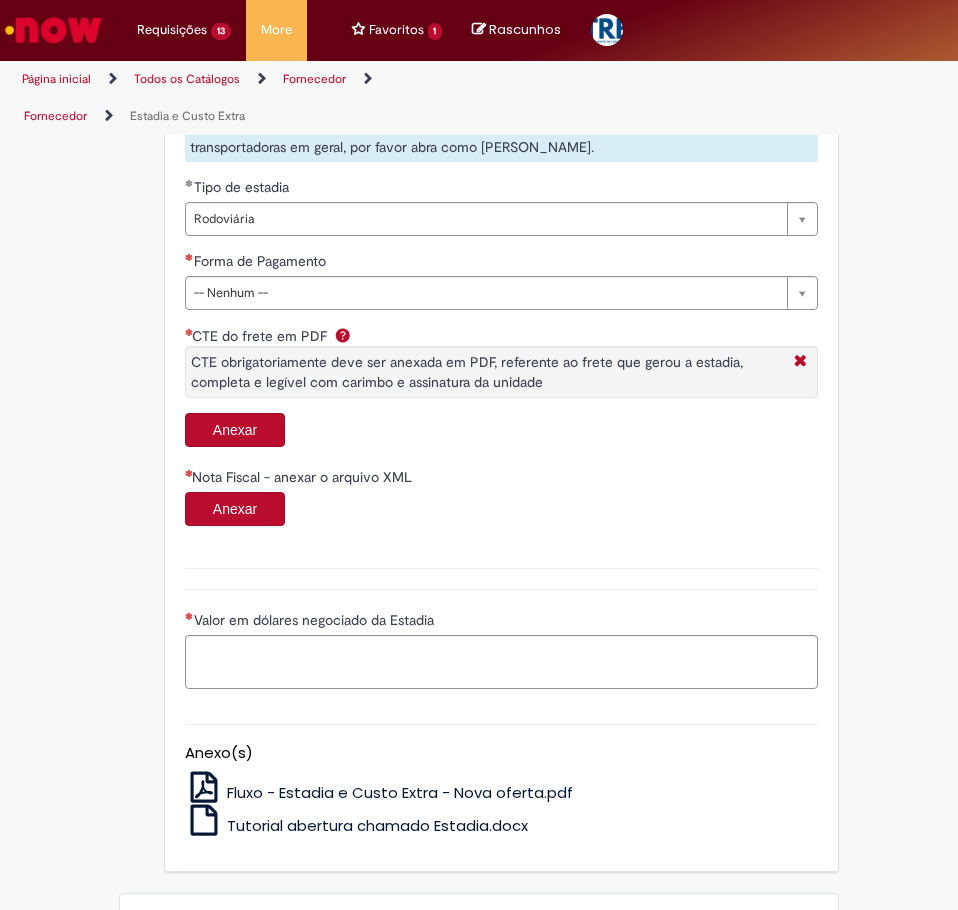 click on "Anexar" at bounding box center [235, 430] 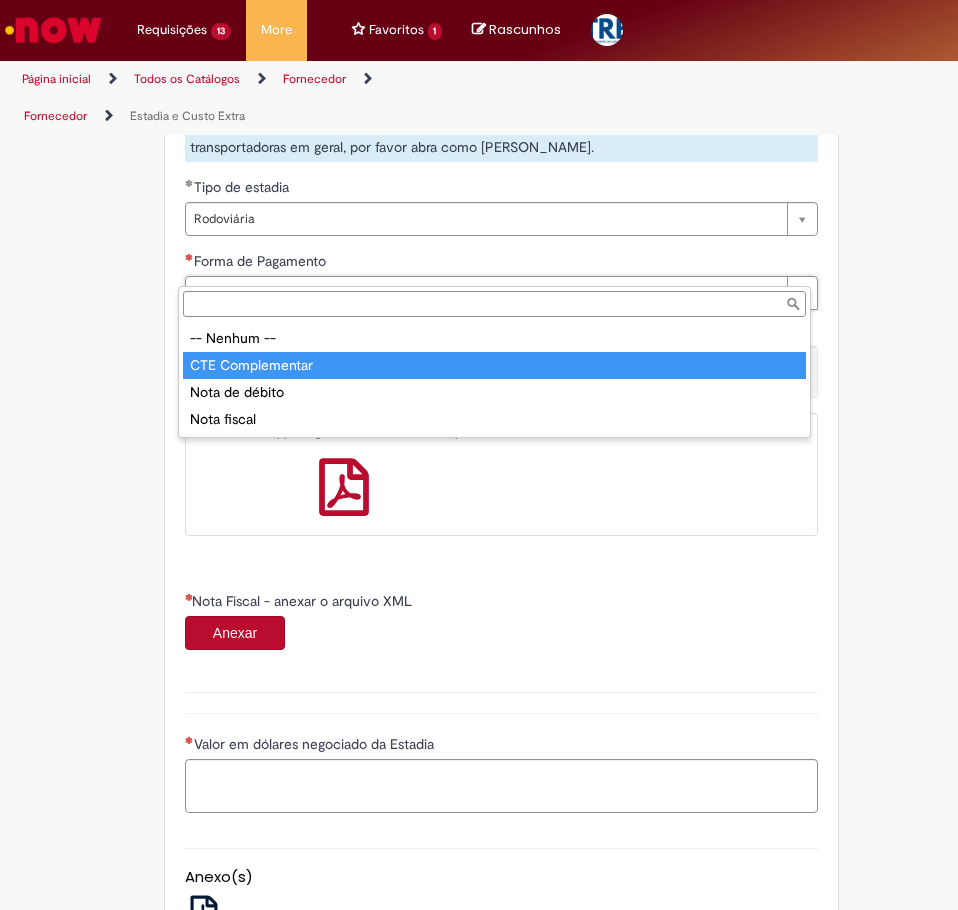 type on "**********" 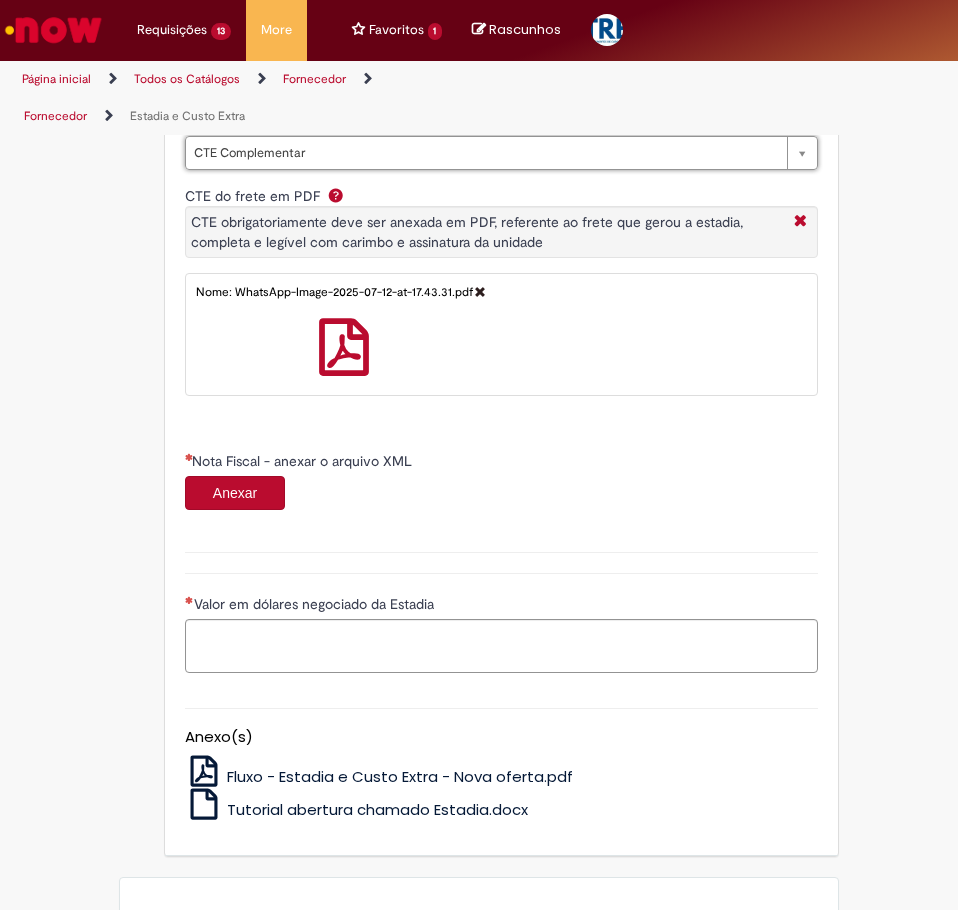 scroll, scrollTop: 1412, scrollLeft: 0, axis: vertical 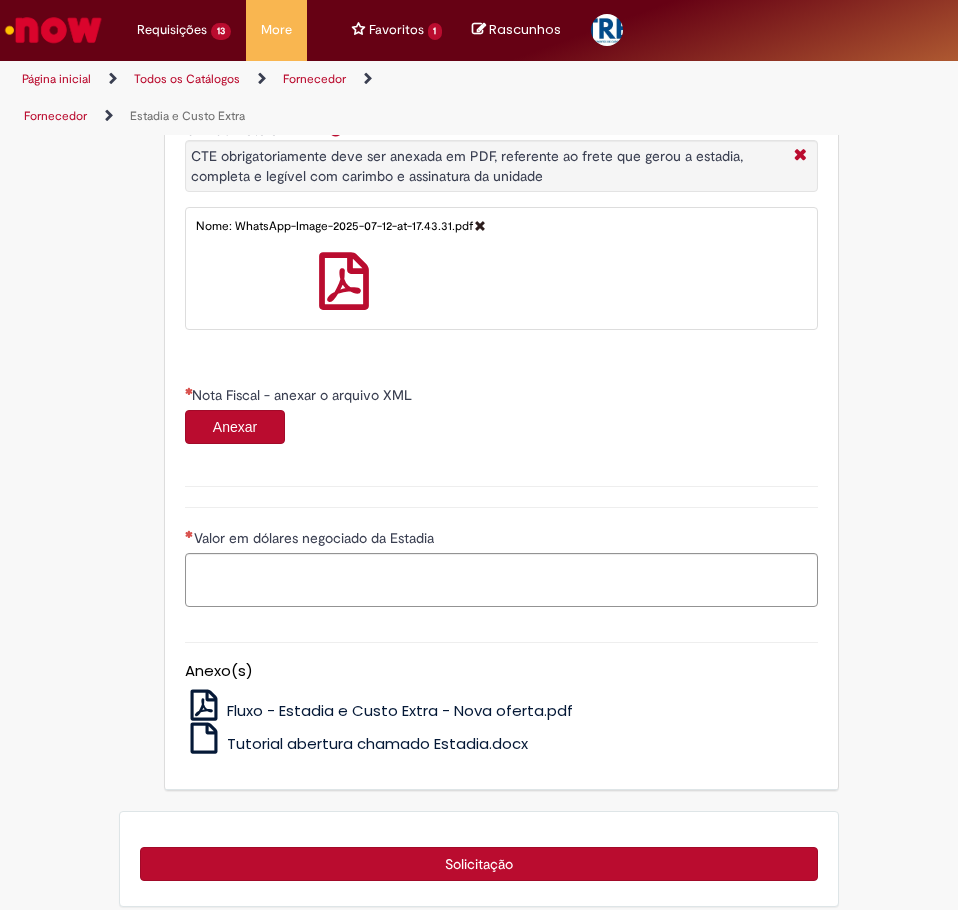 click on "Anexar" at bounding box center [235, 427] 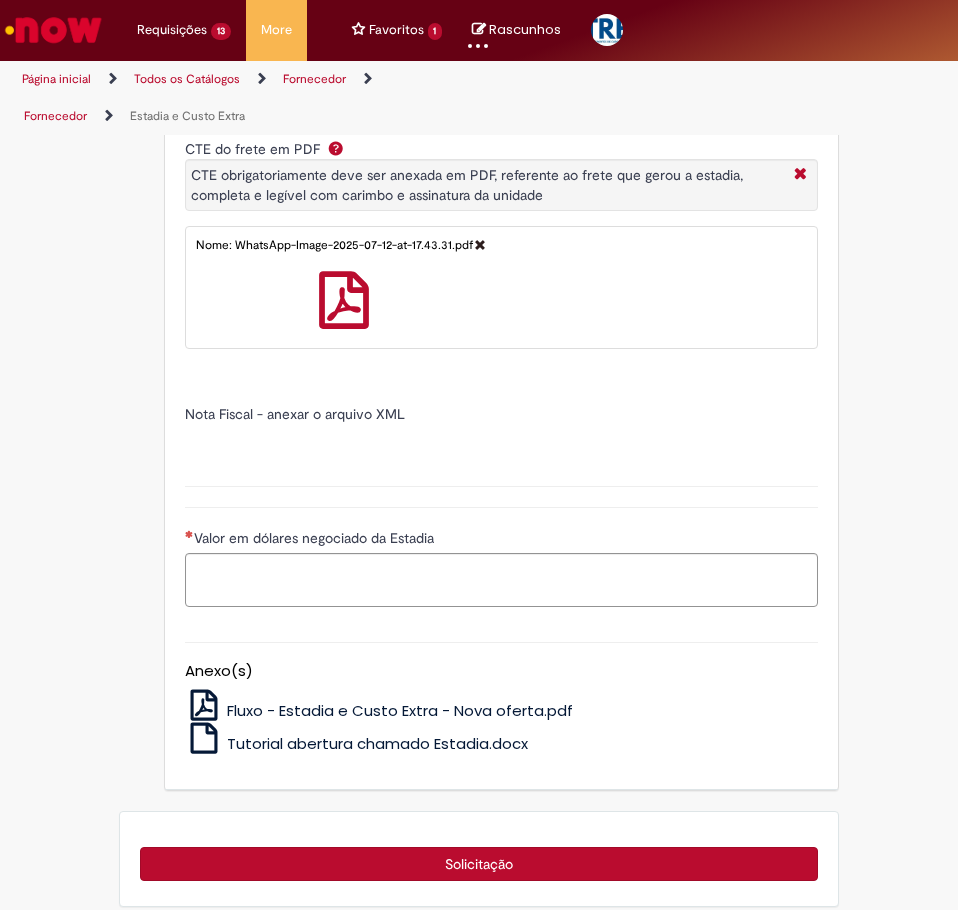 type on "******" 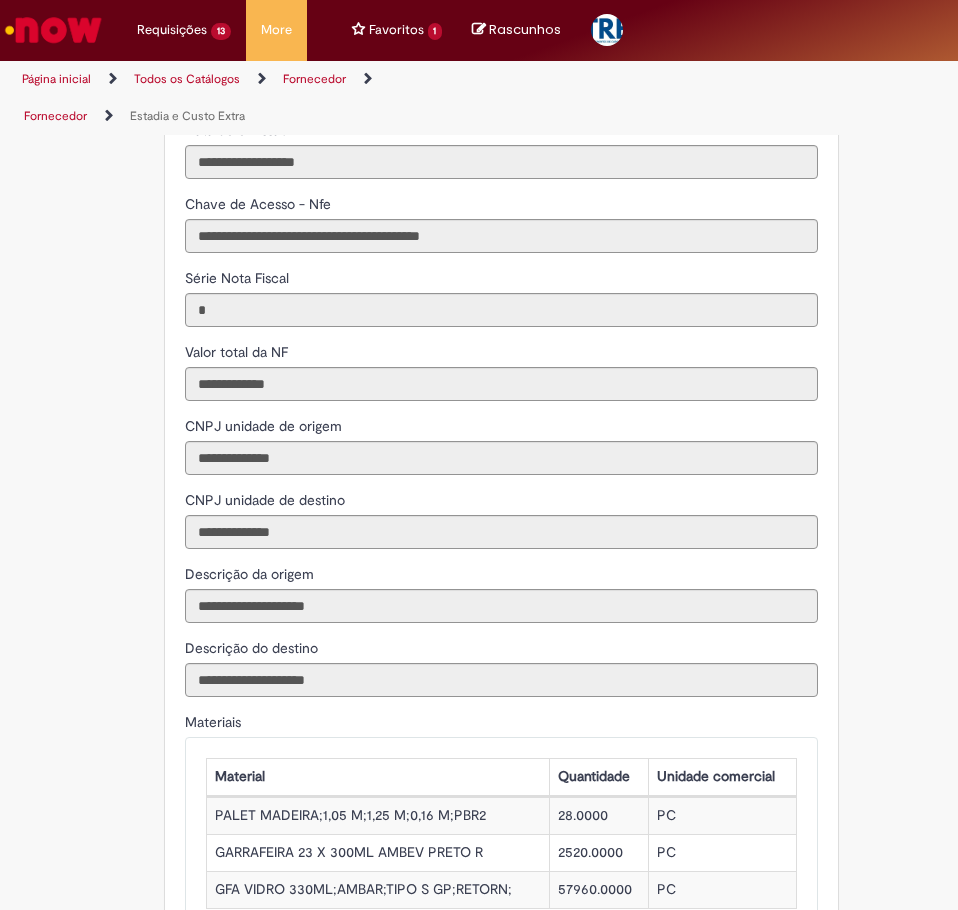 scroll, scrollTop: 2479, scrollLeft: 0, axis: vertical 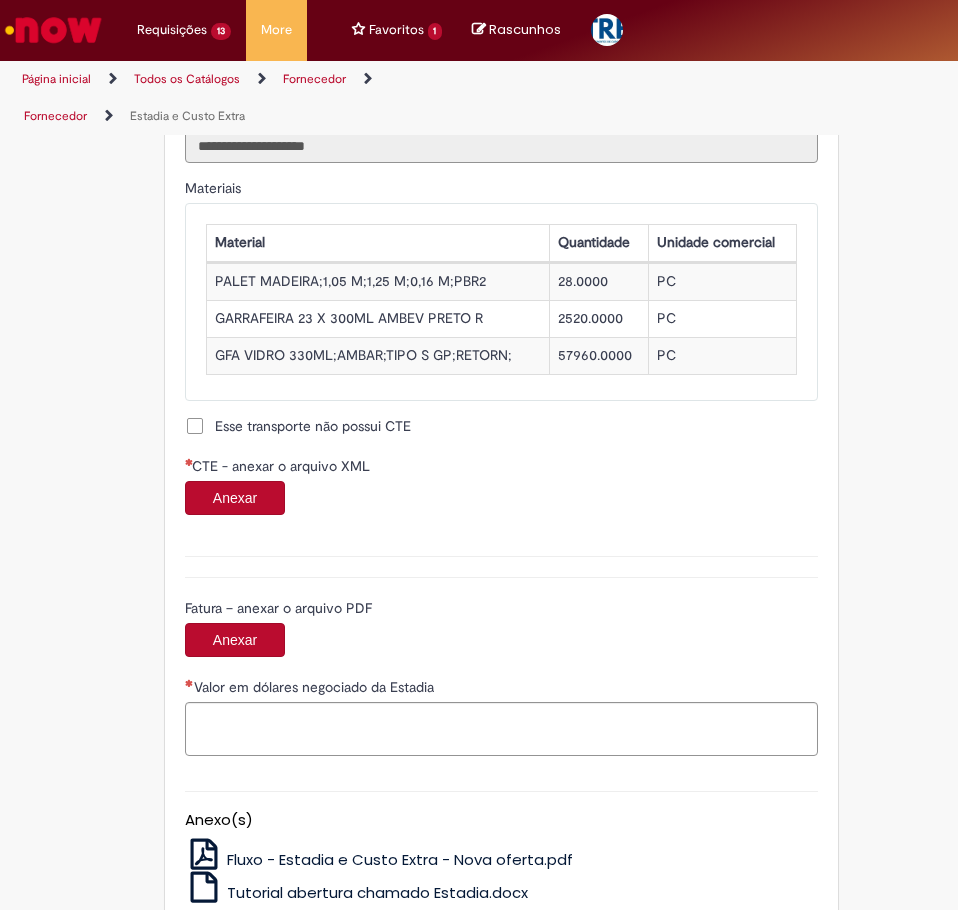 click on "Anexar" at bounding box center (235, 498) 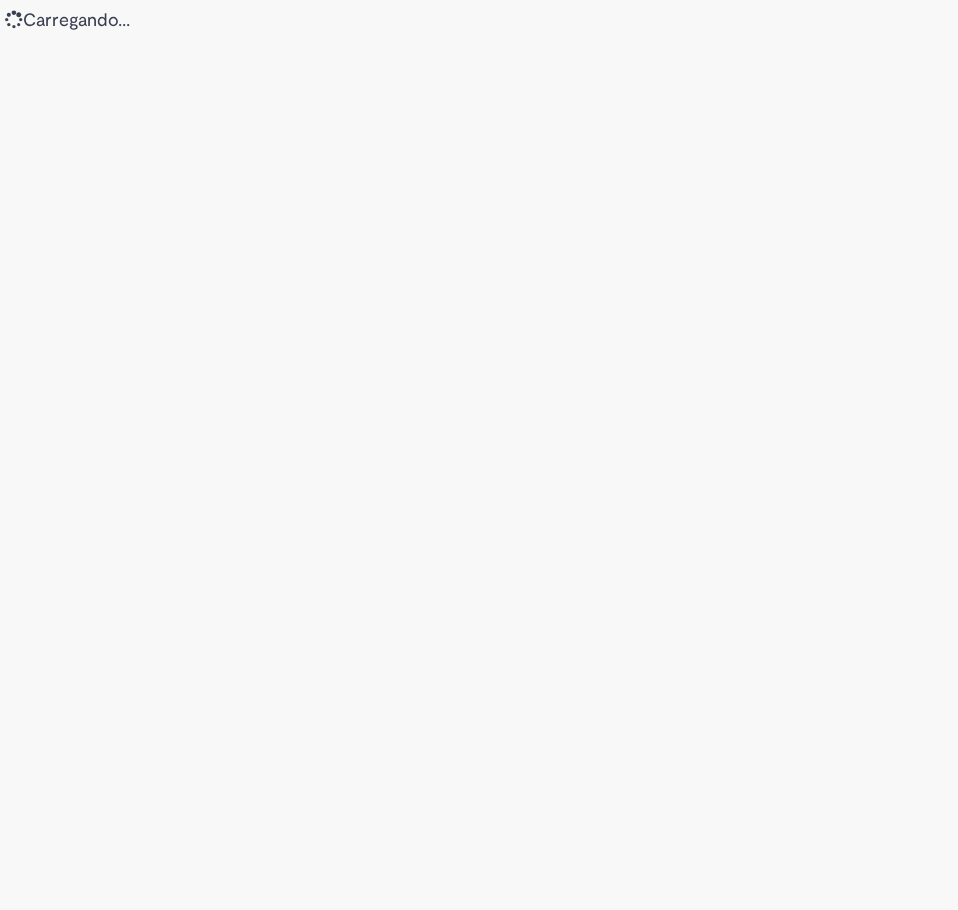 scroll, scrollTop: 0, scrollLeft: 0, axis: both 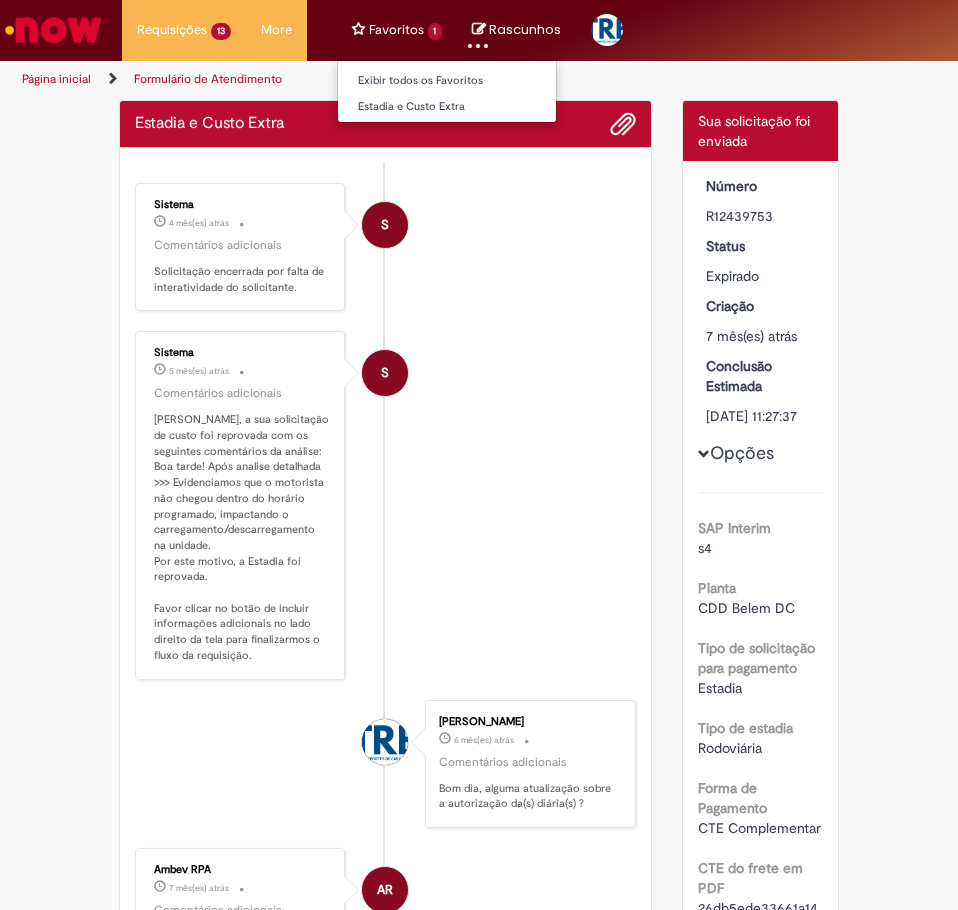 click on "Favoritos   1
Exibir todos os Favoritos
Estadia e Custo Extra" at bounding box center (397, 30) 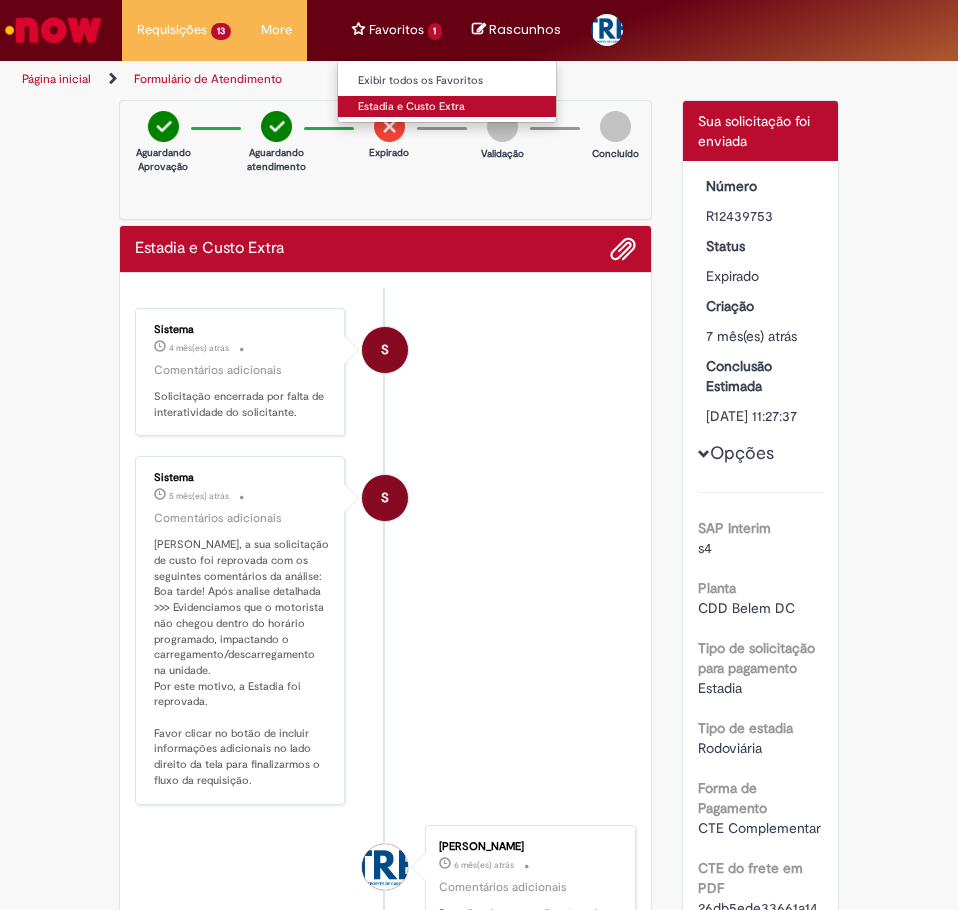click on "Estadia e Custo Extra" at bounding box center [448, 107] 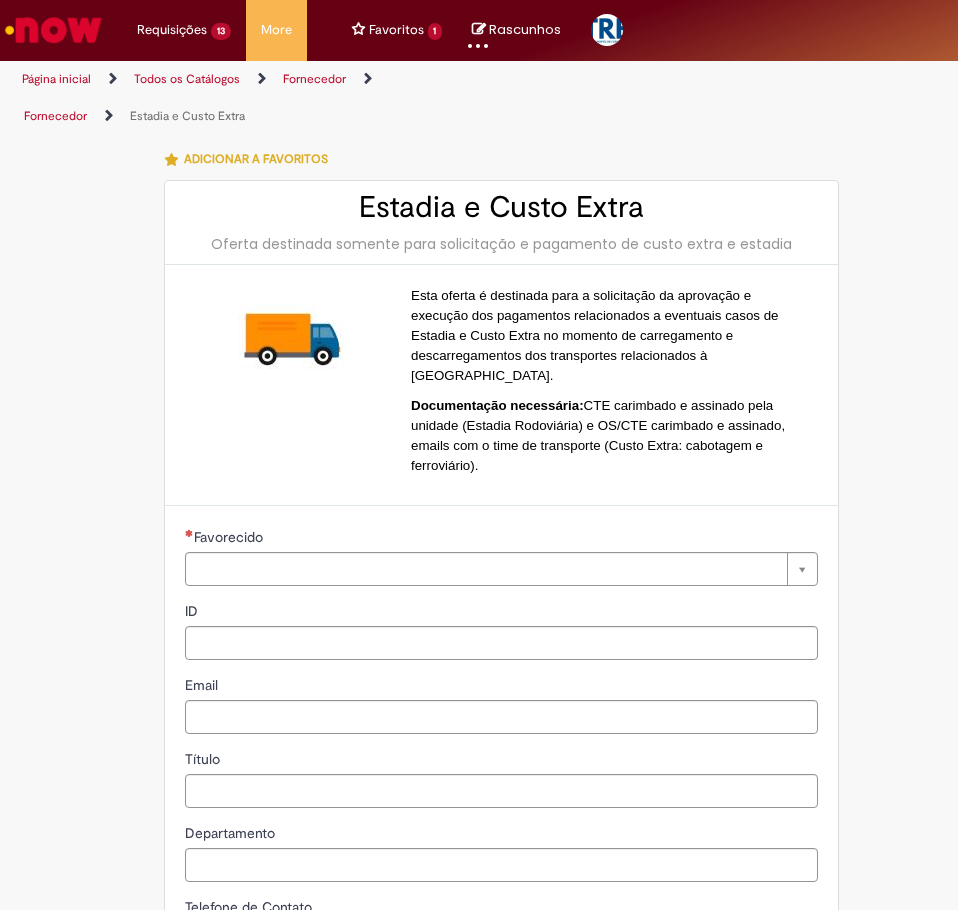 type on "**********" 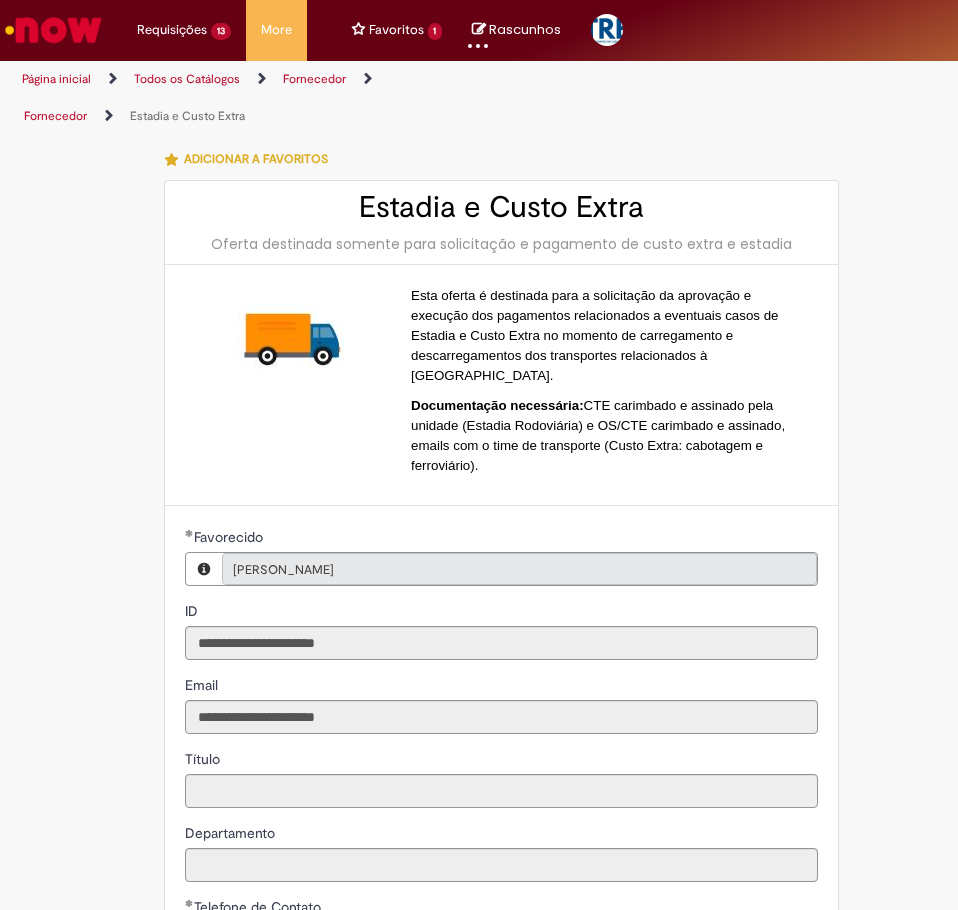type on "**********" 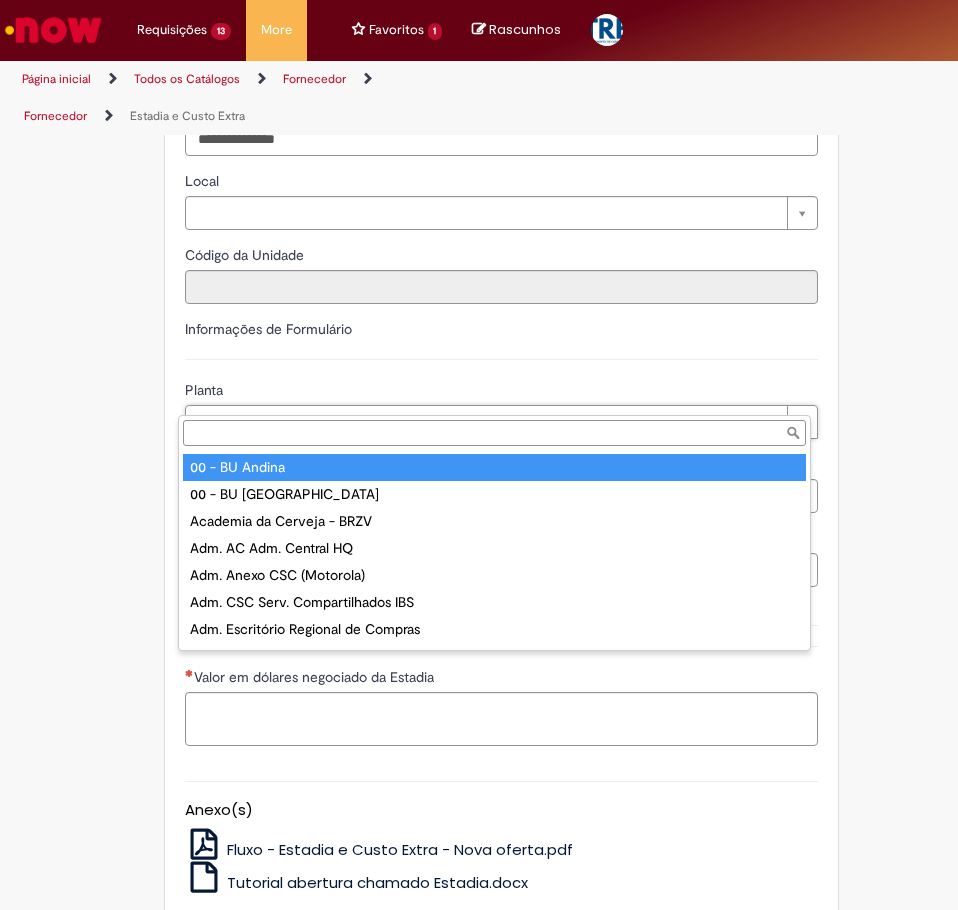 click on "Planta" at bounding box center [494, 433] 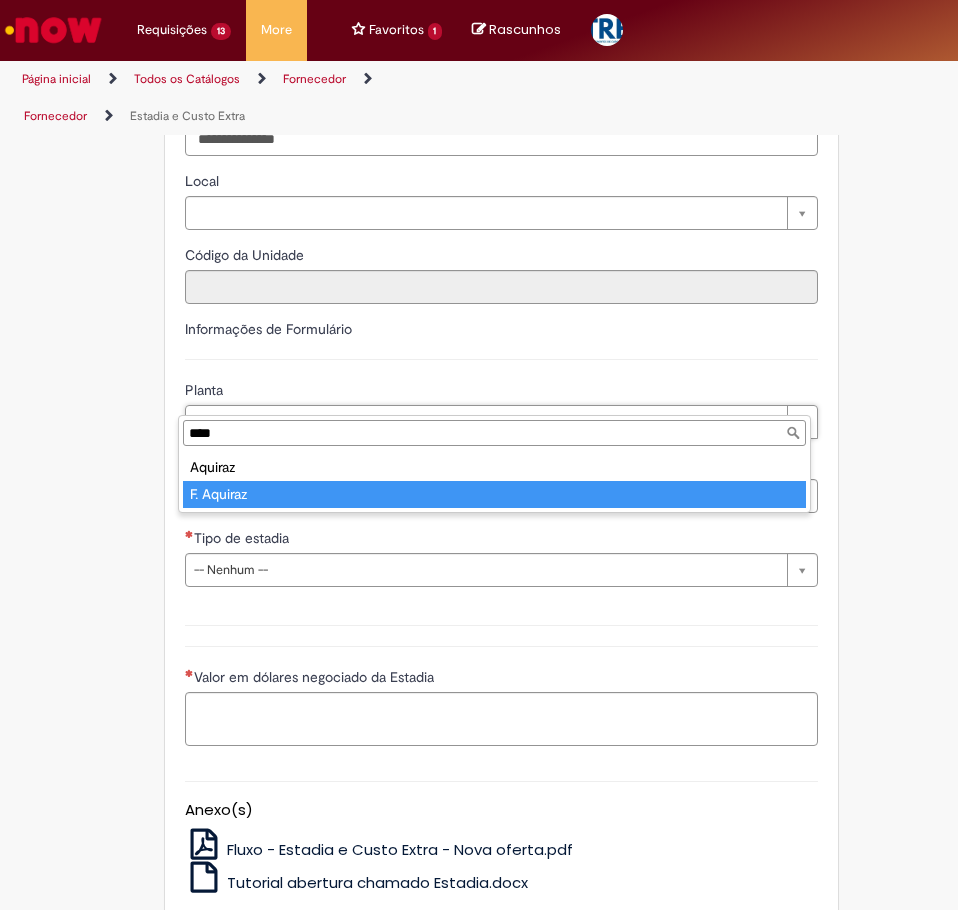type on "****" 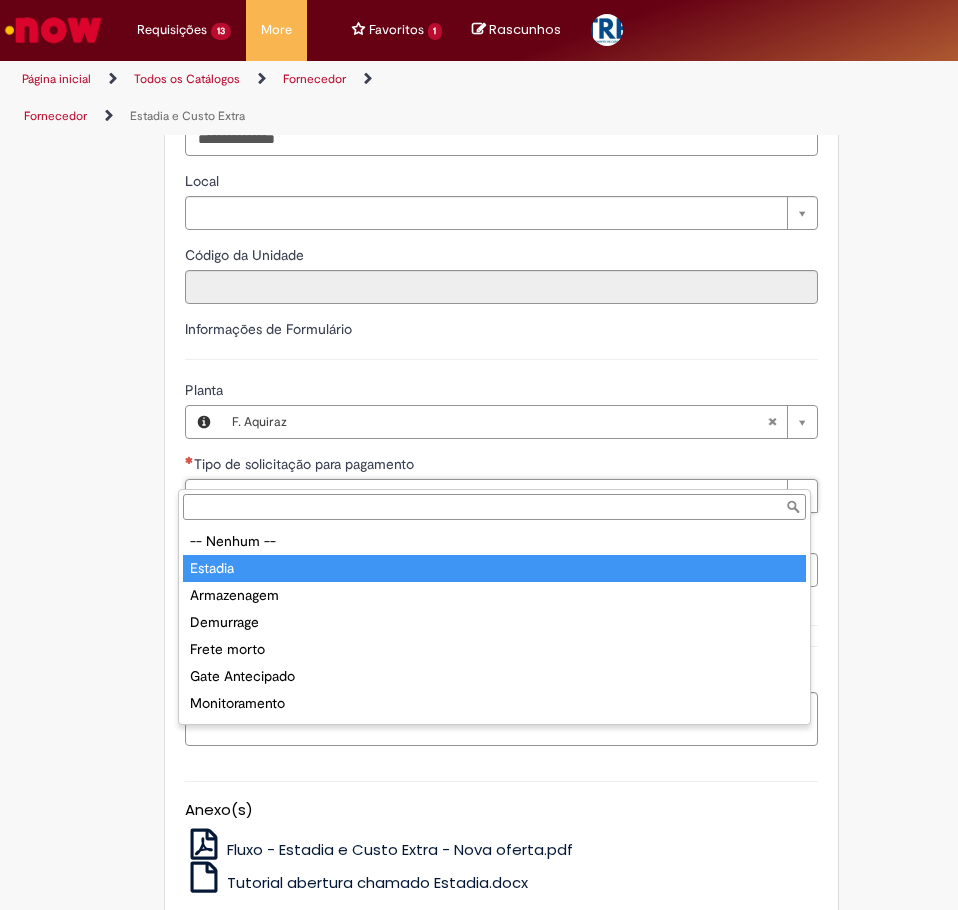 type on "*******" 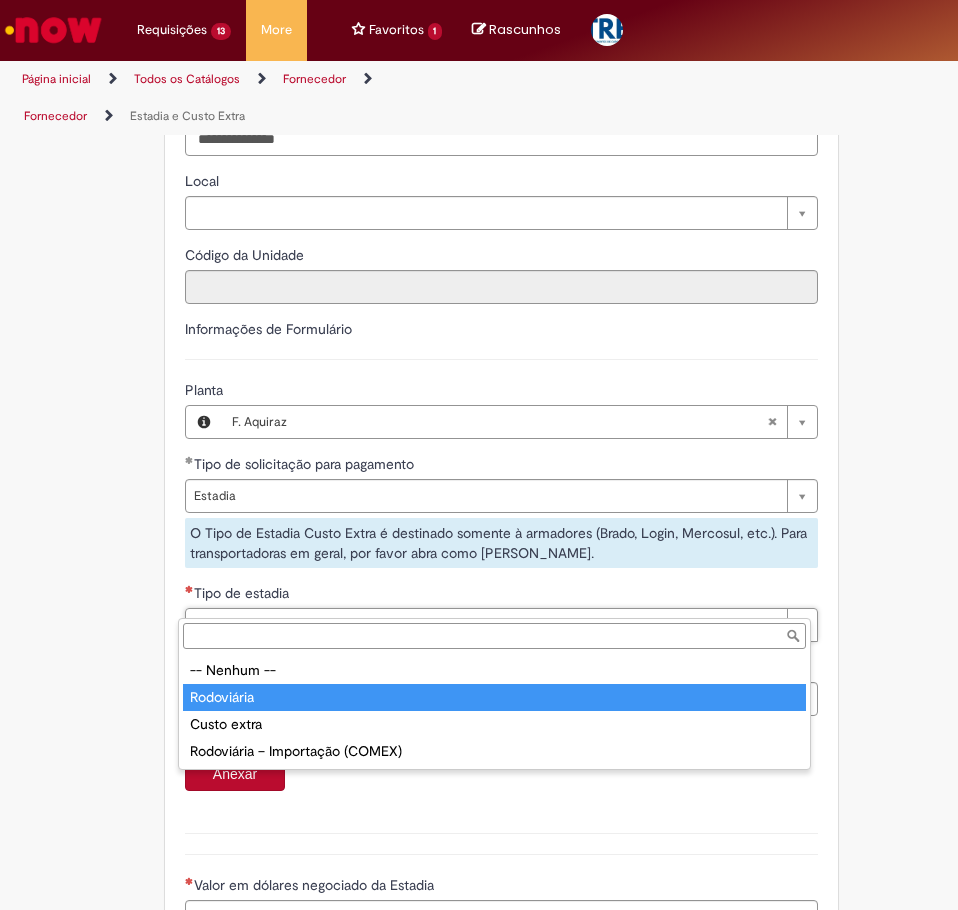 type on "**********" 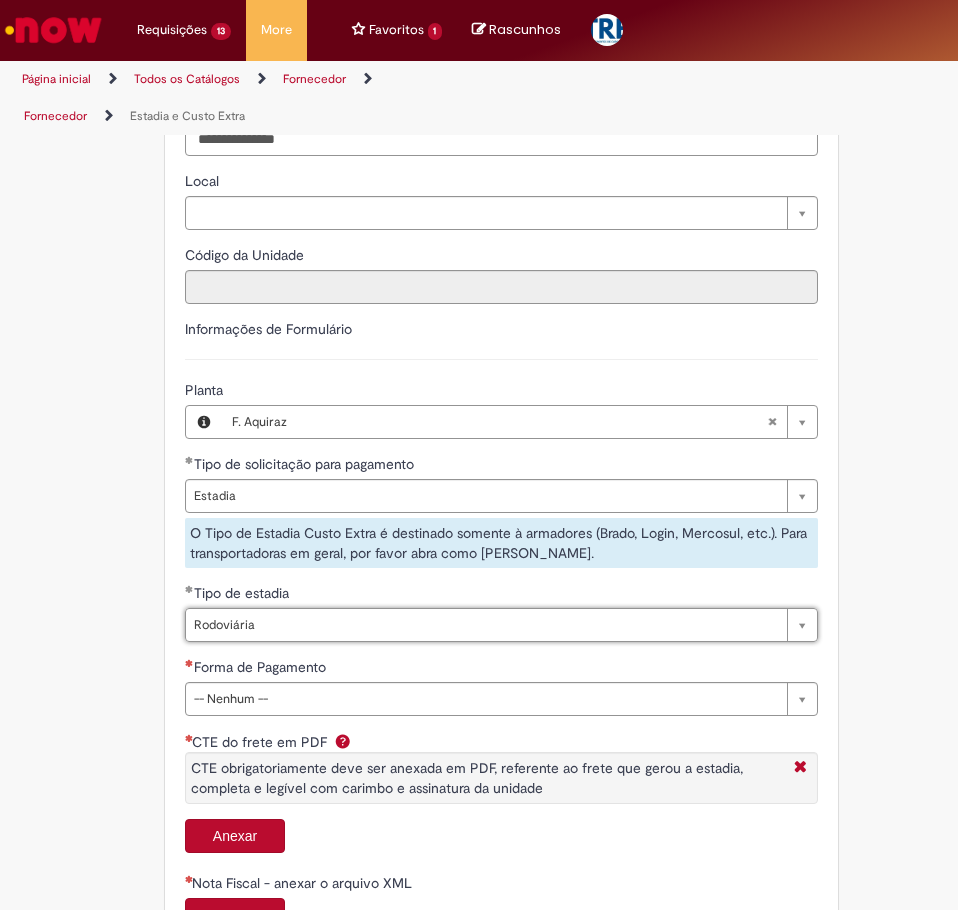 drag, startPoint x: 248, startPoint y: 698, endPoint x: 245, endPoint y: 687, distance: 11.401754 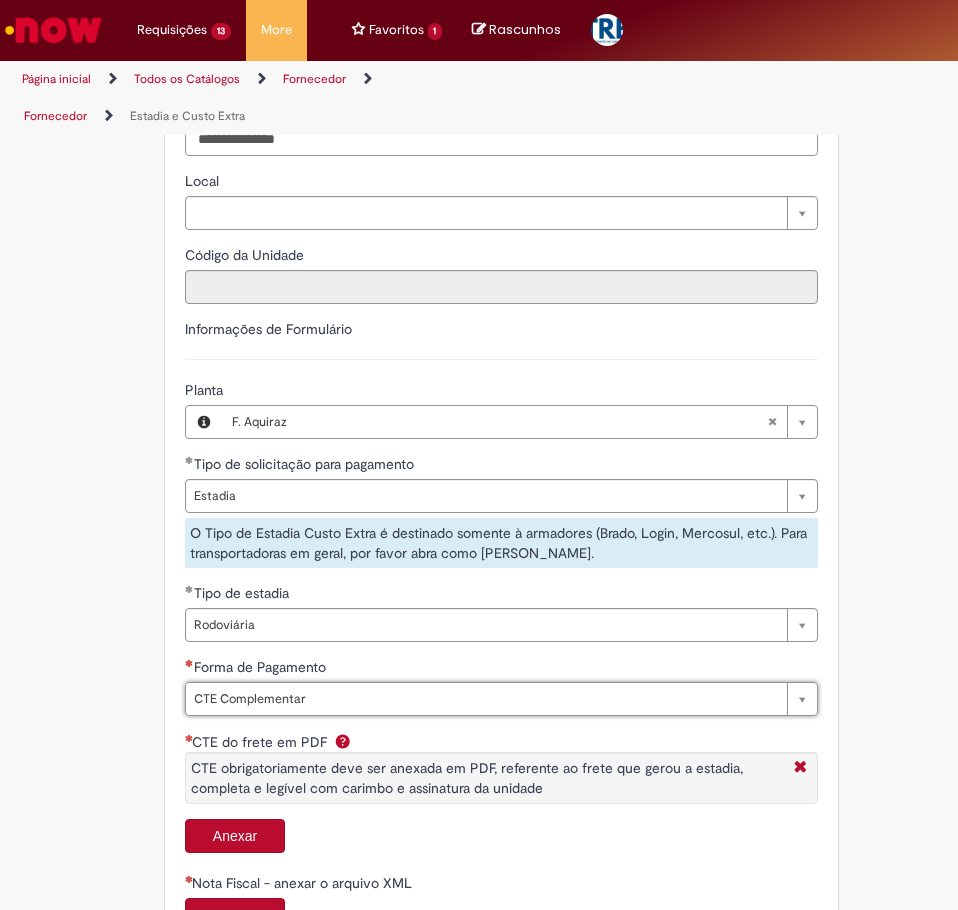 type on "**********" 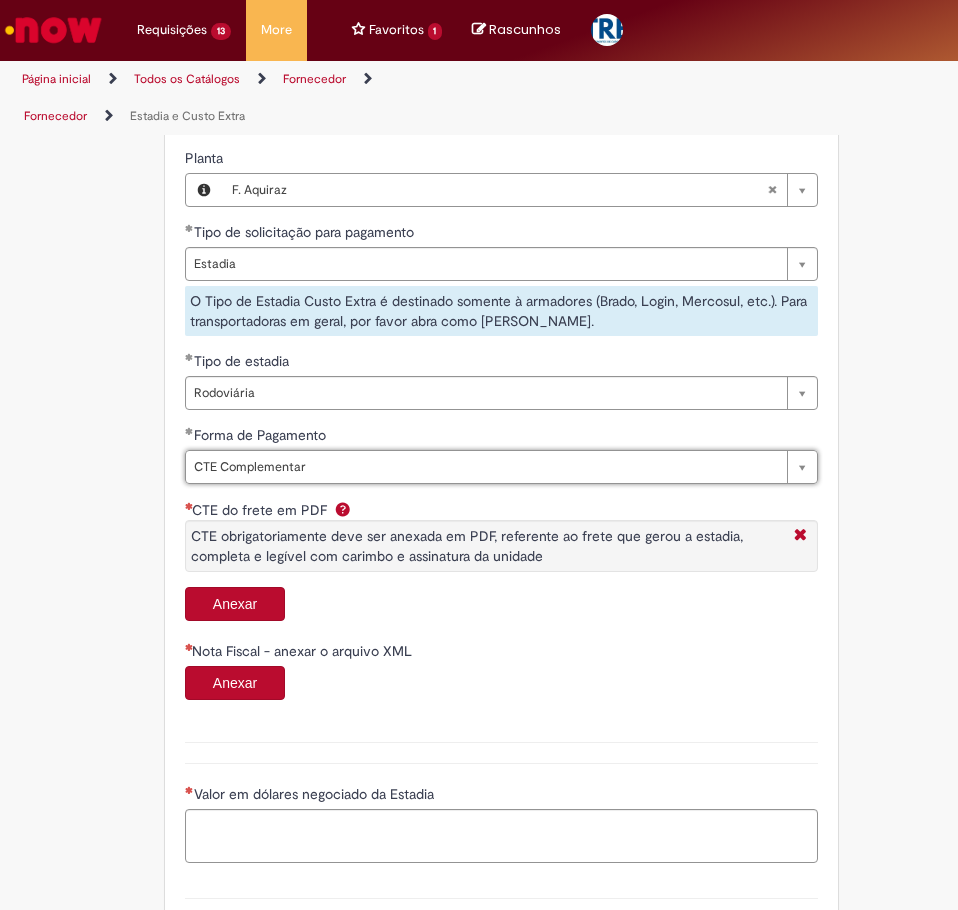 scroll, scrollTop: 1288, scrollLeft: 0, axis: vertical 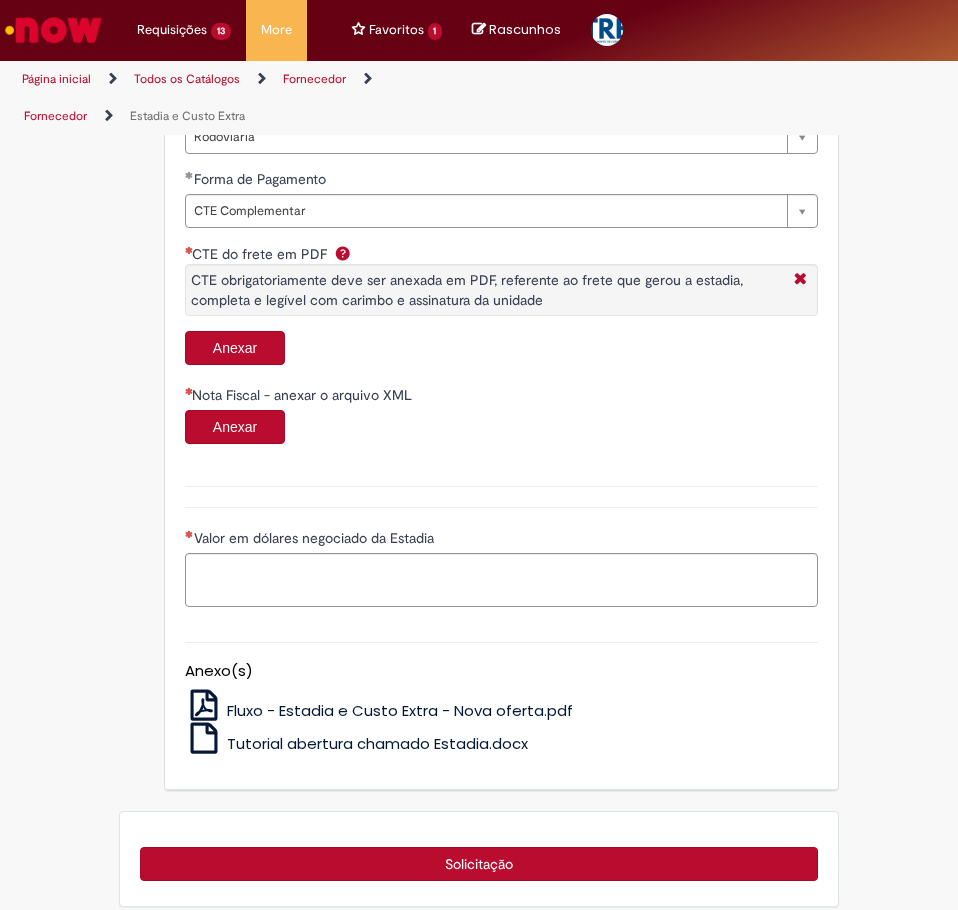 click on "Anexar" at bounding box center (235, 348) 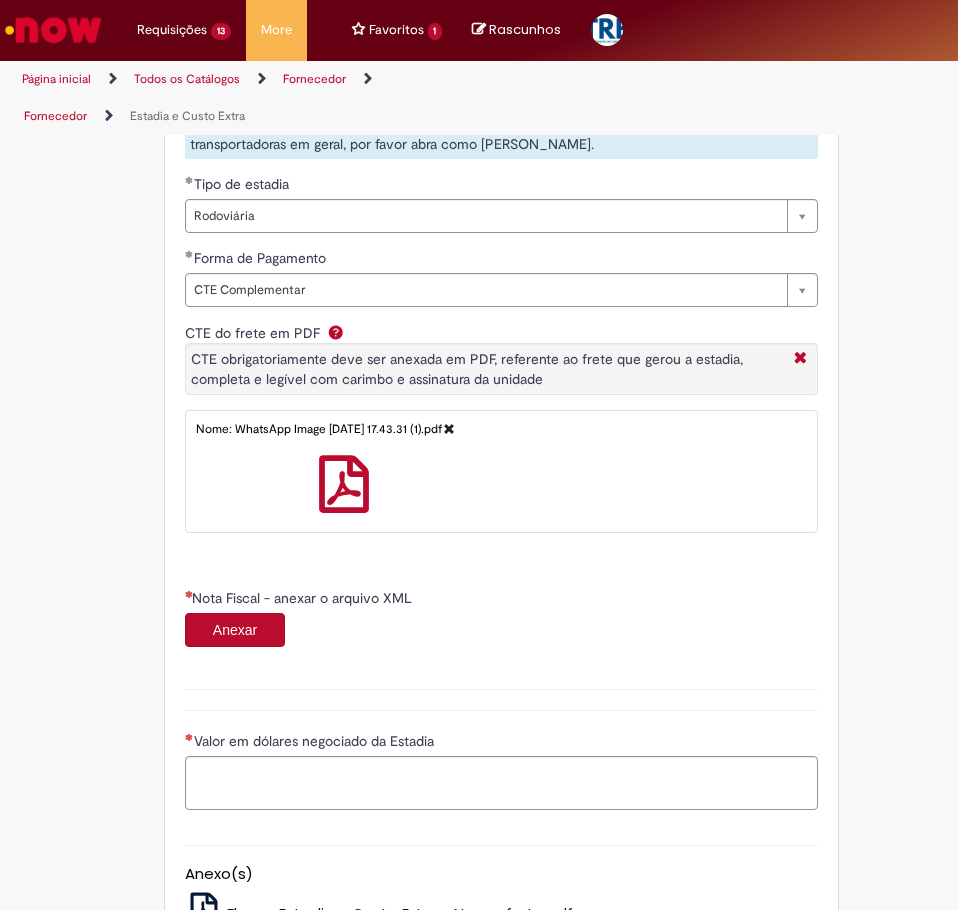 scroll, scrollTop: 1145, scrollLeft: 0, axis: vertical 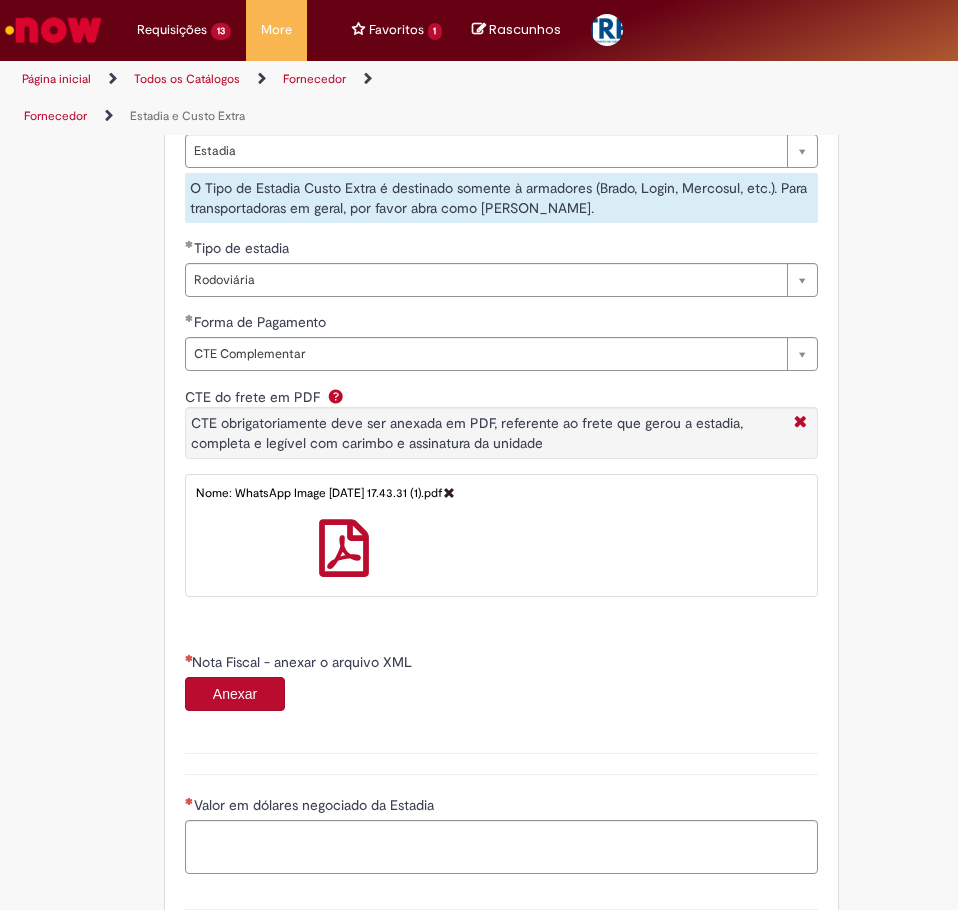click on "Anexar" at bounding box center (235, 694) 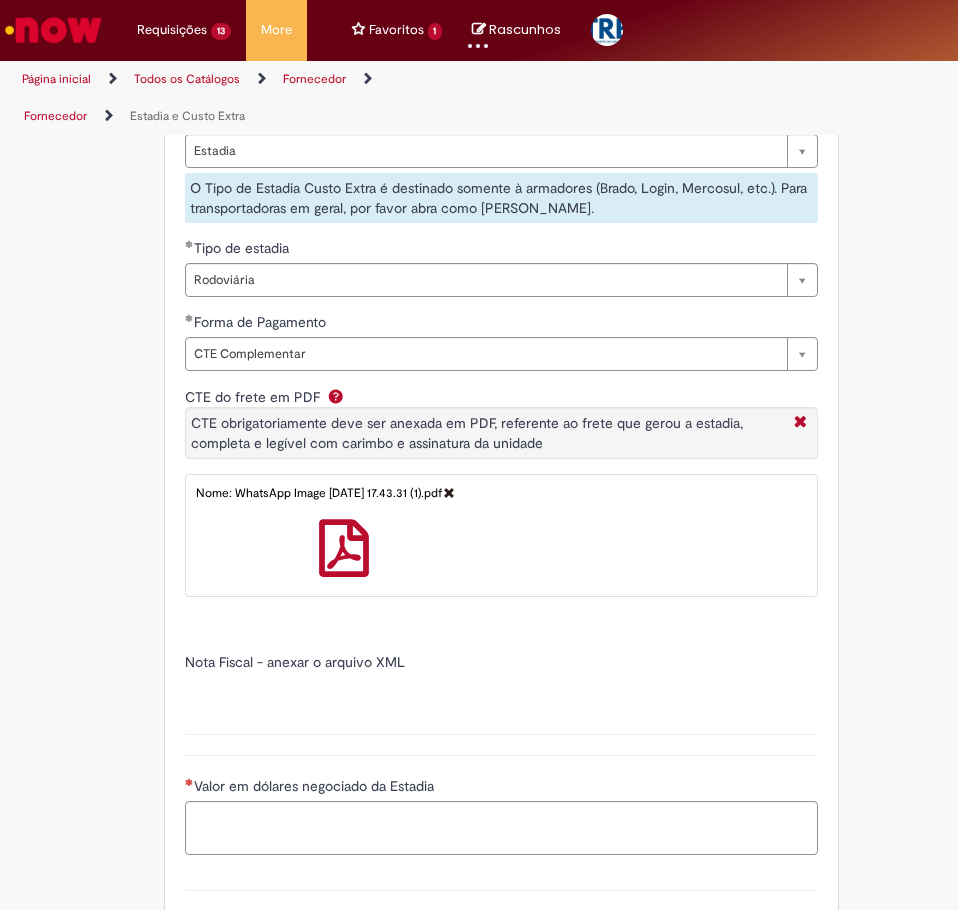 type on "*****" 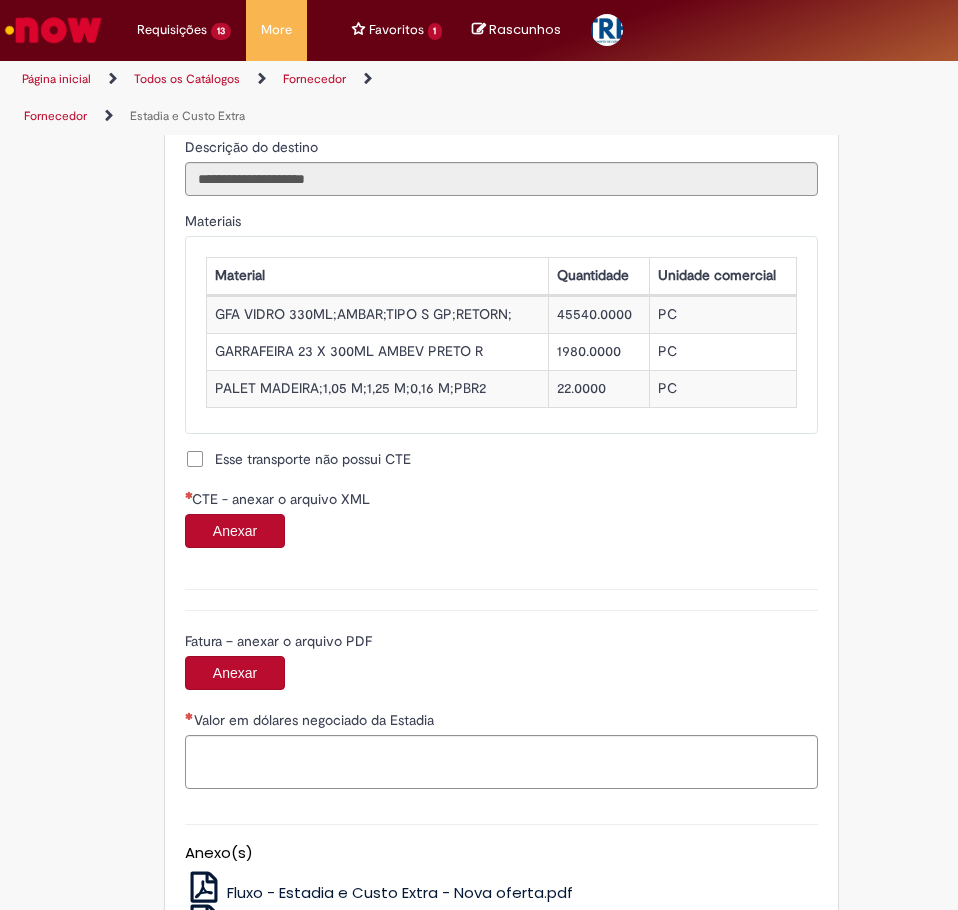 scroll, scrollTop: 2460, scrollLeft: 0, axis: vertical 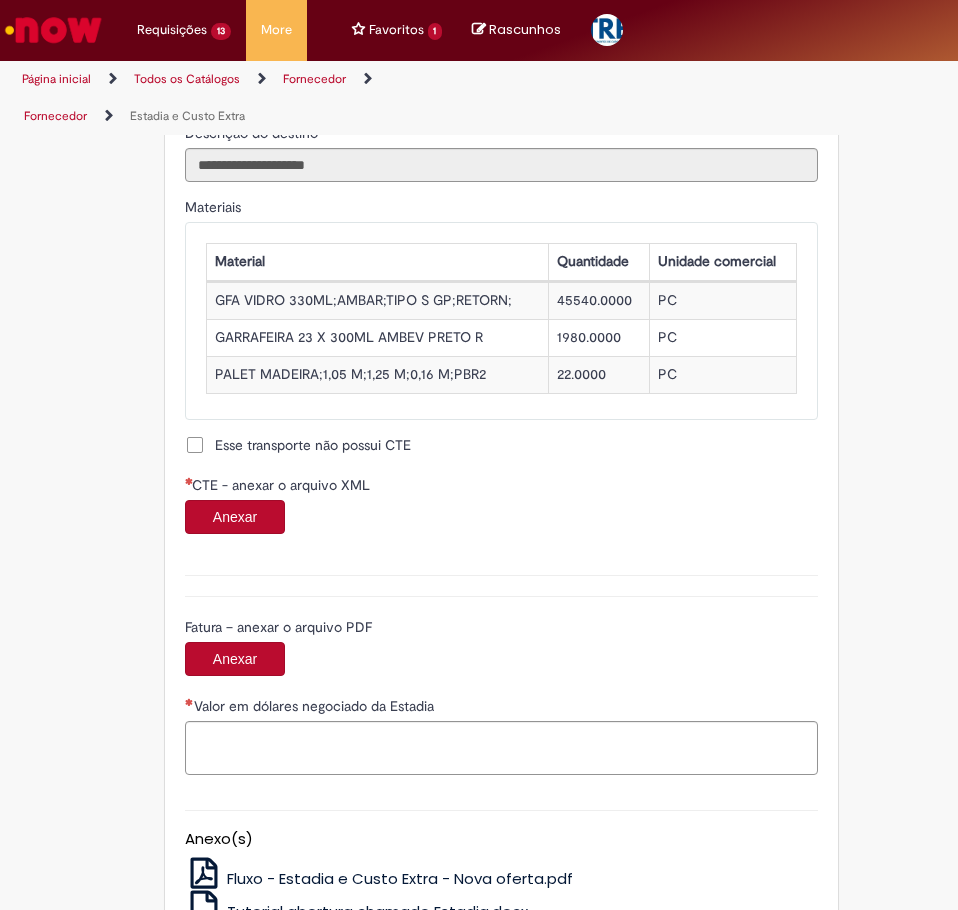 click on "Anexar" at bounding box center [235, 517] 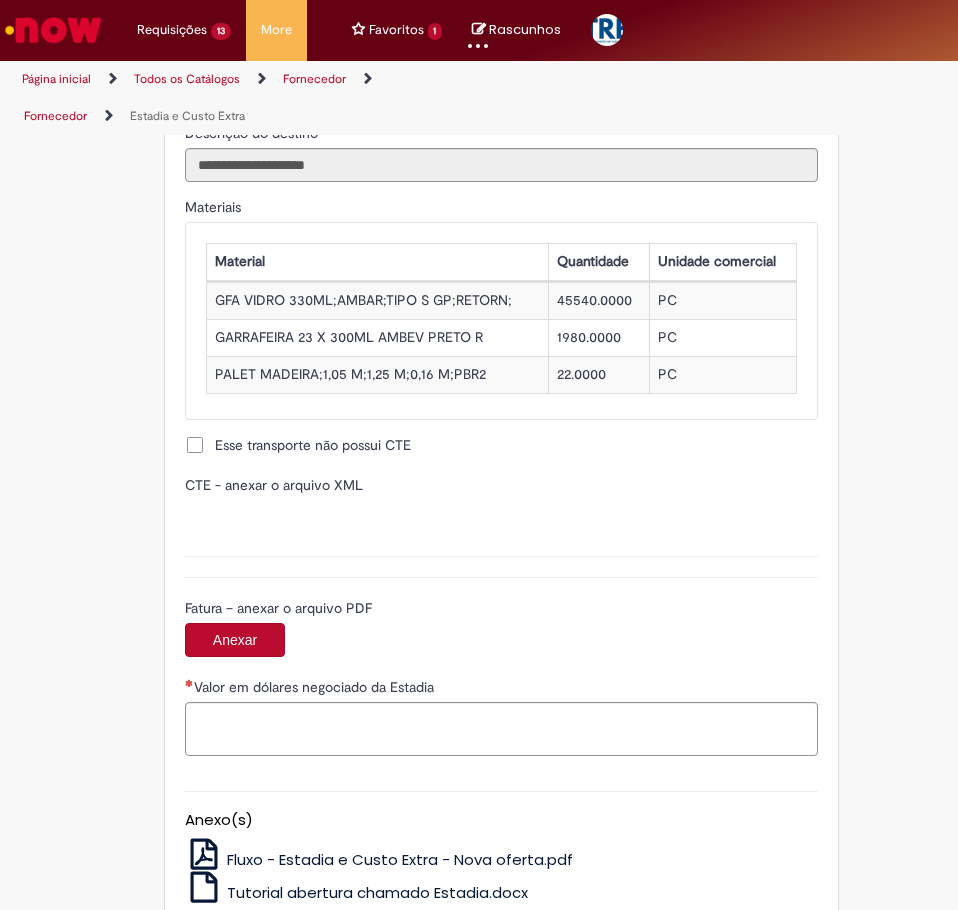type on "**********" 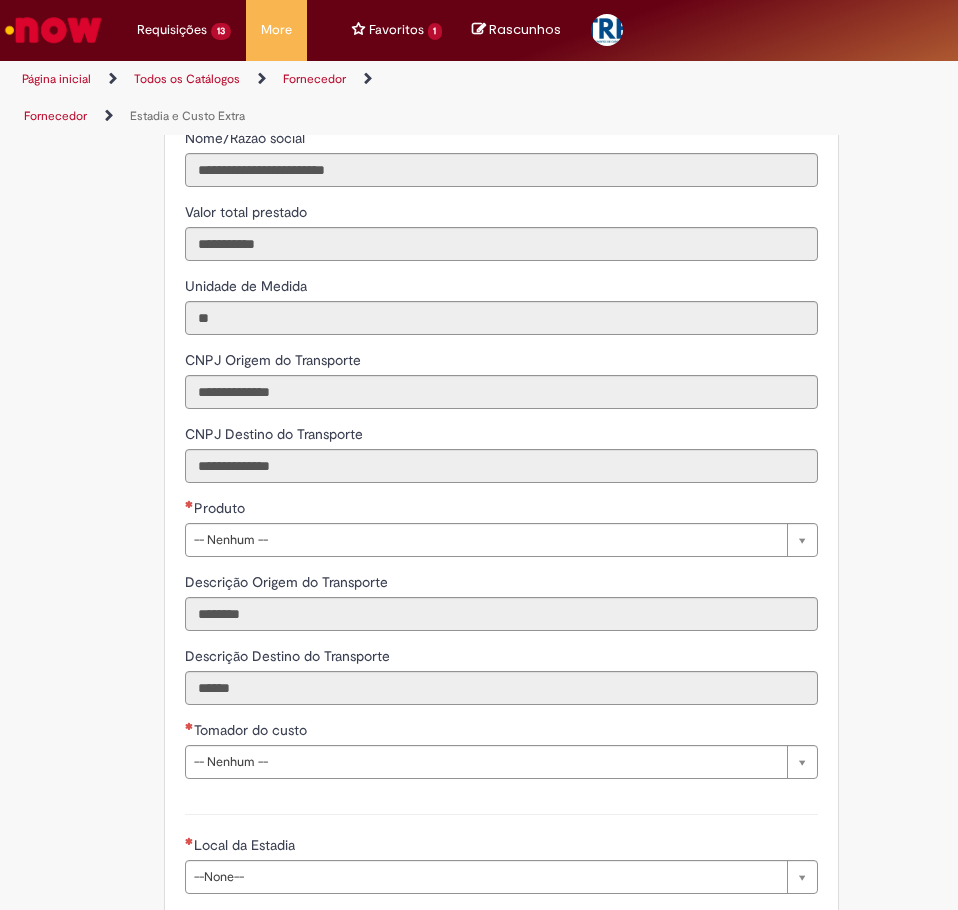 scroll, scrollTop: 3657, scrollLeft: 0, axis: vertical 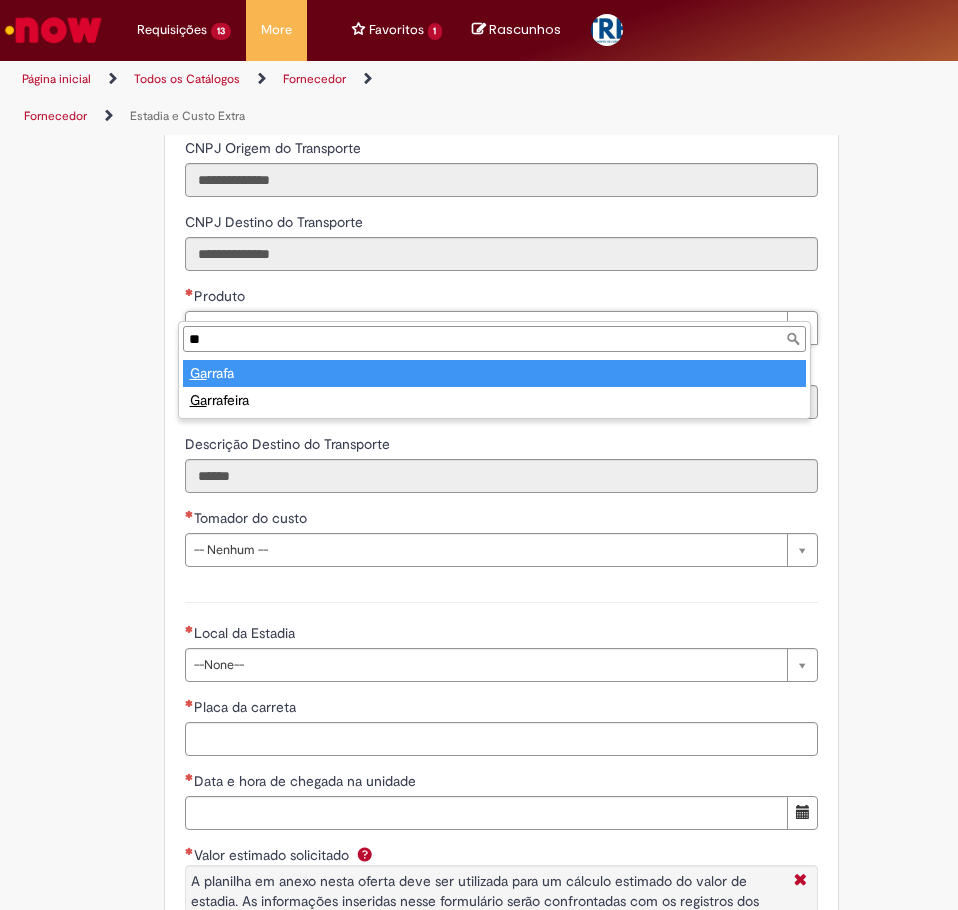 type on "*" 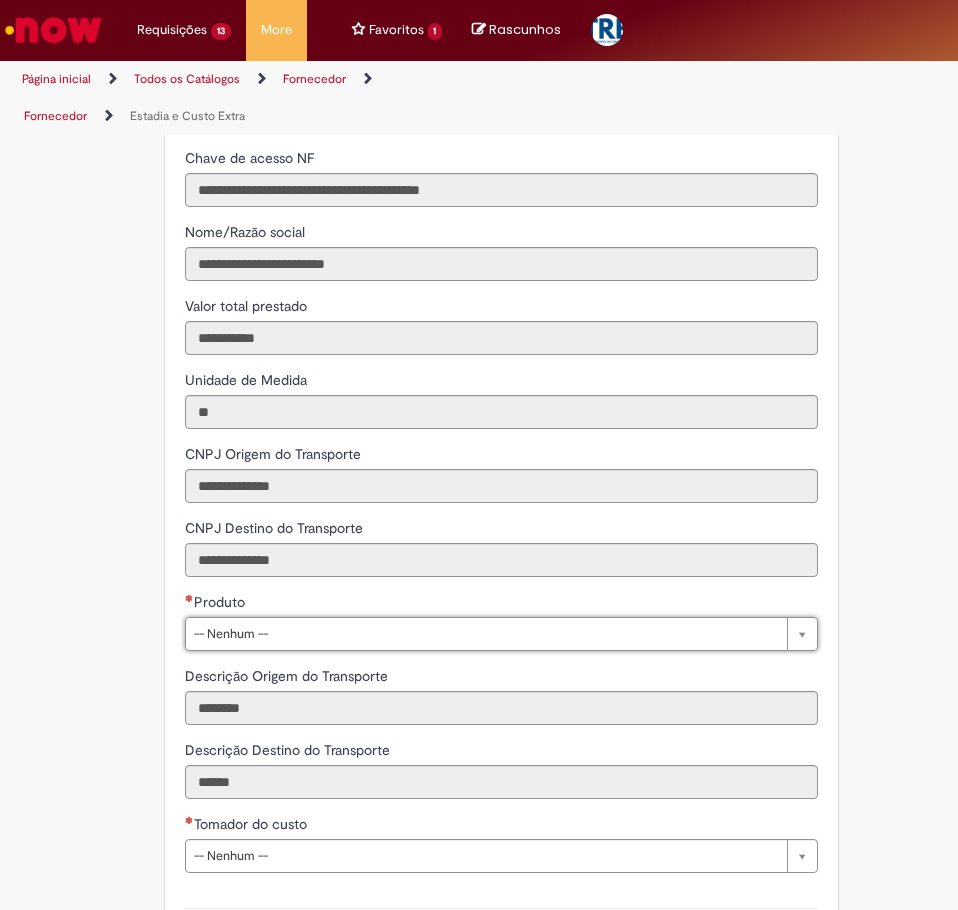 scroll, scrollTop: 3390, scrollLeft: 0, axis: vertical 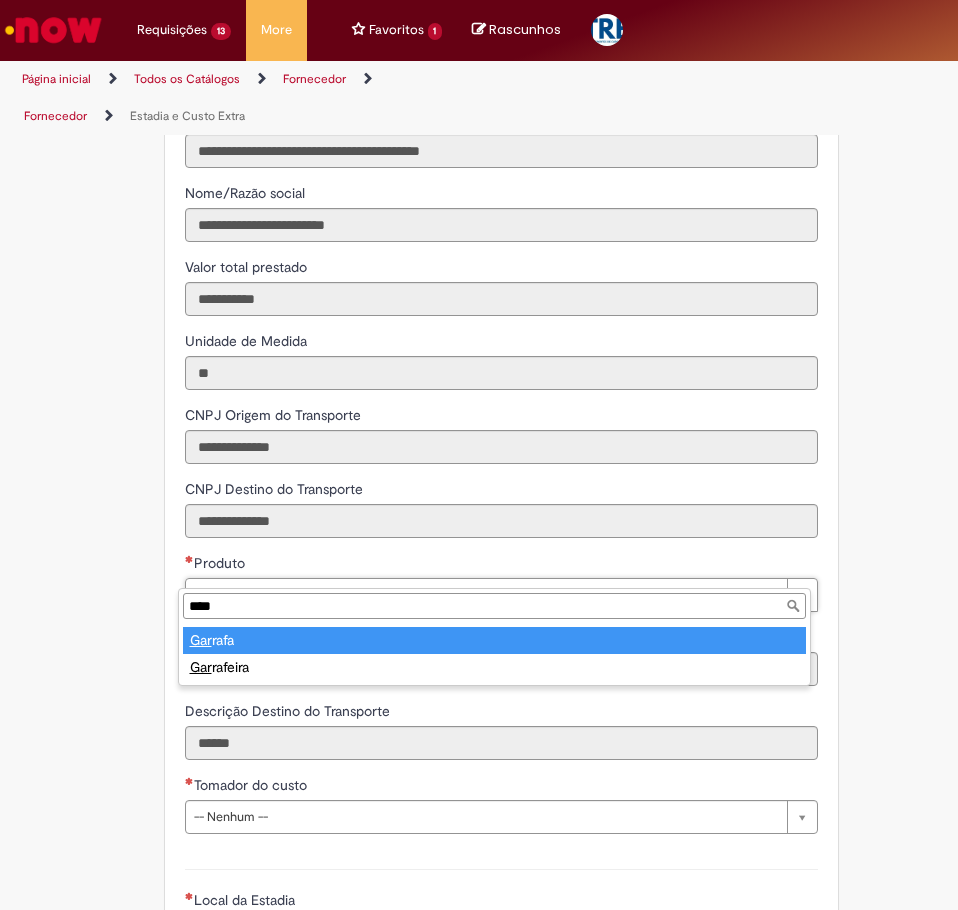 type on "*****" 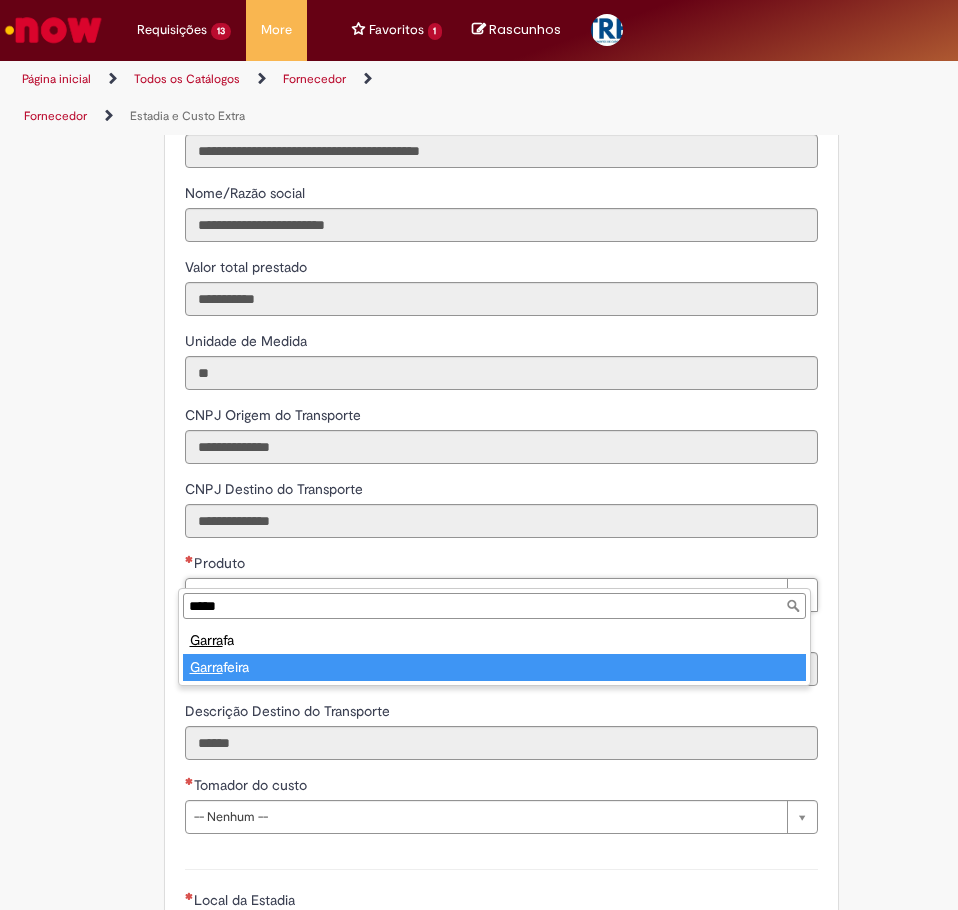 type on "**********" 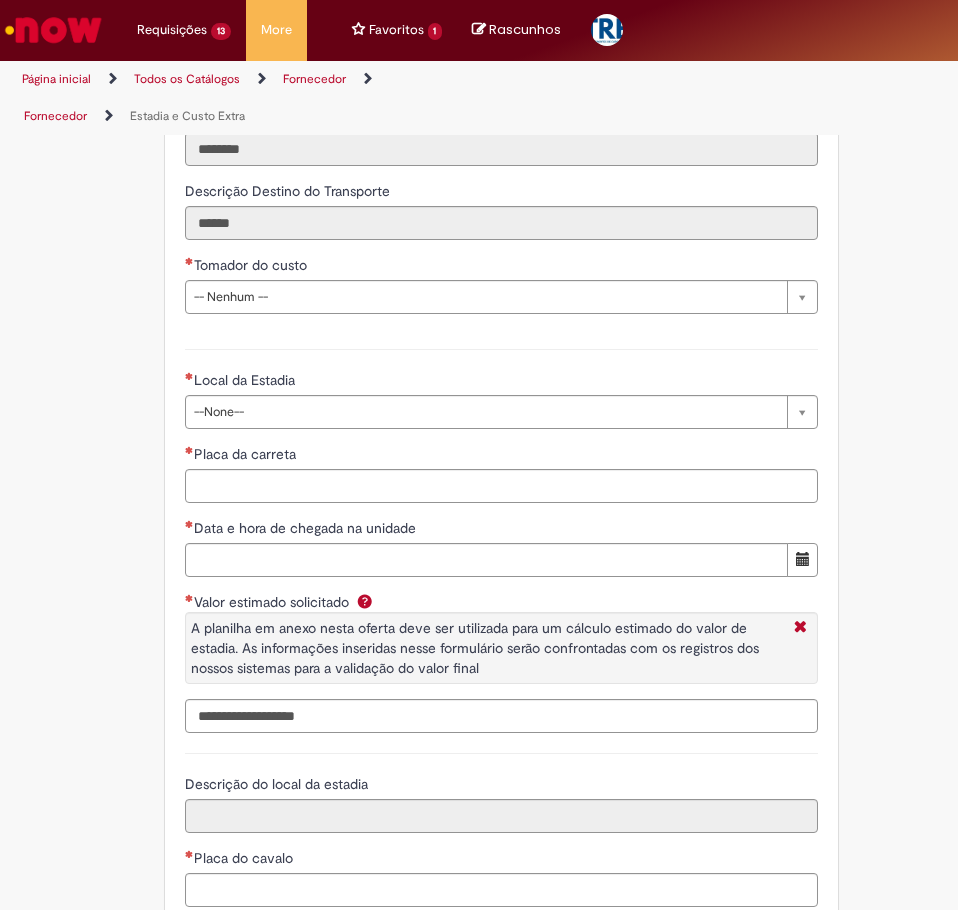 scroll, scrollTop: 3924, scrollLeft: 0, axis: vertical 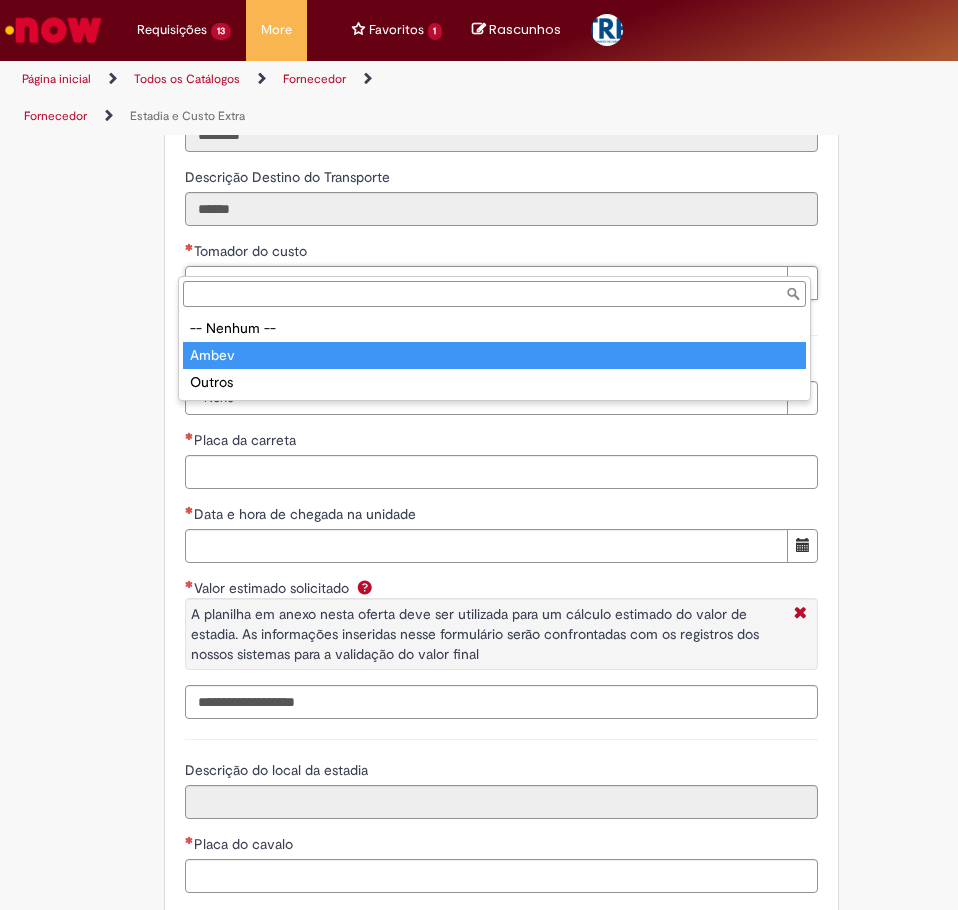 type on "*****" 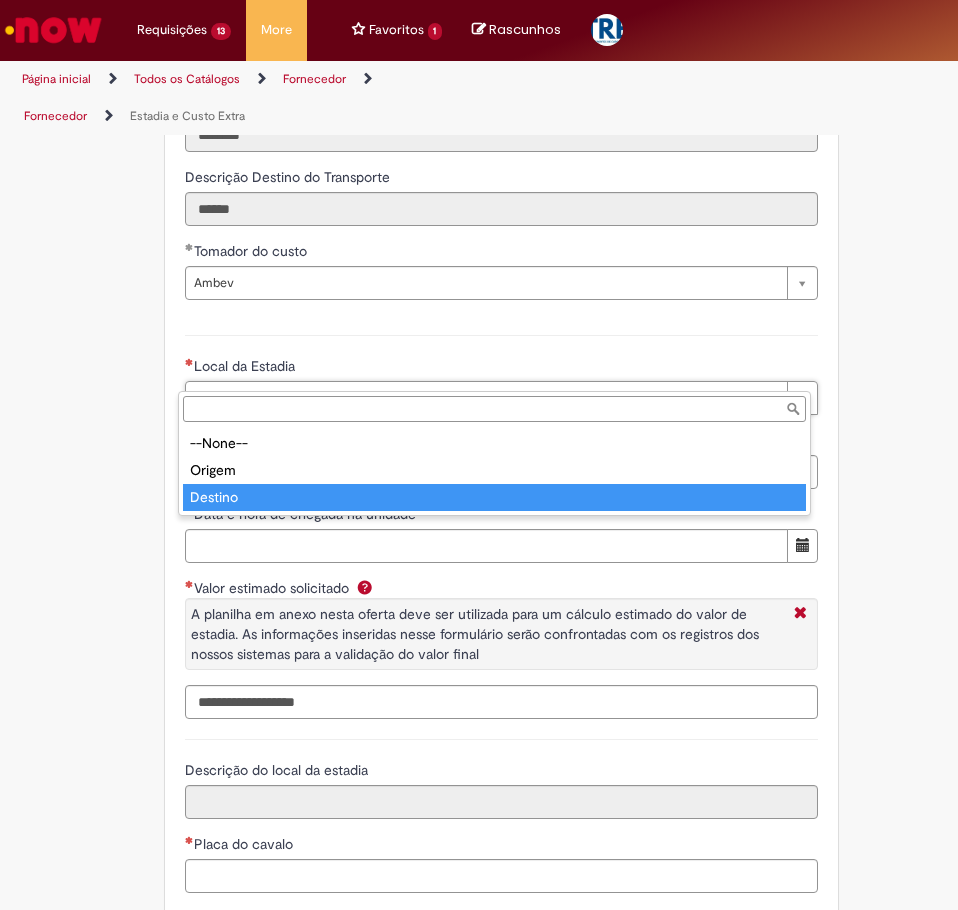 drag, startPoint x: 245, startPoint y: 492, endPoint x: 233, endPoint y: 505, distance: 17.691807 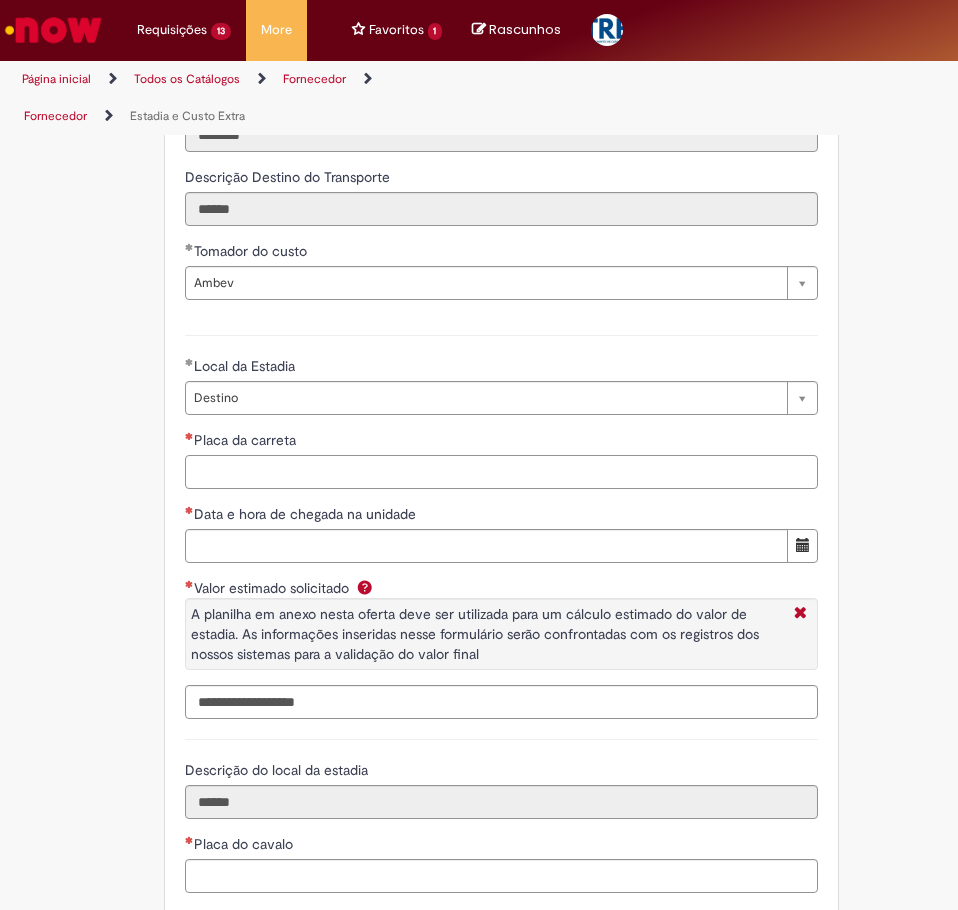 click on "Placa da carreta" at bounding box center [501, 472] 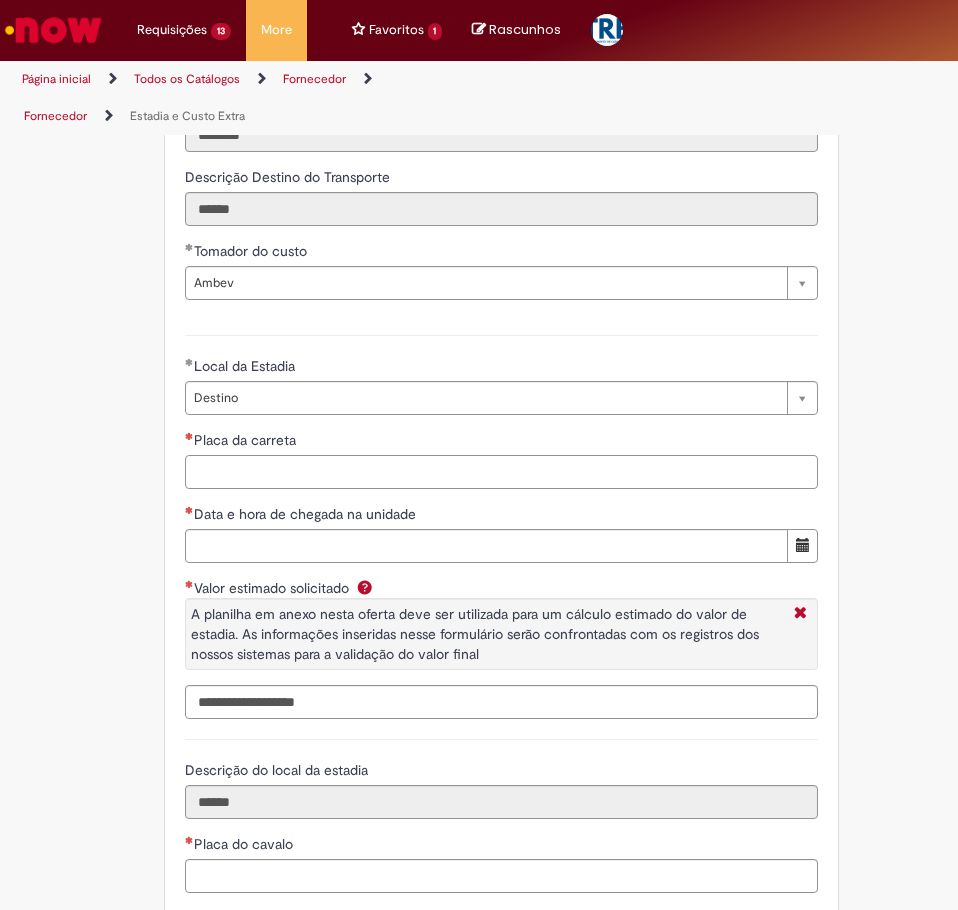 click on "Placa da carreta" at bounding box center [501, 472] 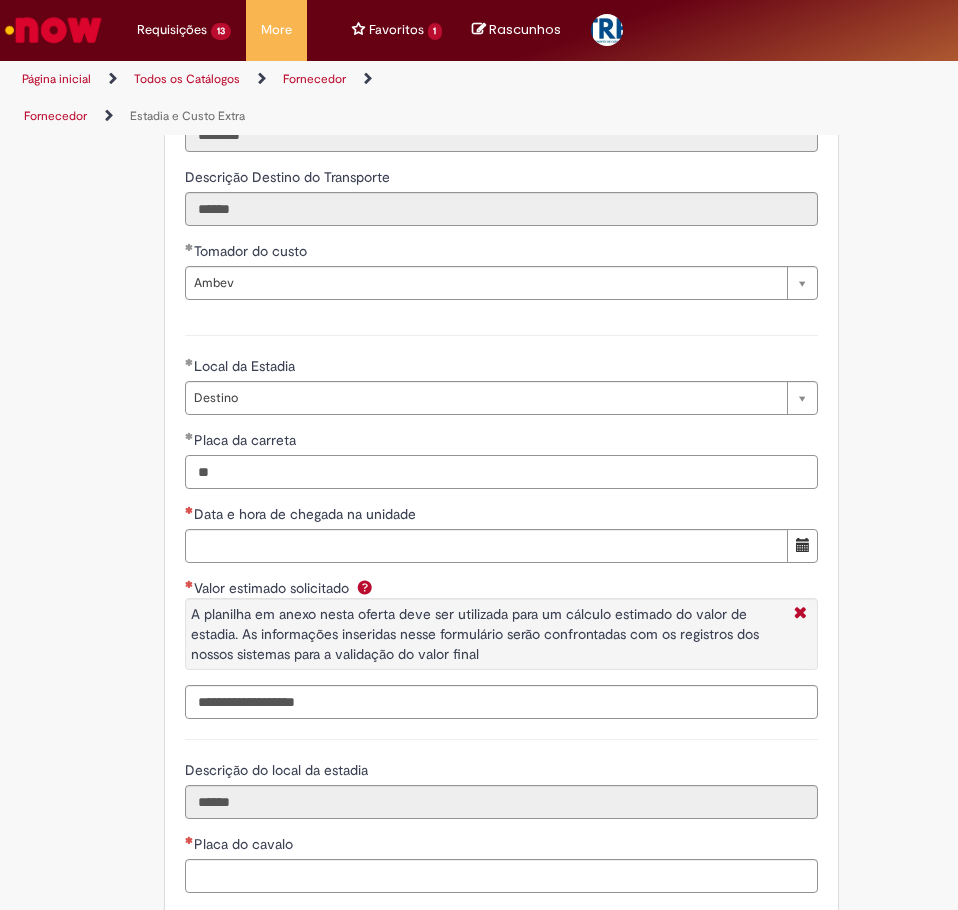 type on "*" 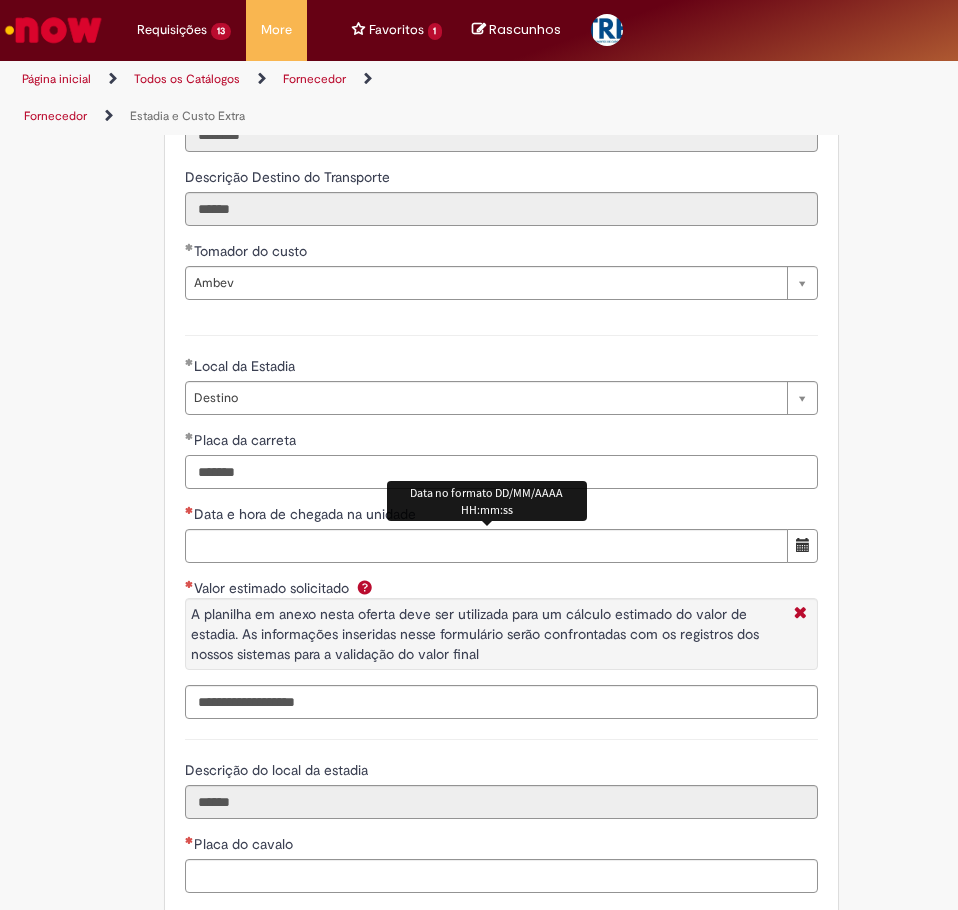 type on "*******" 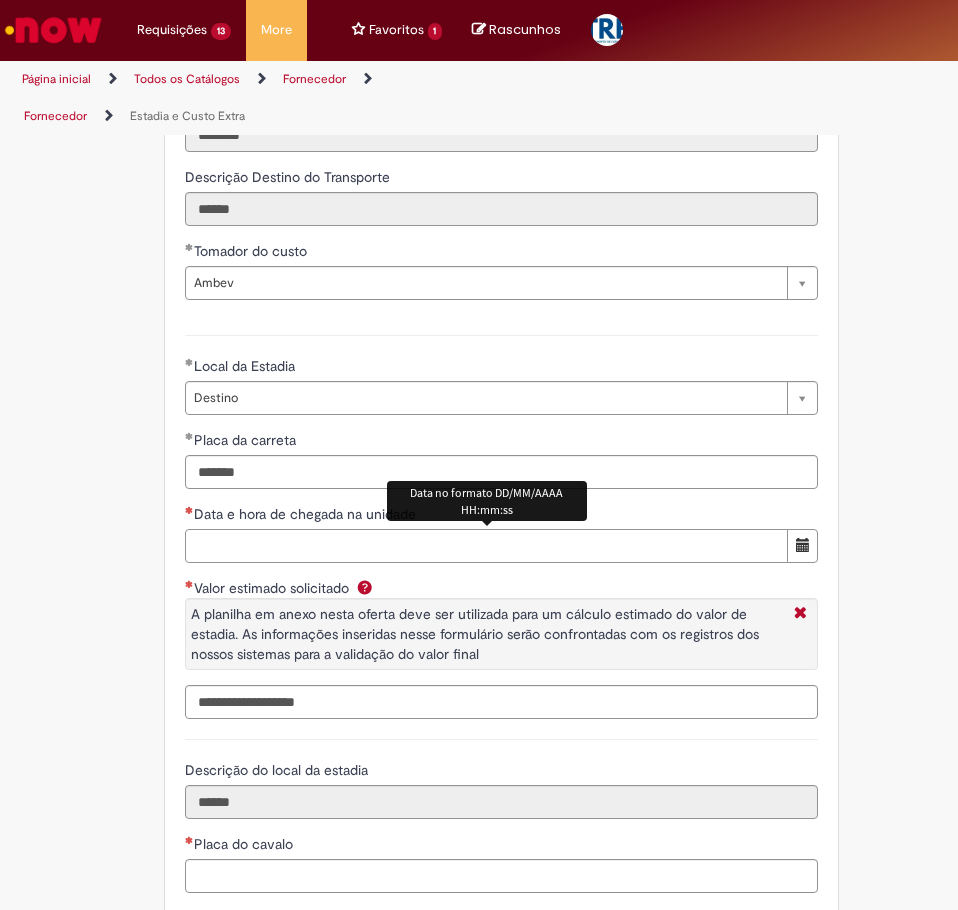 click on "Data e hora de chegada na unidade" at bounding box center [486, 546] 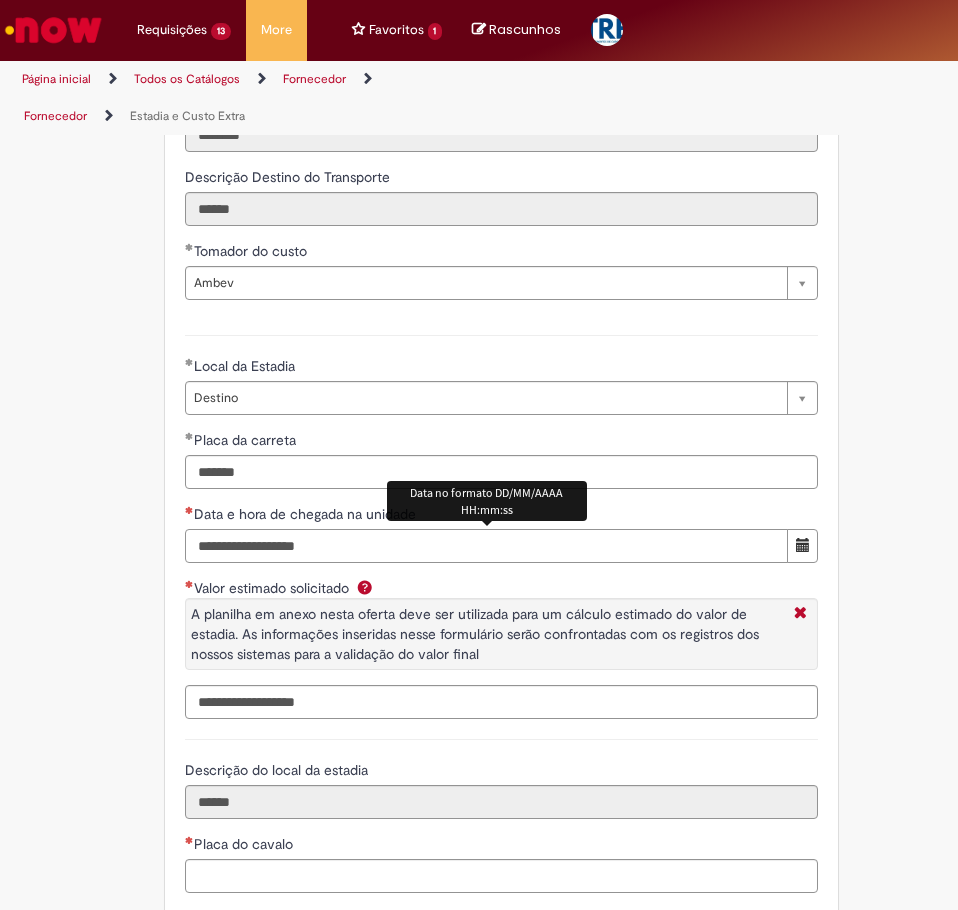 type on "**********" 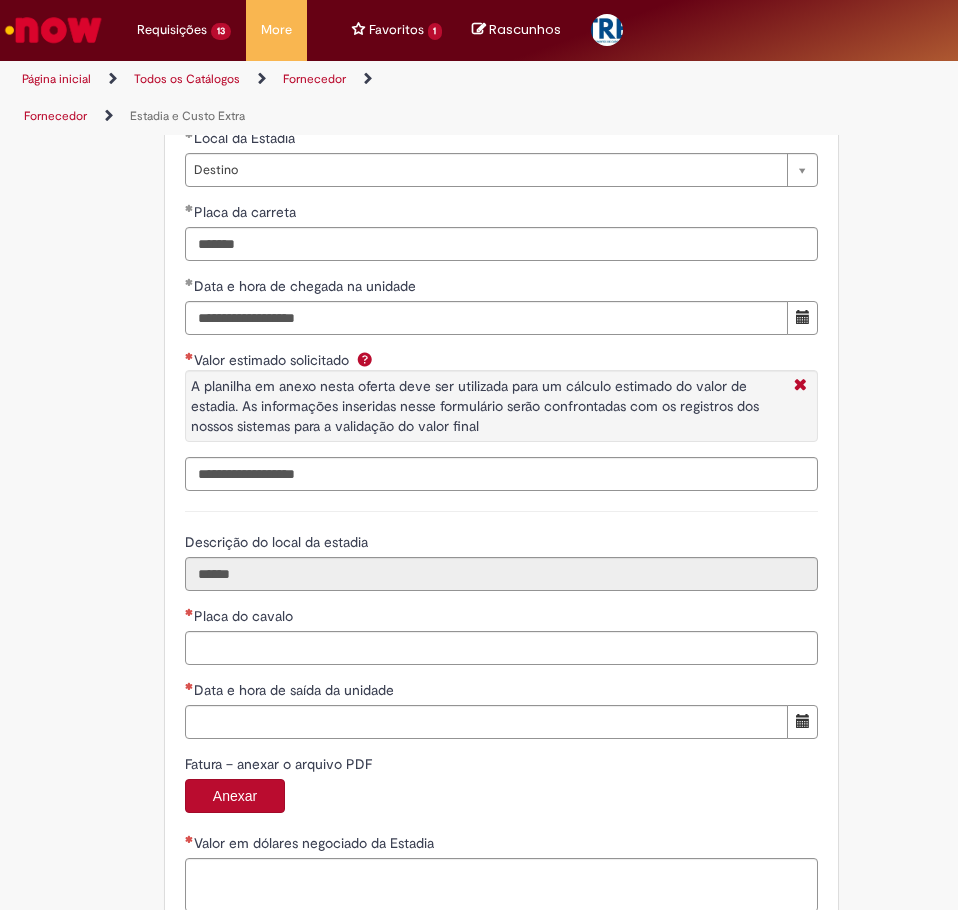 scroll, scrollTop: 4190, scrollLeft: 0, axis: vertical 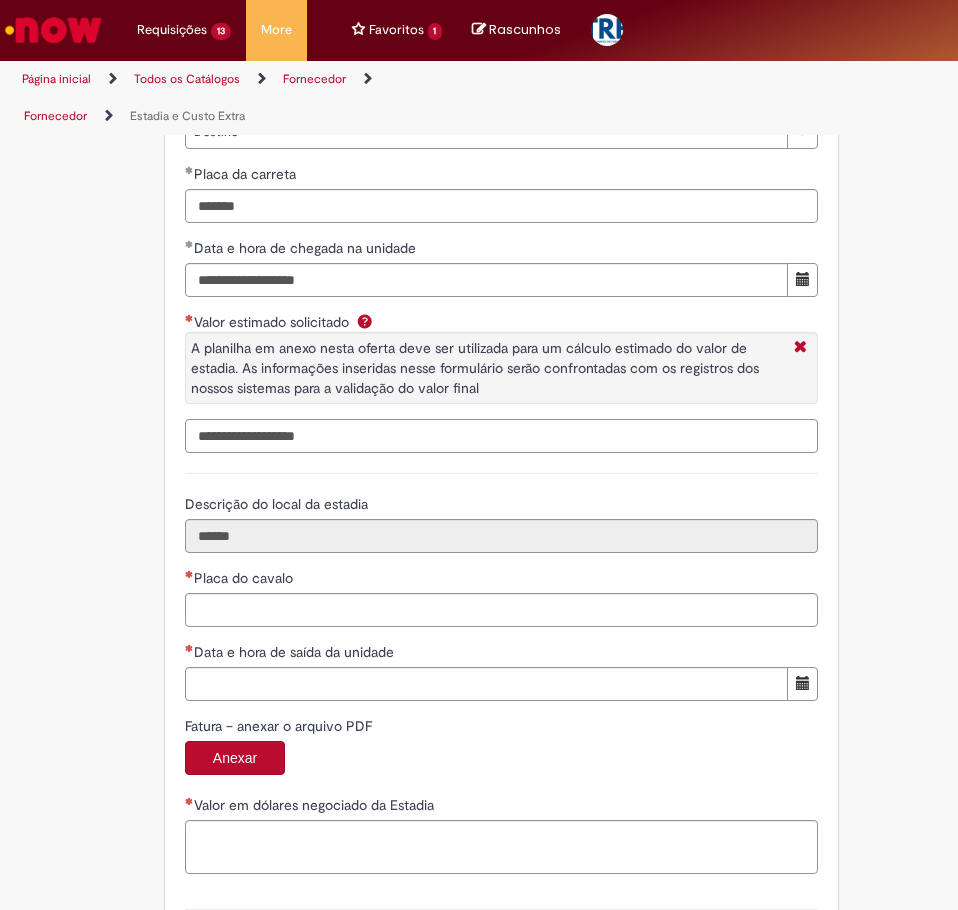 click on "Valor estimado solicitado A planilha em anexo nesta oferta deve ser utilizada para um cálculo estimado do valor de estadia. As informações inseridas nesse formulário serão confrontadas com os registros dos nossos sistemas para a validação do valor final" at bounding box center (501, 436) 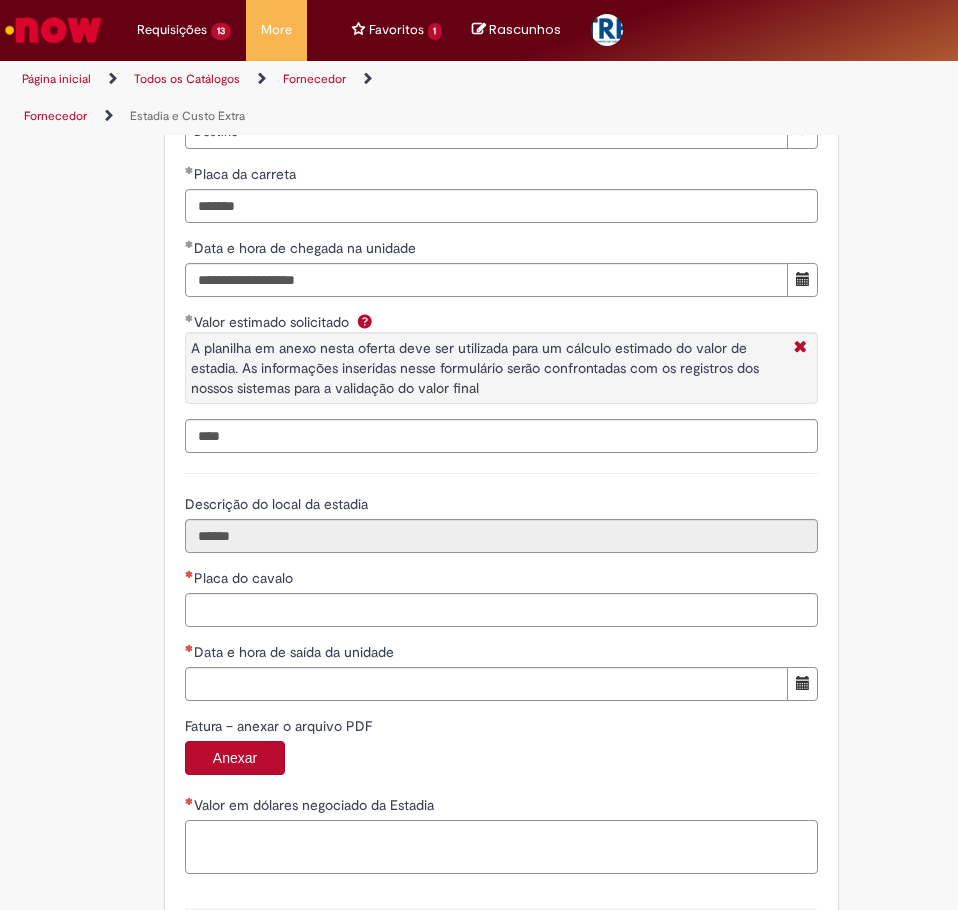 click on "Valor em dólares negociado da Estadia" at bounding box center (501, 847) 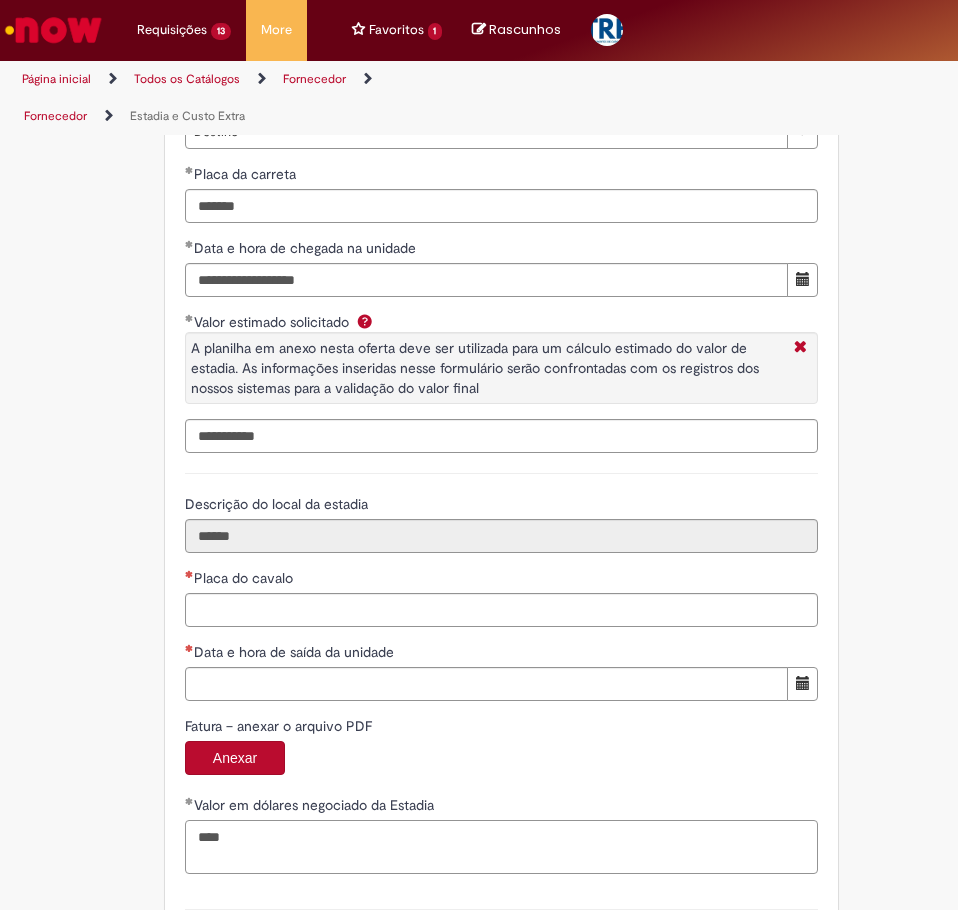 type on "****" 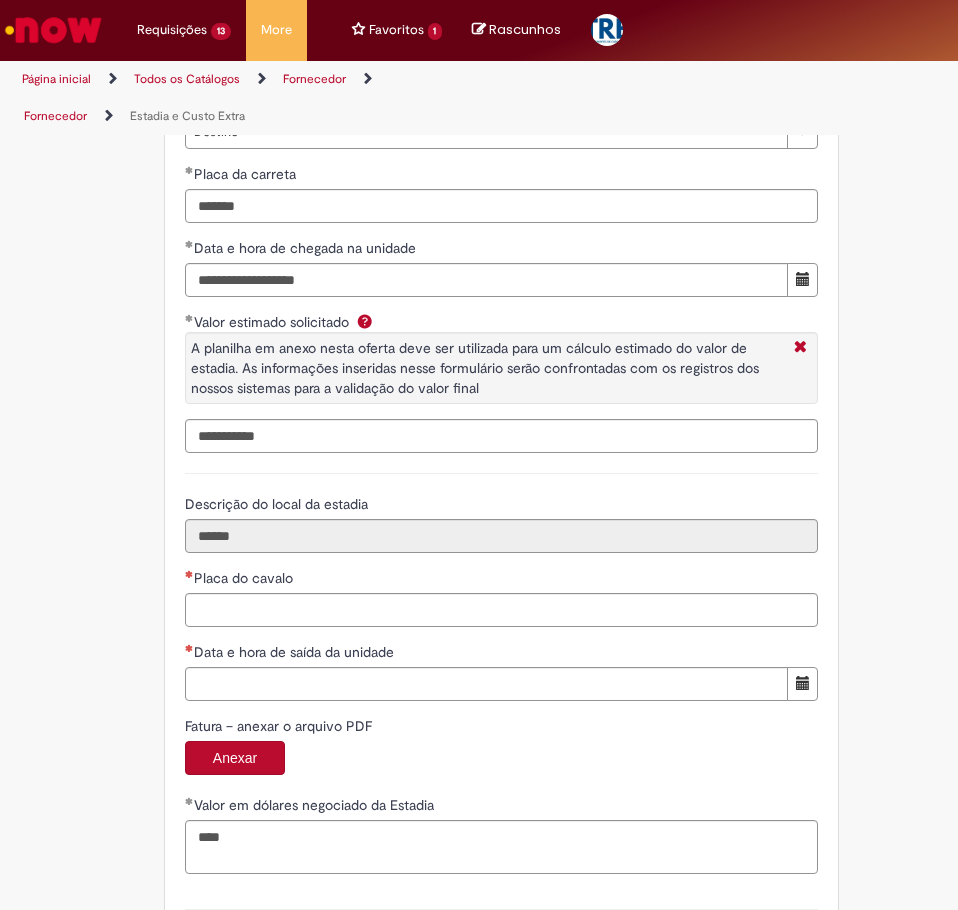 click on "Placa do cavalo" at bounding box center (501, 580) 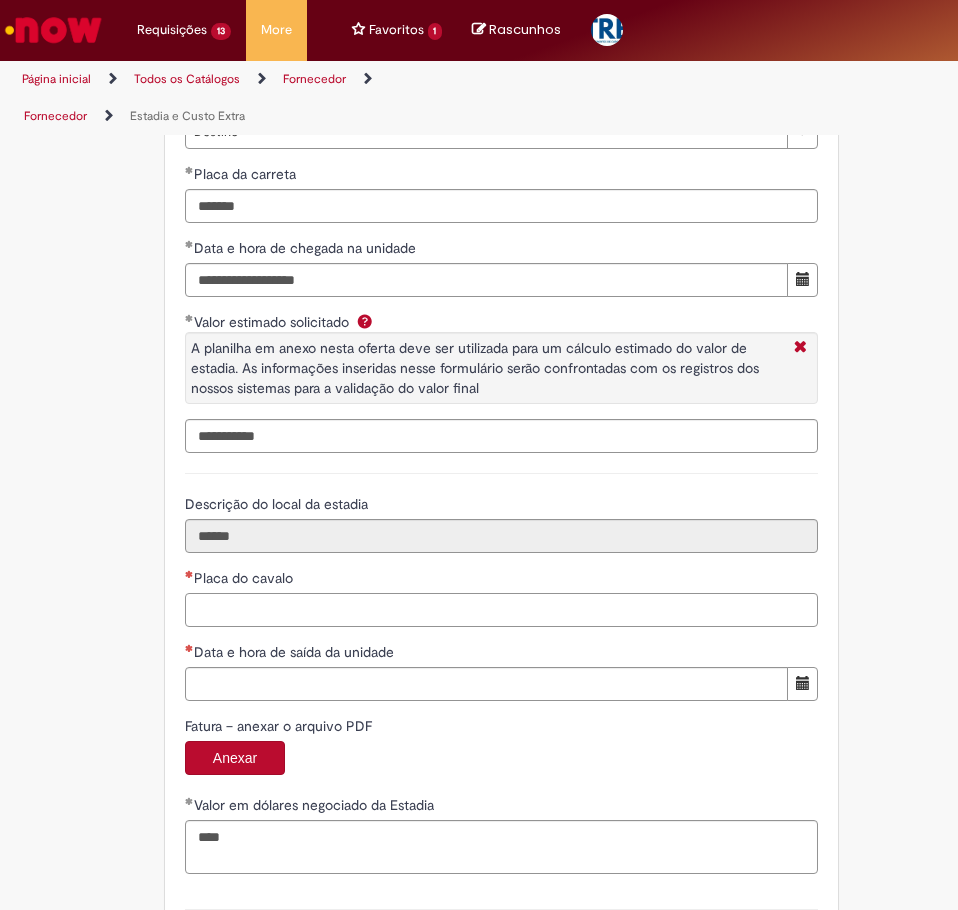 click on "Placa do cavalo" at bounding box center (501, 610) 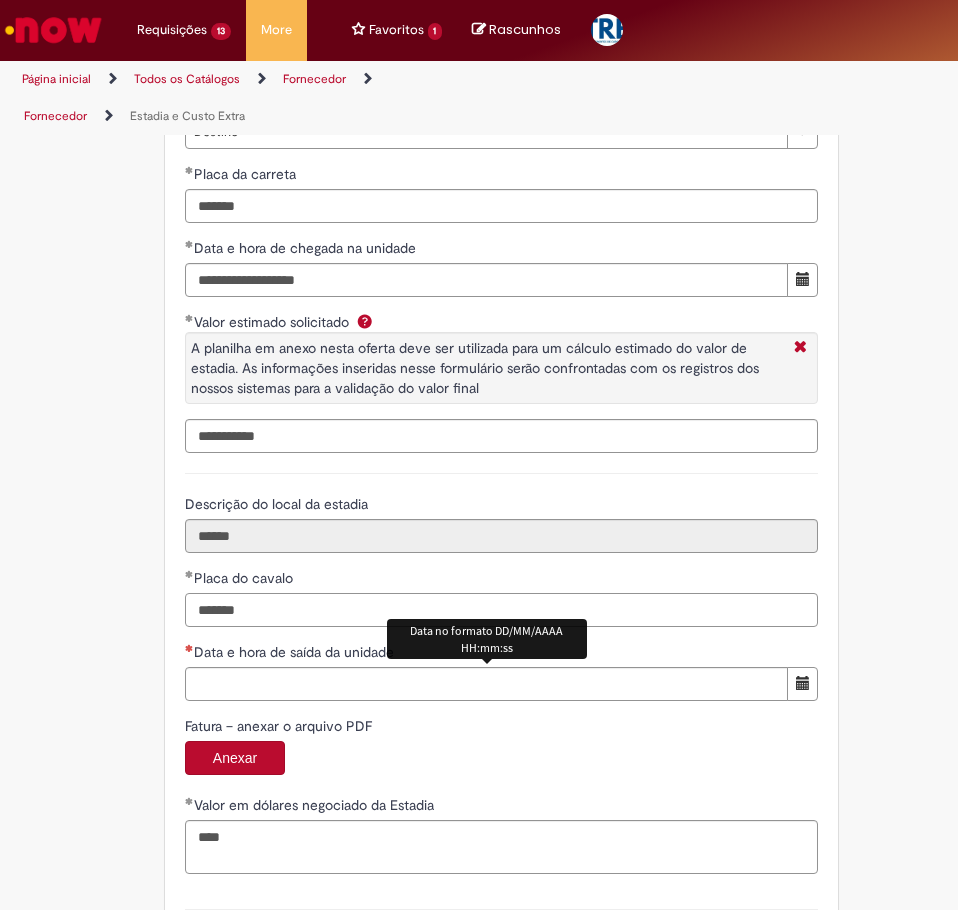 type on "*******" 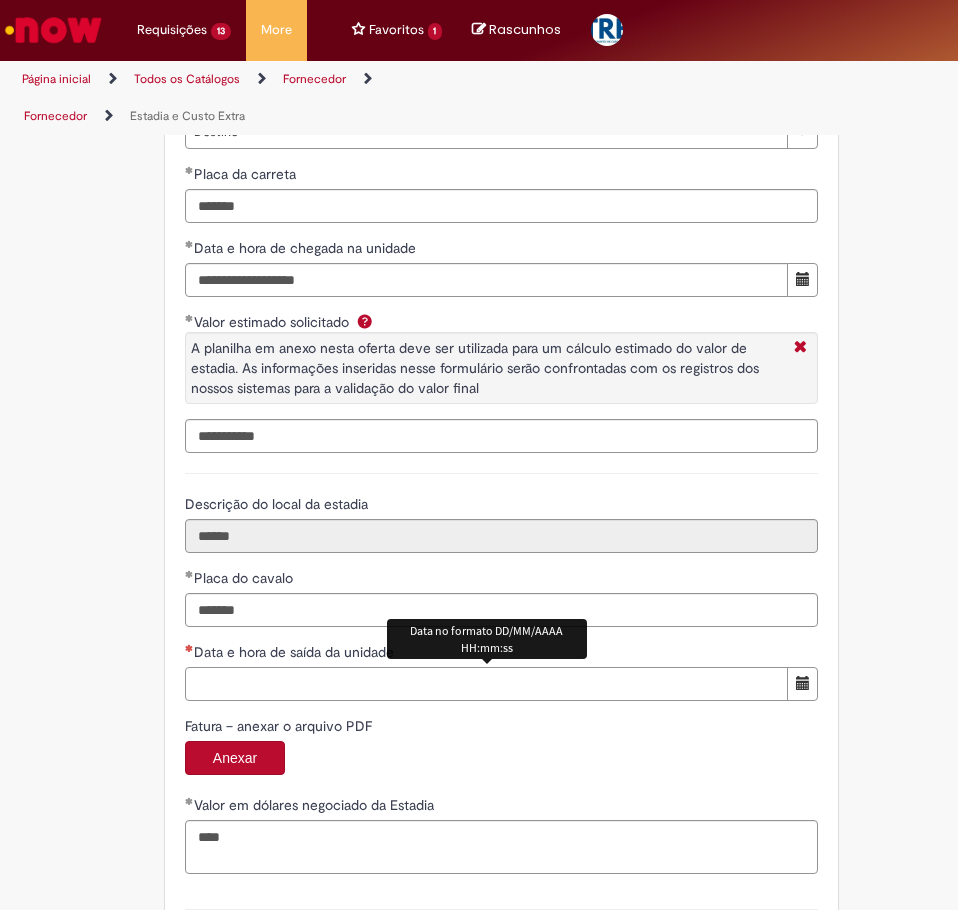 click on "Data e hora de saída da unidade" at bounding box center (486, 684) 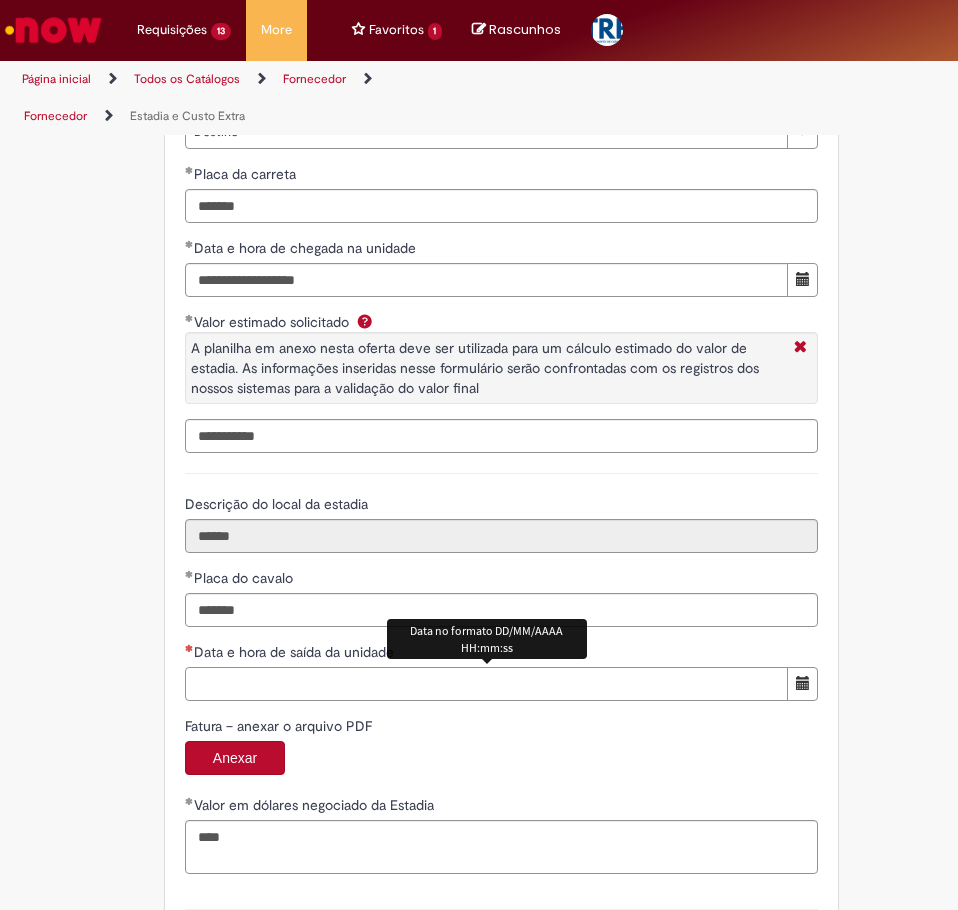 click on "Data e hora de saída da unidade" at bounding box center [486, 684] 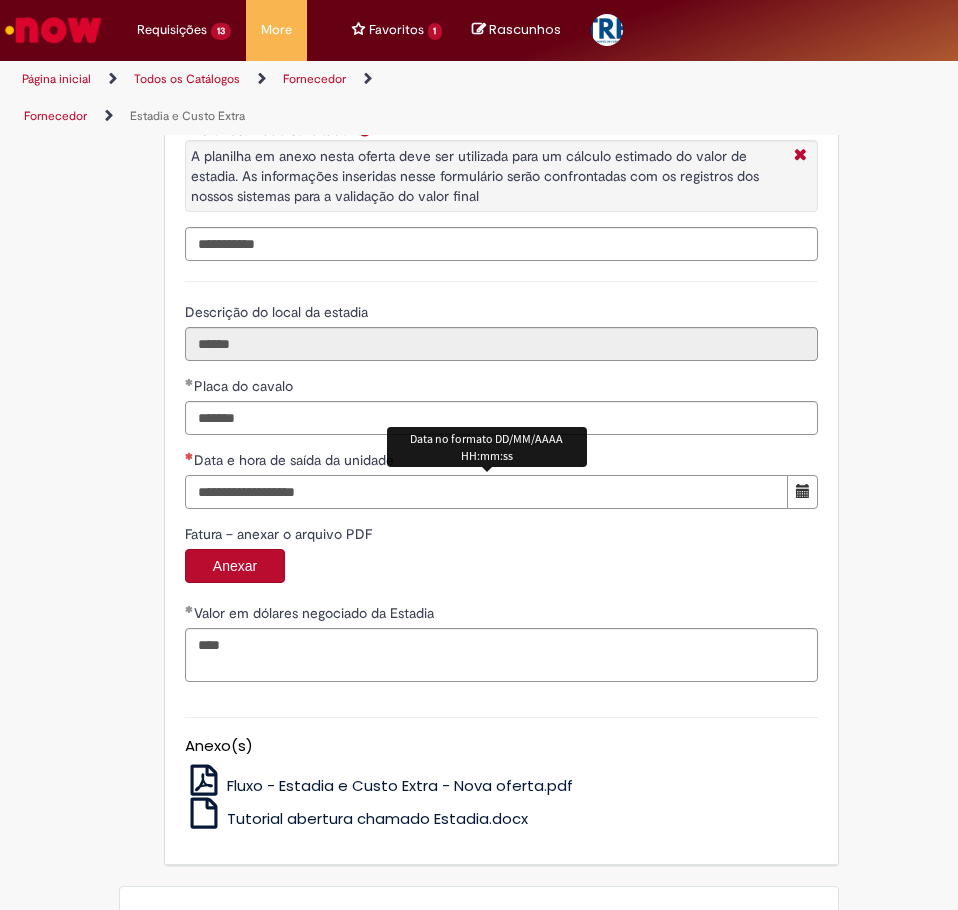 scroll, scrollTop: 4457, scrollLeft: 0, axis: vertical 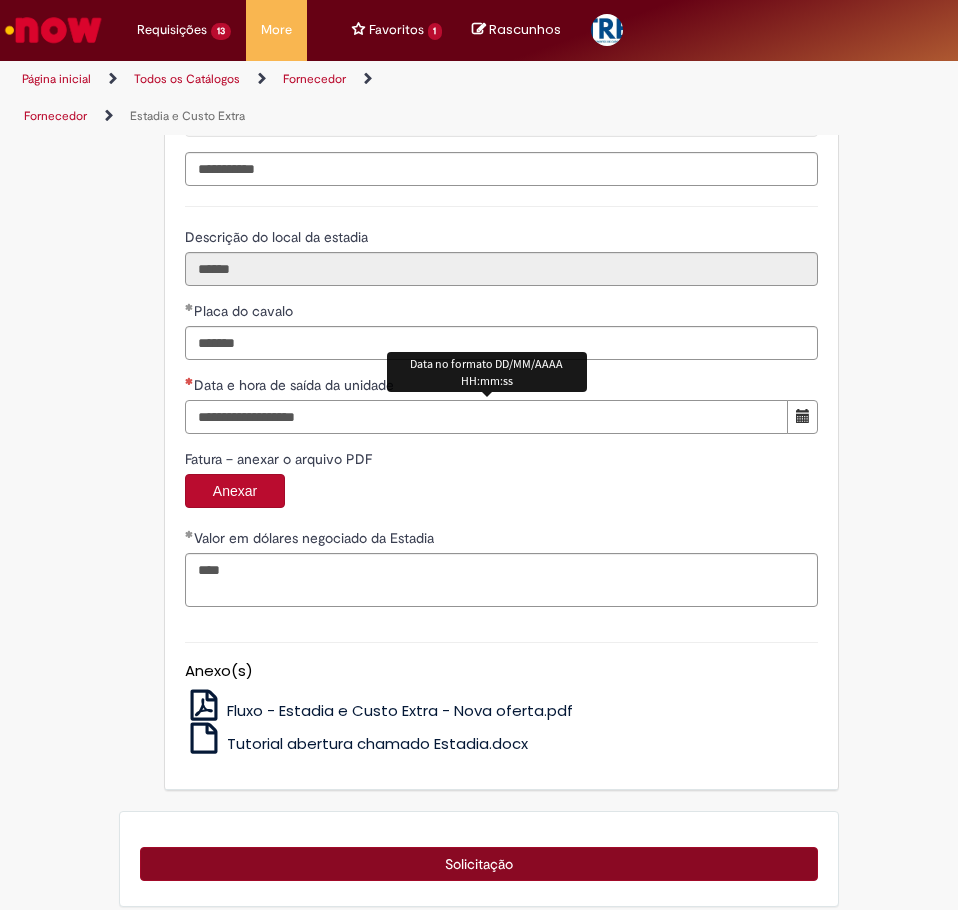 type on "**********" 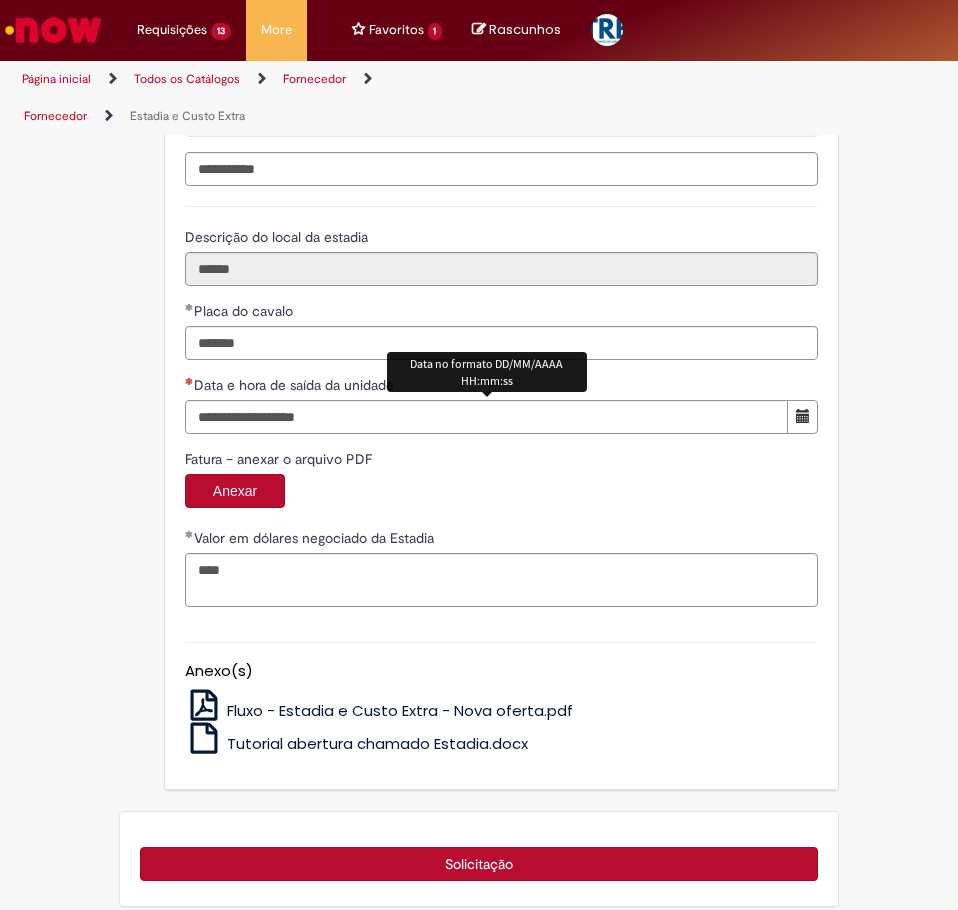 click on "Solicitação" at bounding box center [479, 864] 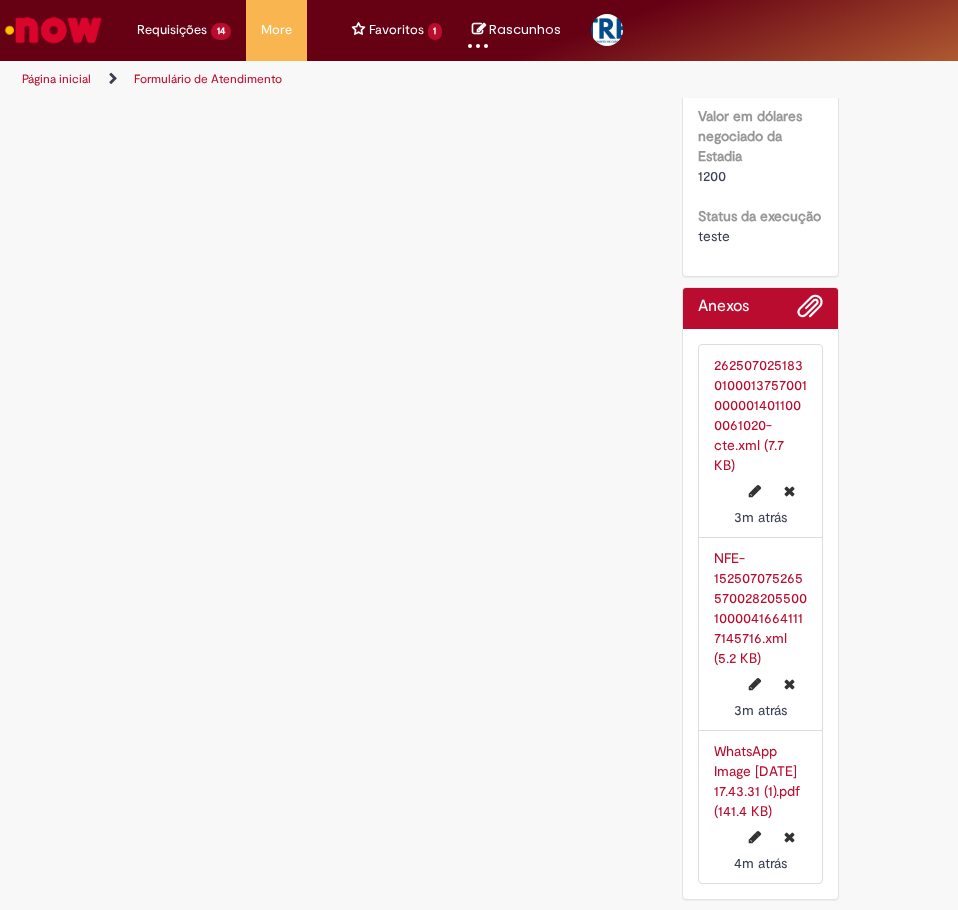 scroll, scrollTop: 0, scrollLeft: 0, axis: both 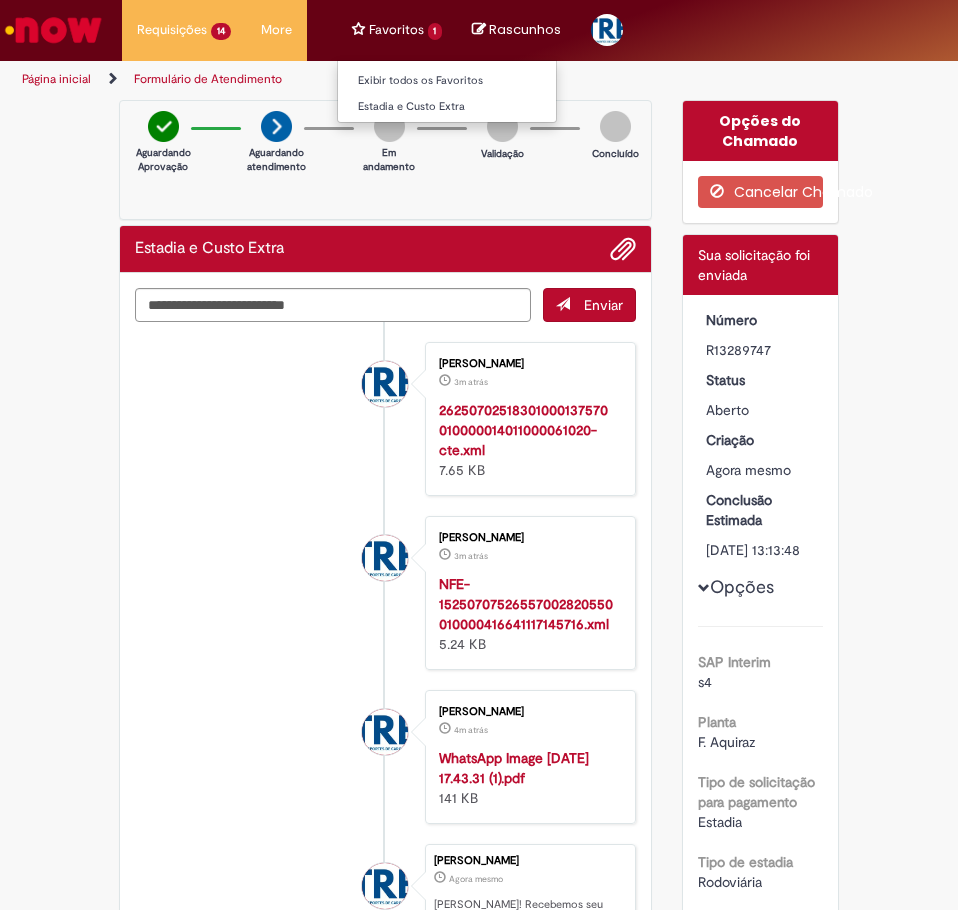 click on "Favoritos   1
Exibir todos os Favoritos
Estadia e Custo Extra" at bounding box center (397, 30) 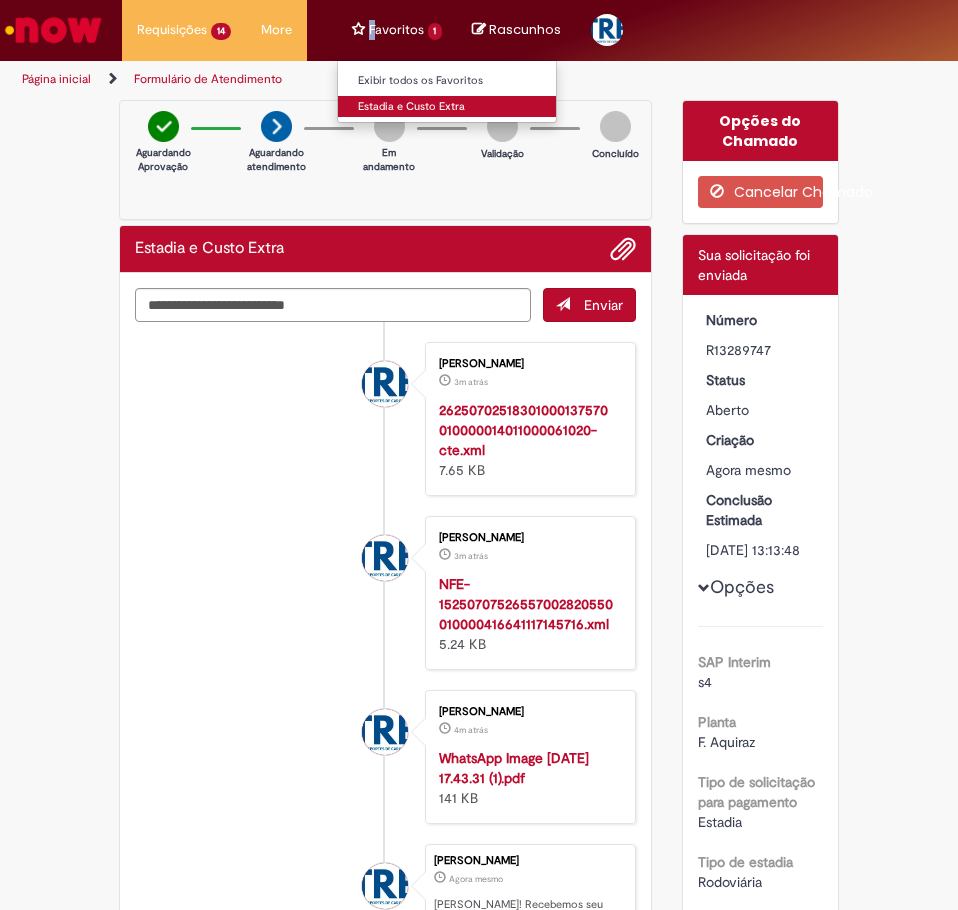 click on "Estadia e Custo Extra" at bounding box center (448, 107) 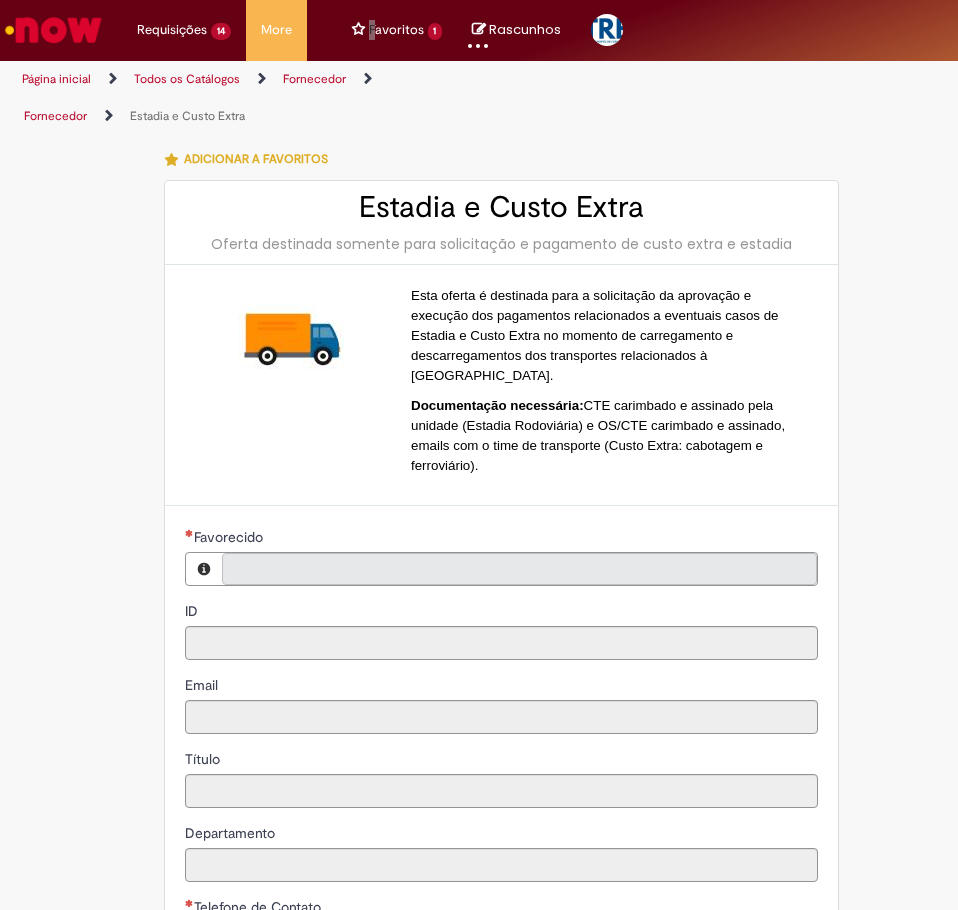 type on "**********" 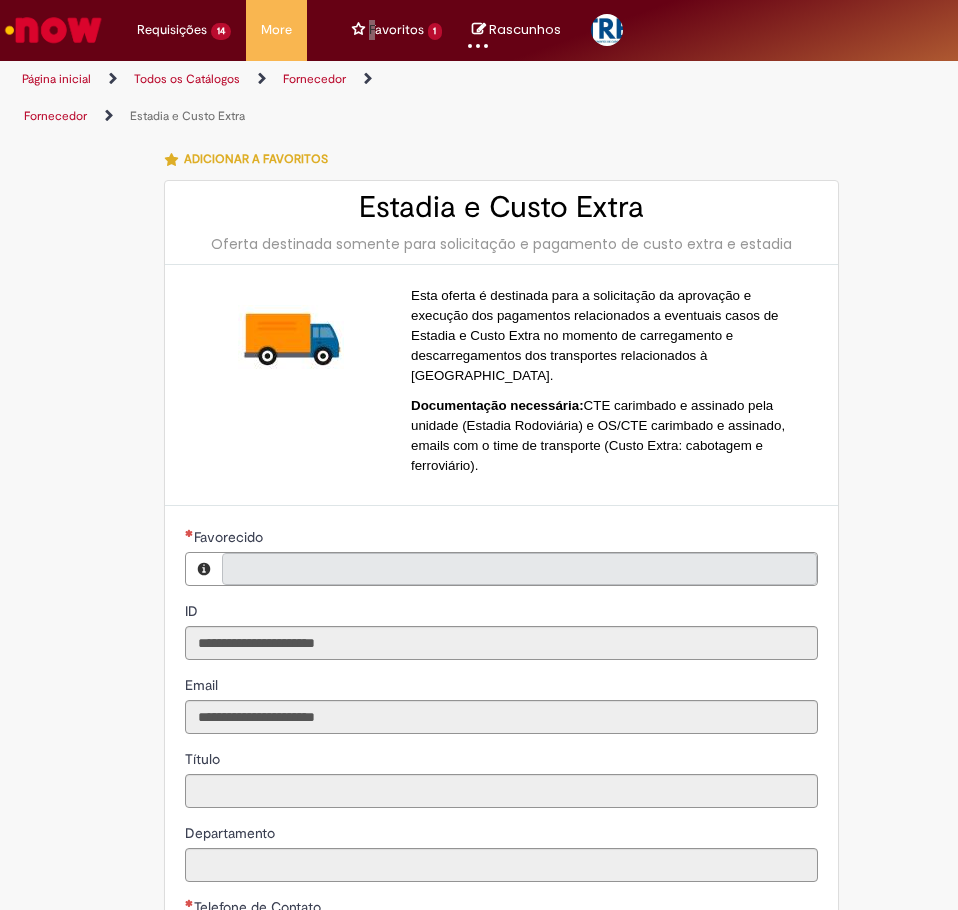 type on "**********" 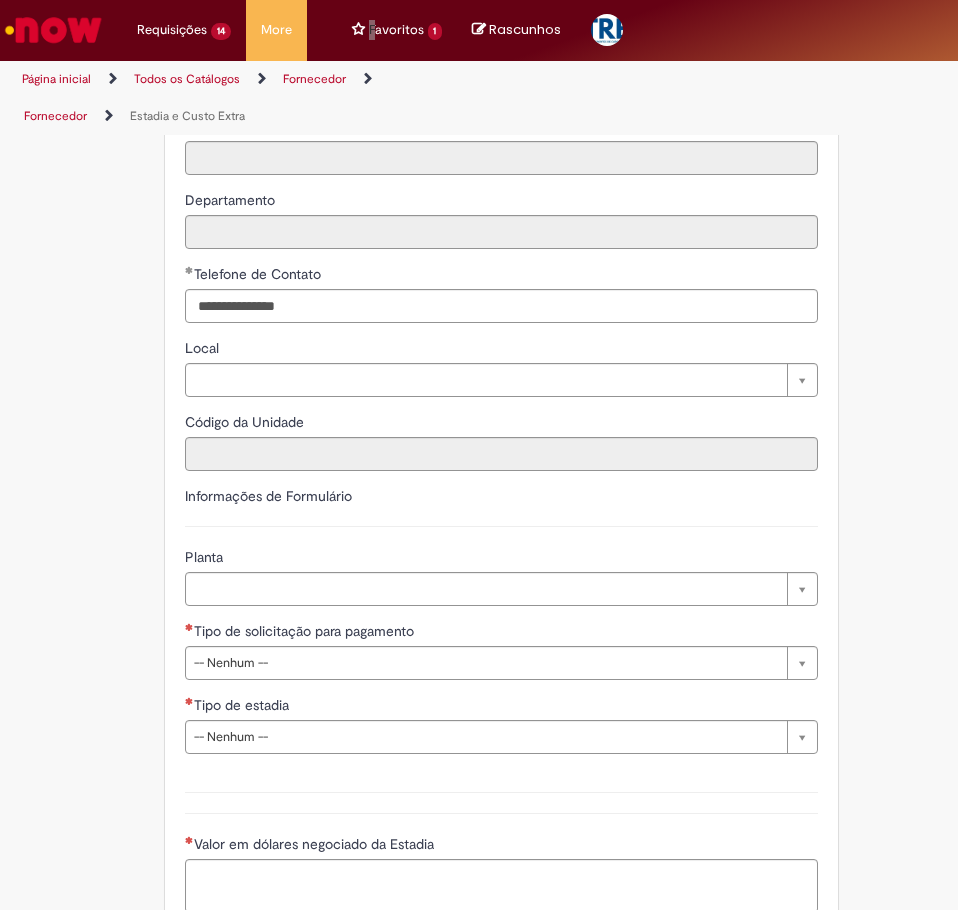 scroll, scrollTop: 672, scrollLeft: 0, axis: vertical 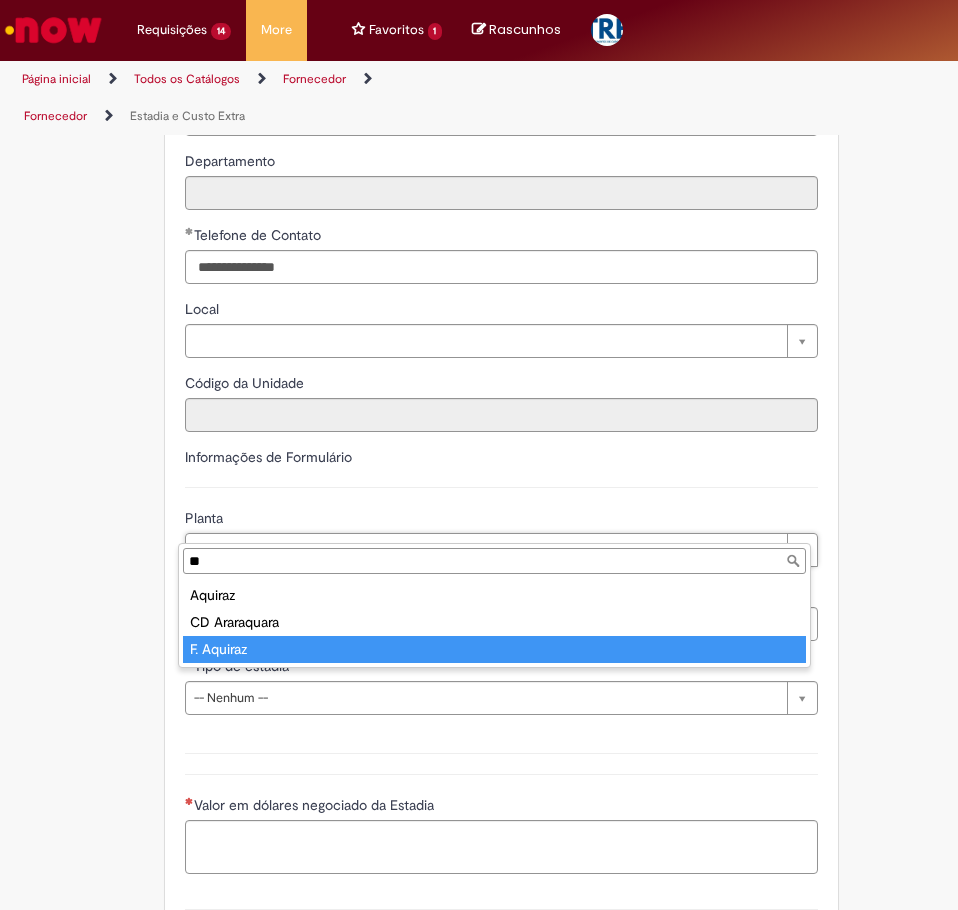 type on "**" 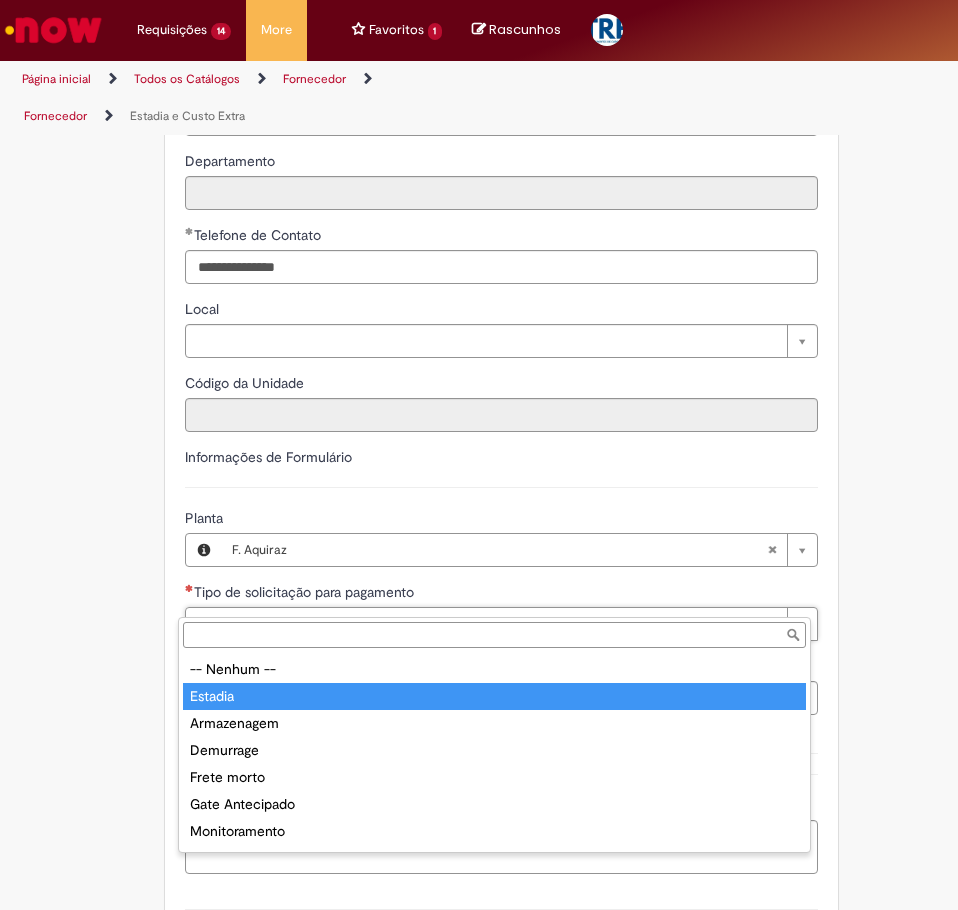 type on "*******" 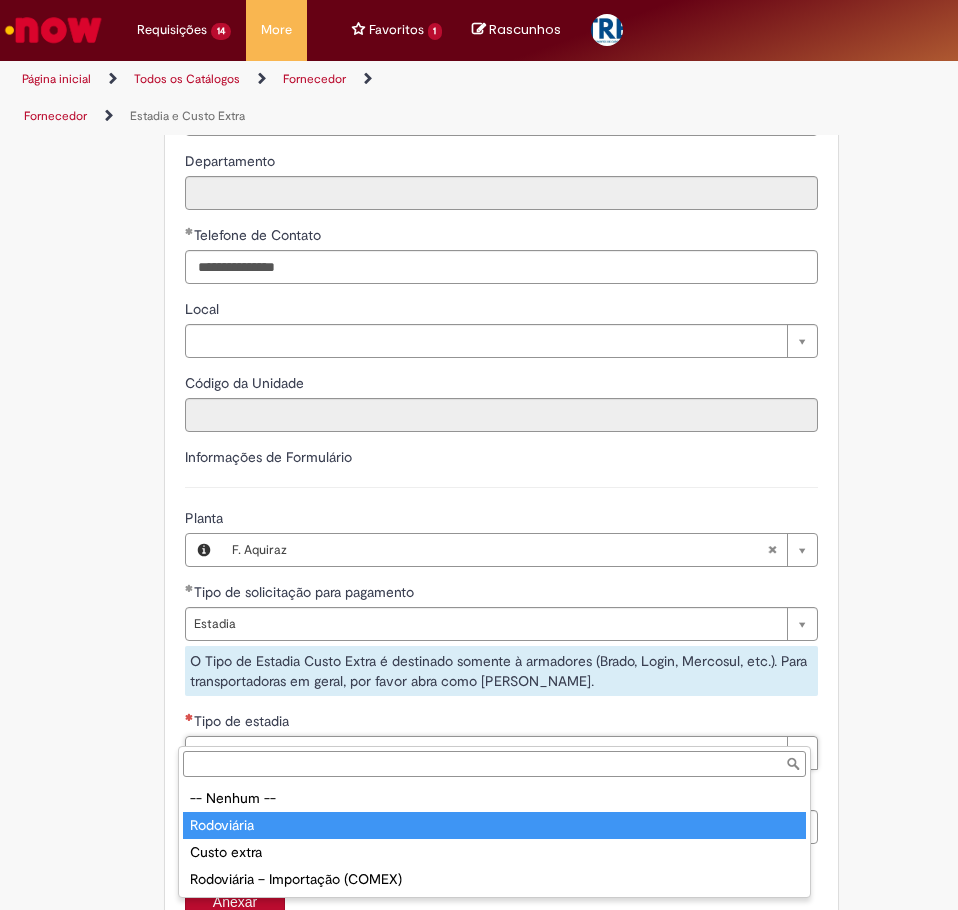 type on "**********" 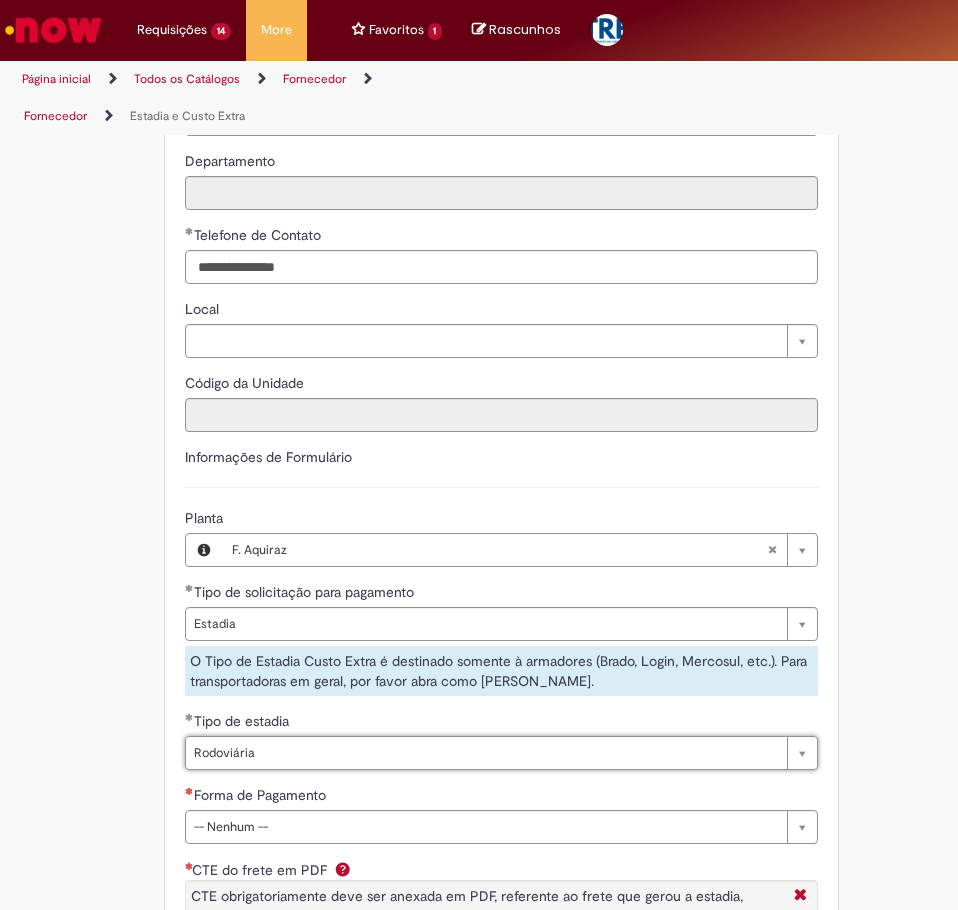 click on "**********" at bounding box center [501, 721] 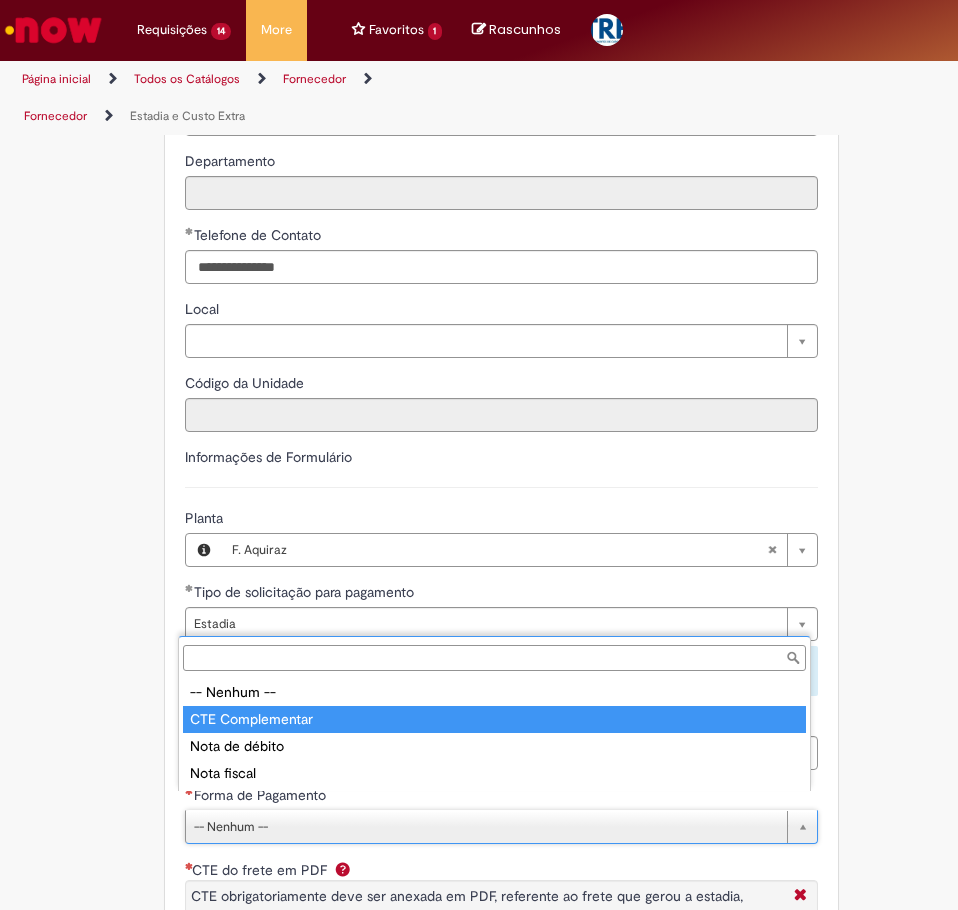 type on "**********" 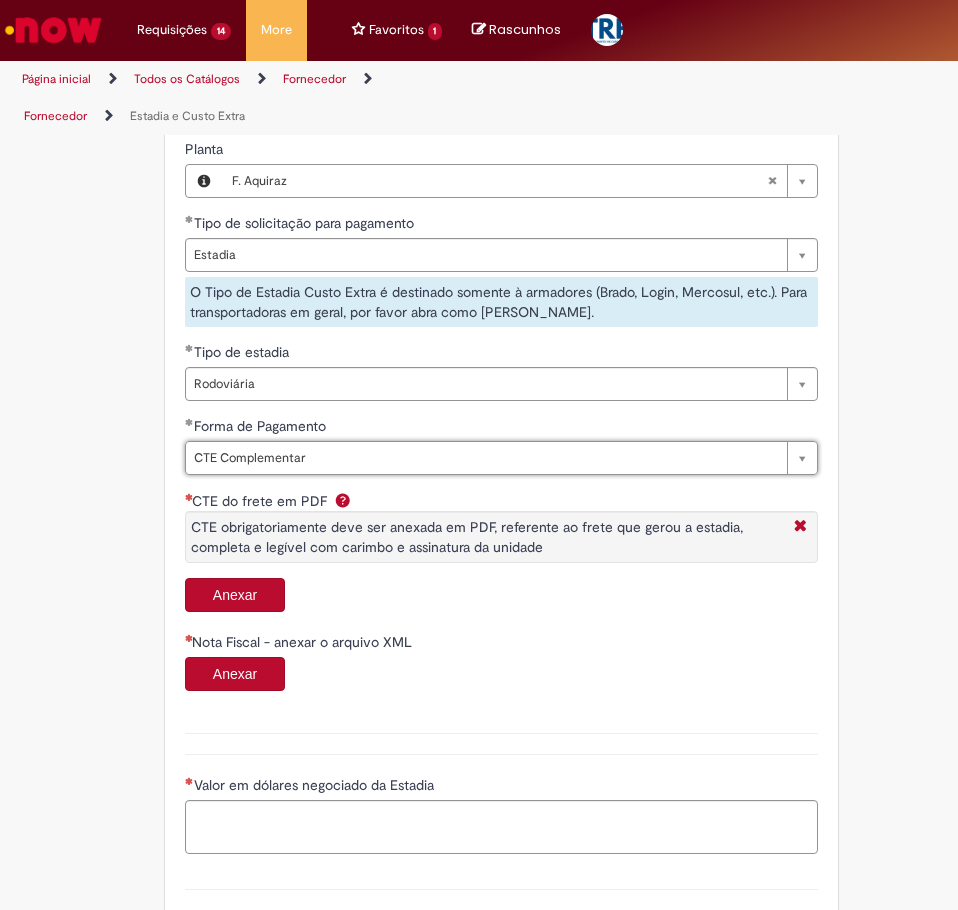 scroll, scrollTop: 1206, scrollLeft: 0, axis: vertical 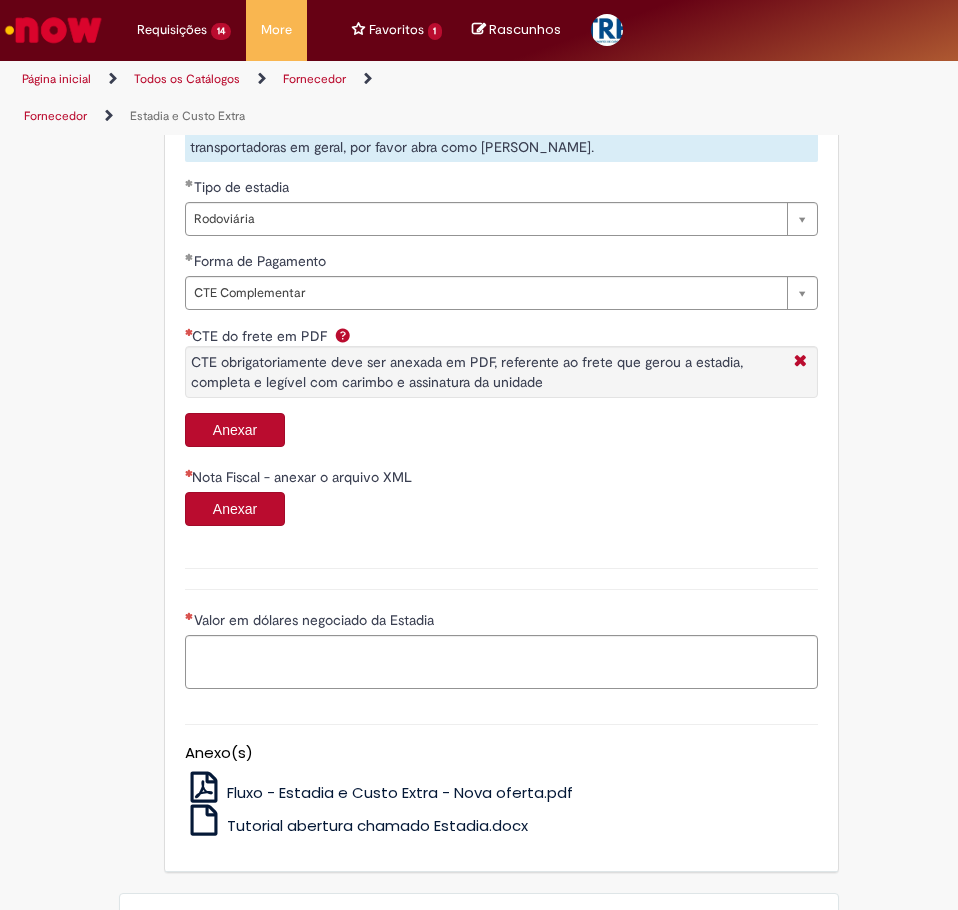 click on "Anexar" at bounding box center [235, 430] 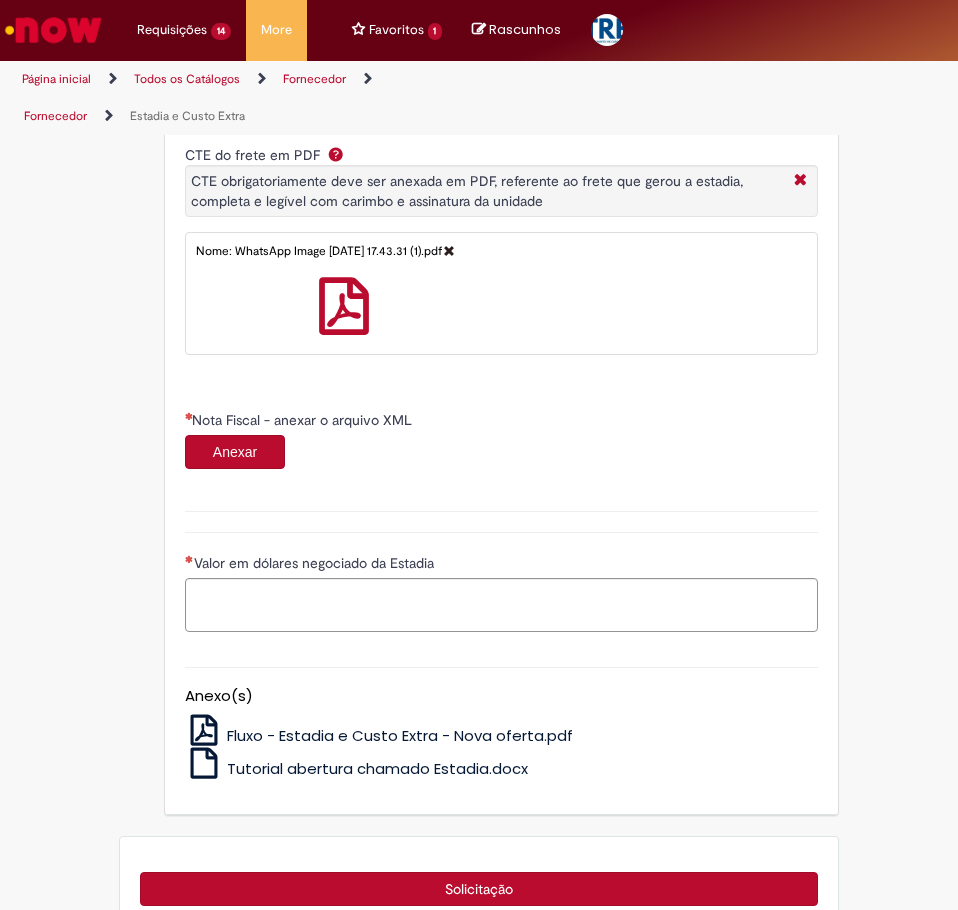 scroll, scrollTop: 1412, scrollLeft: 0, axis: vertical 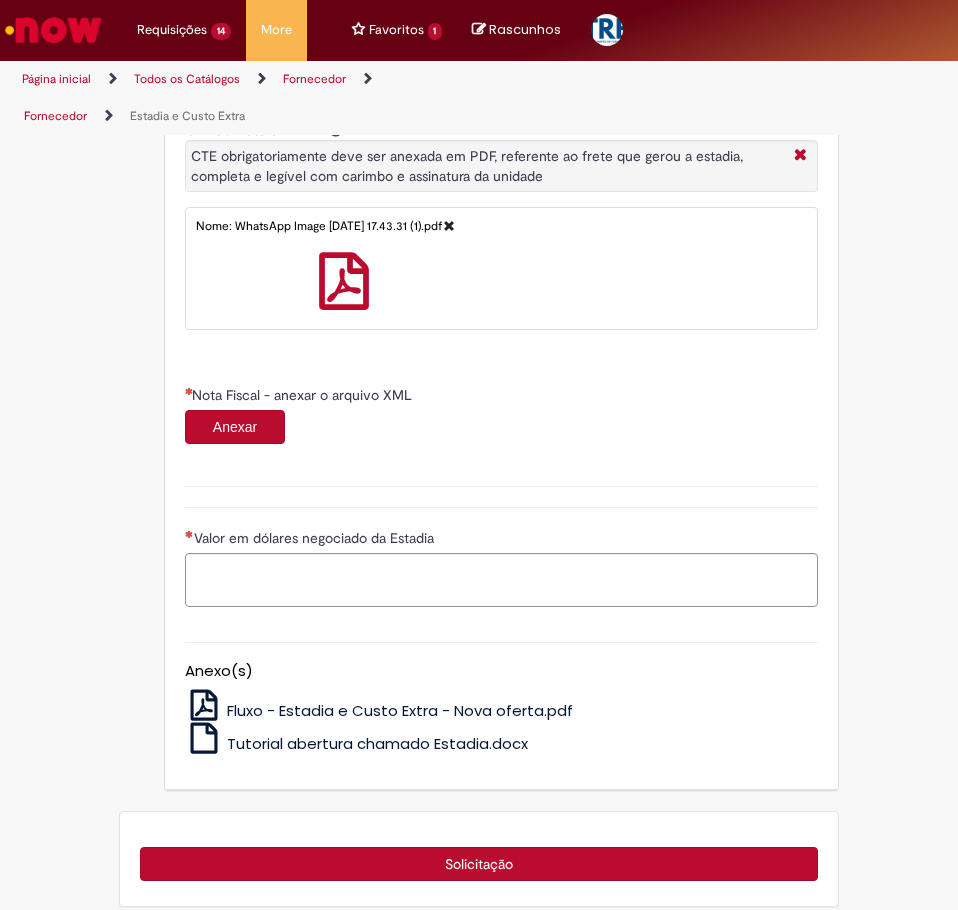 click on "Anexar" at bounding box center (235, 427) 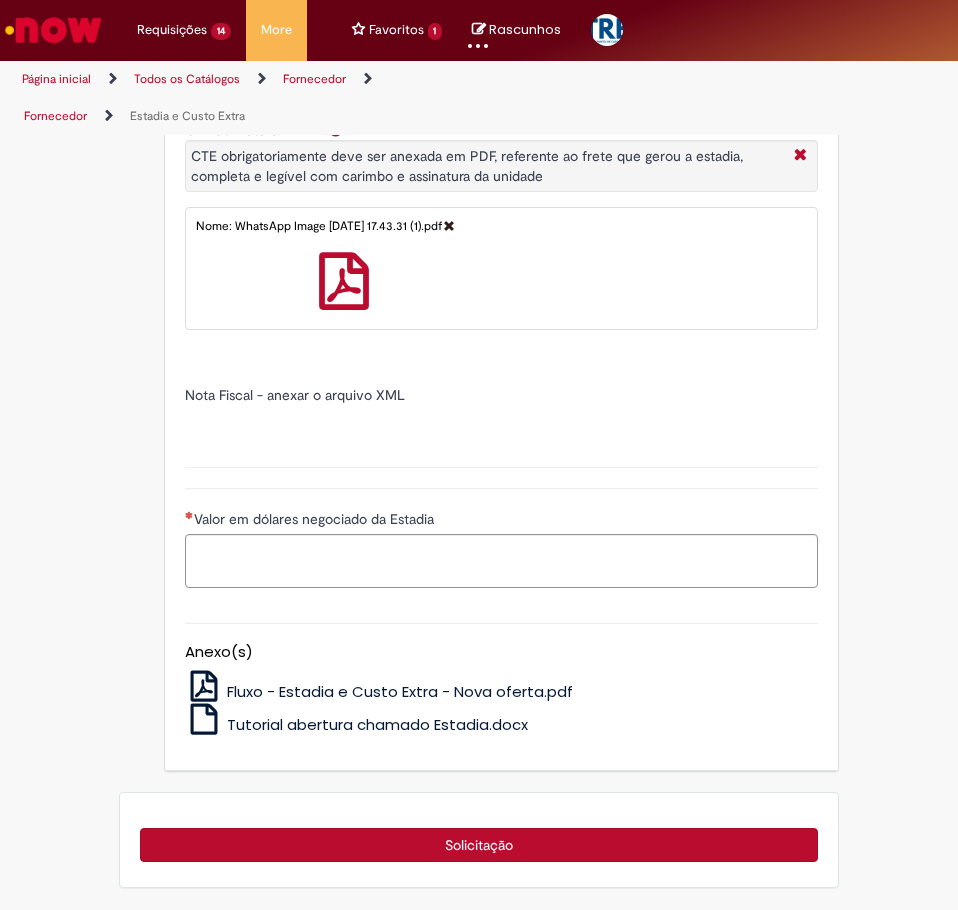 type on "*****" 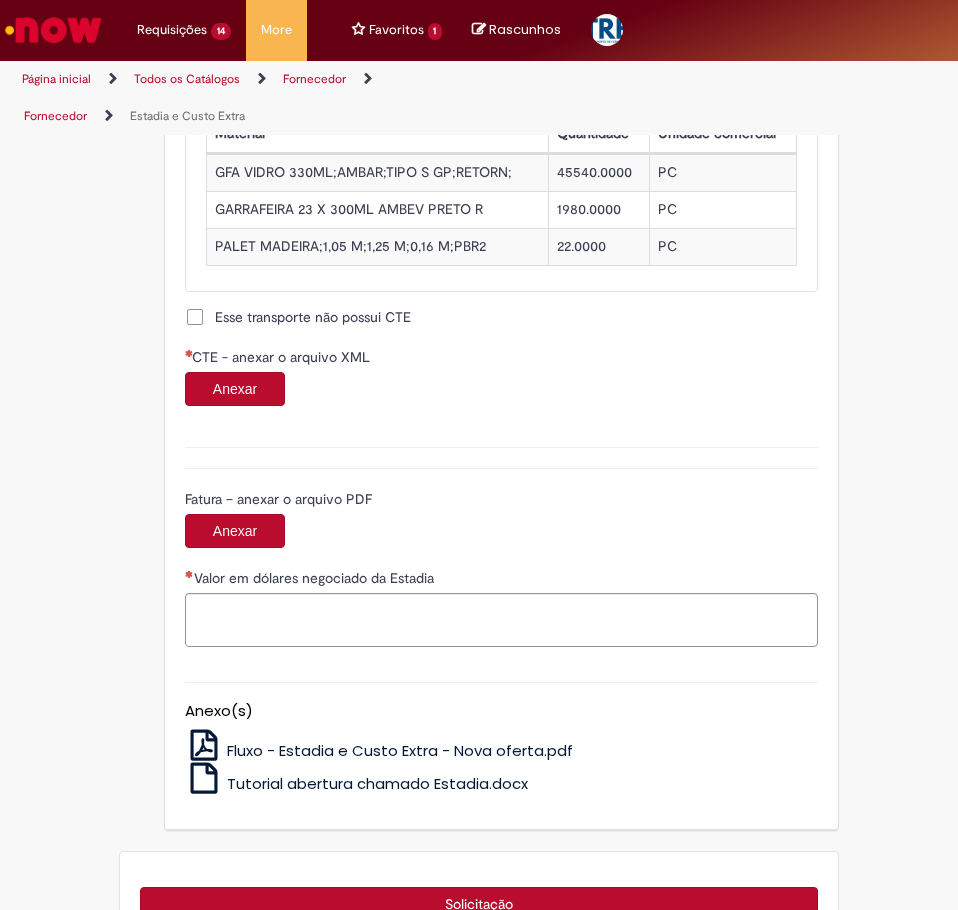 scroll, scrollTop: 2628, scrollLeft: 0, axis: vertical 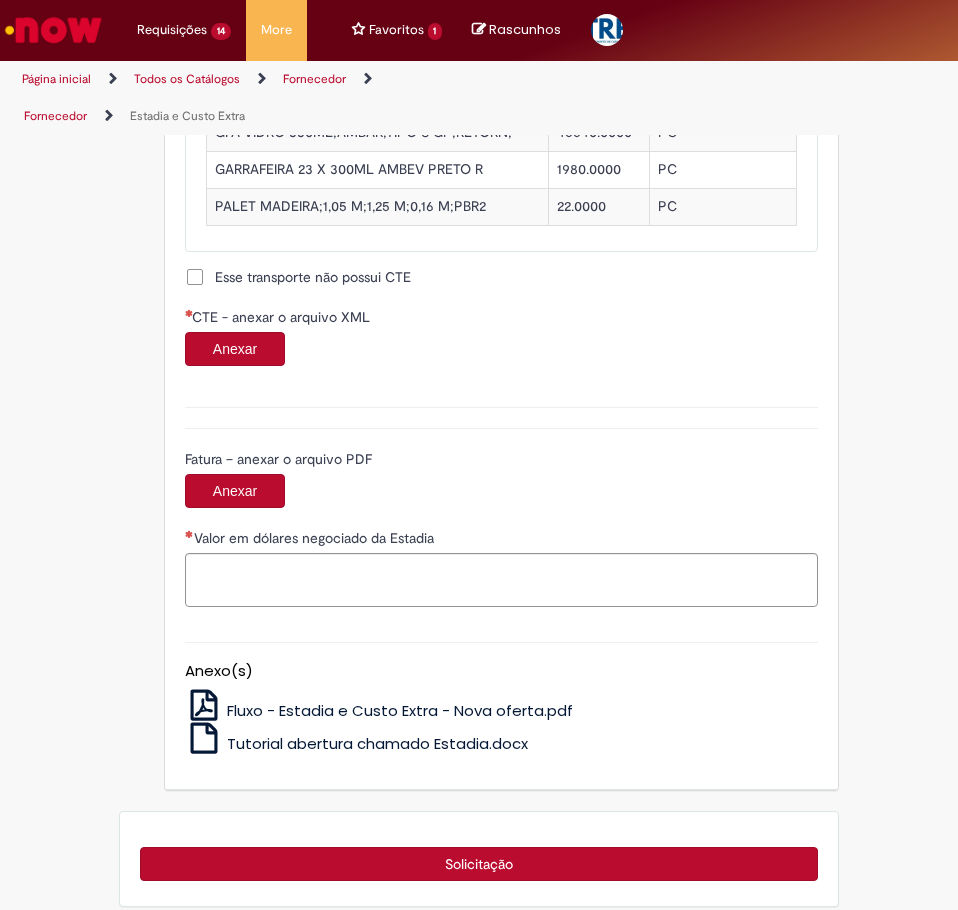 click on "Anexar" at bounding box center (235, 349) 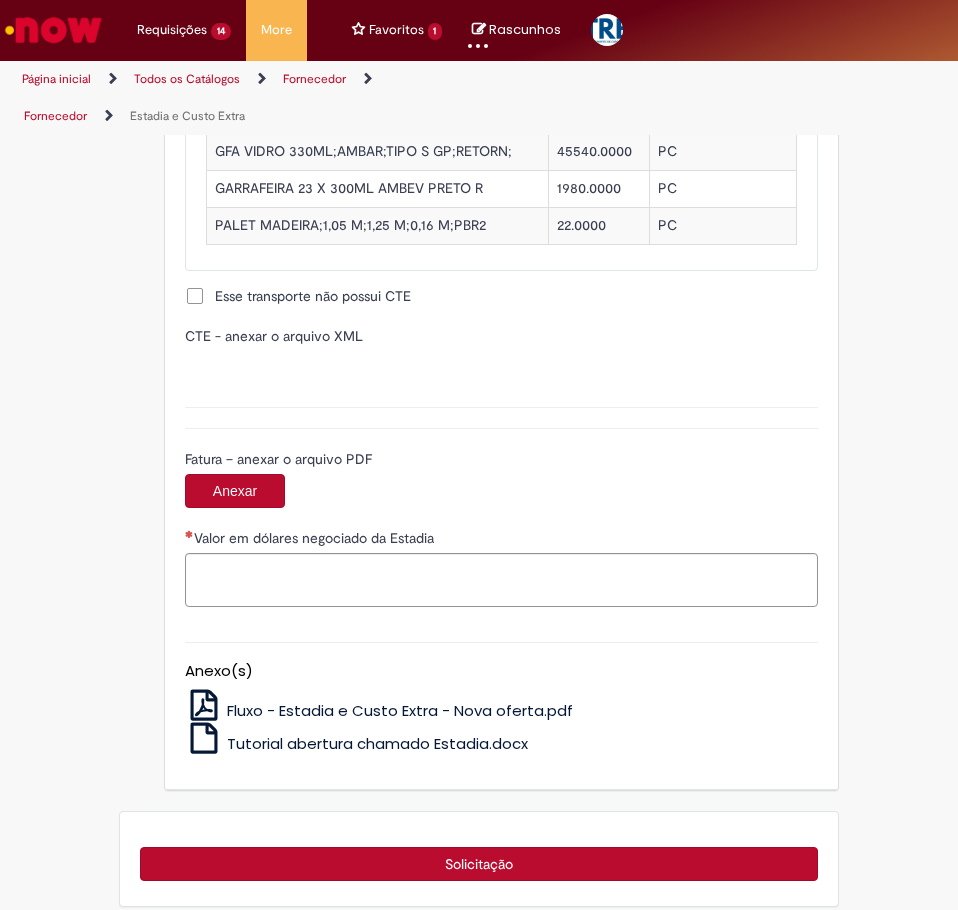 type on "**********" 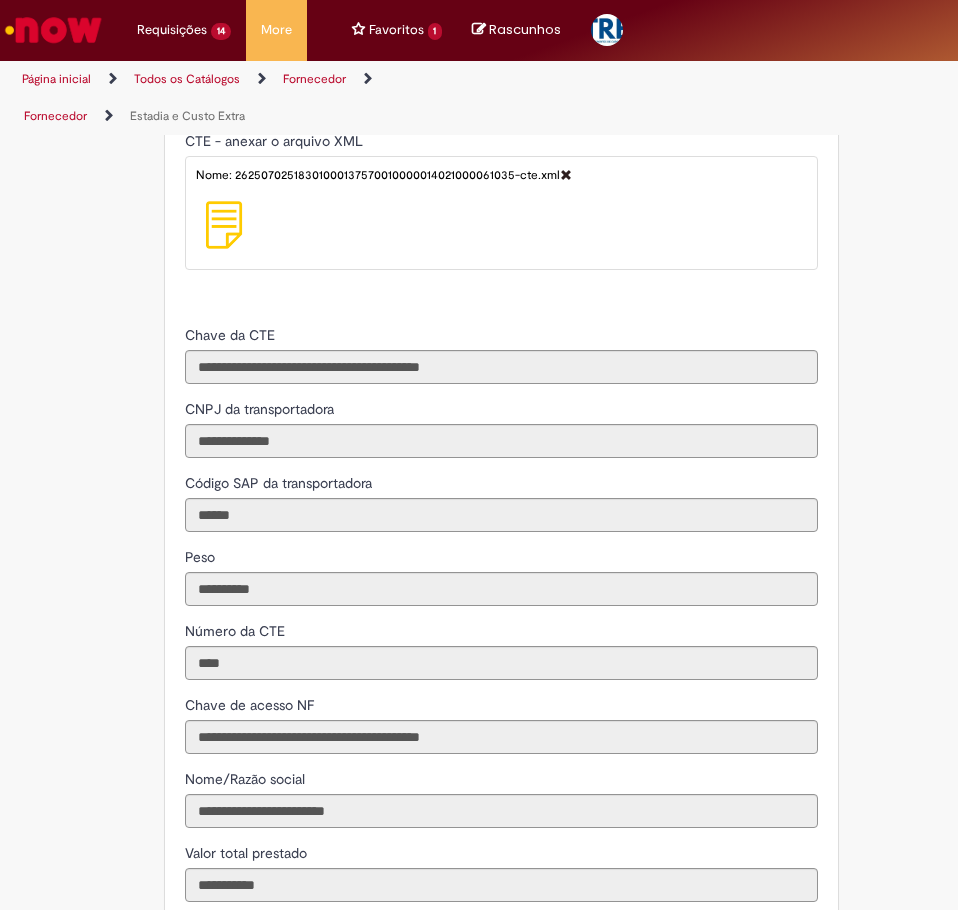 scroll, scrollTop: 3695, scrollLeft: 0, axis: vertical 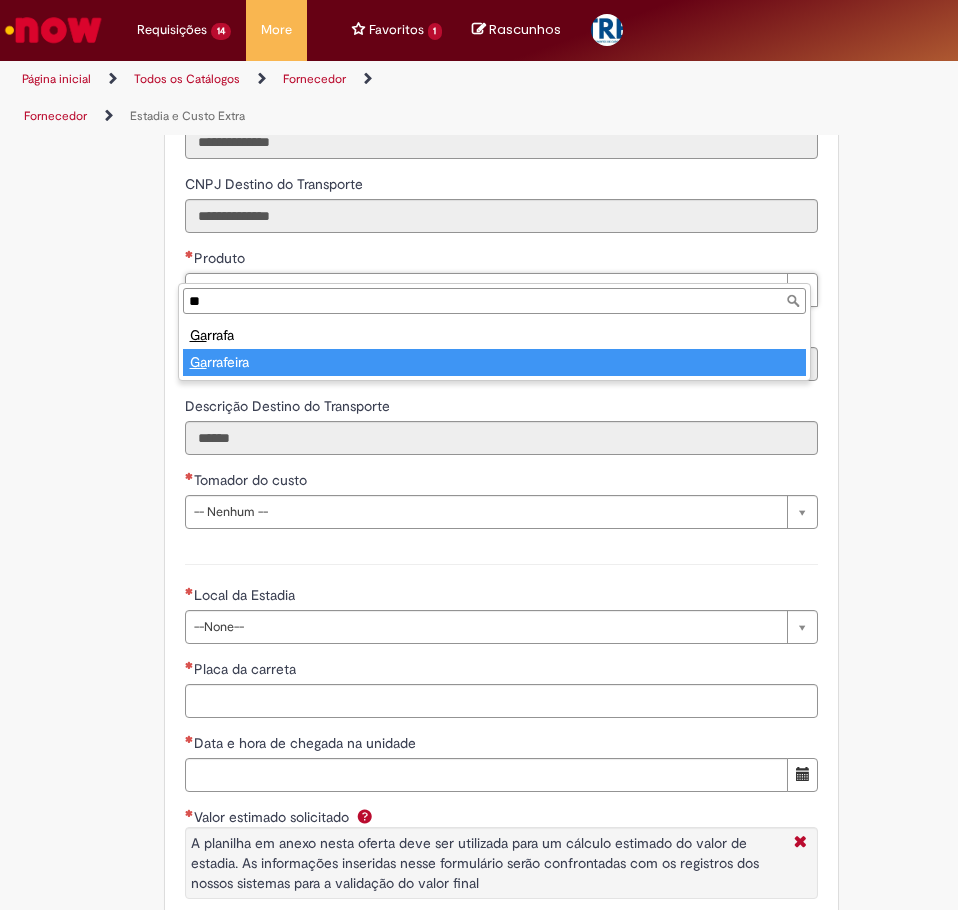 type on "**" 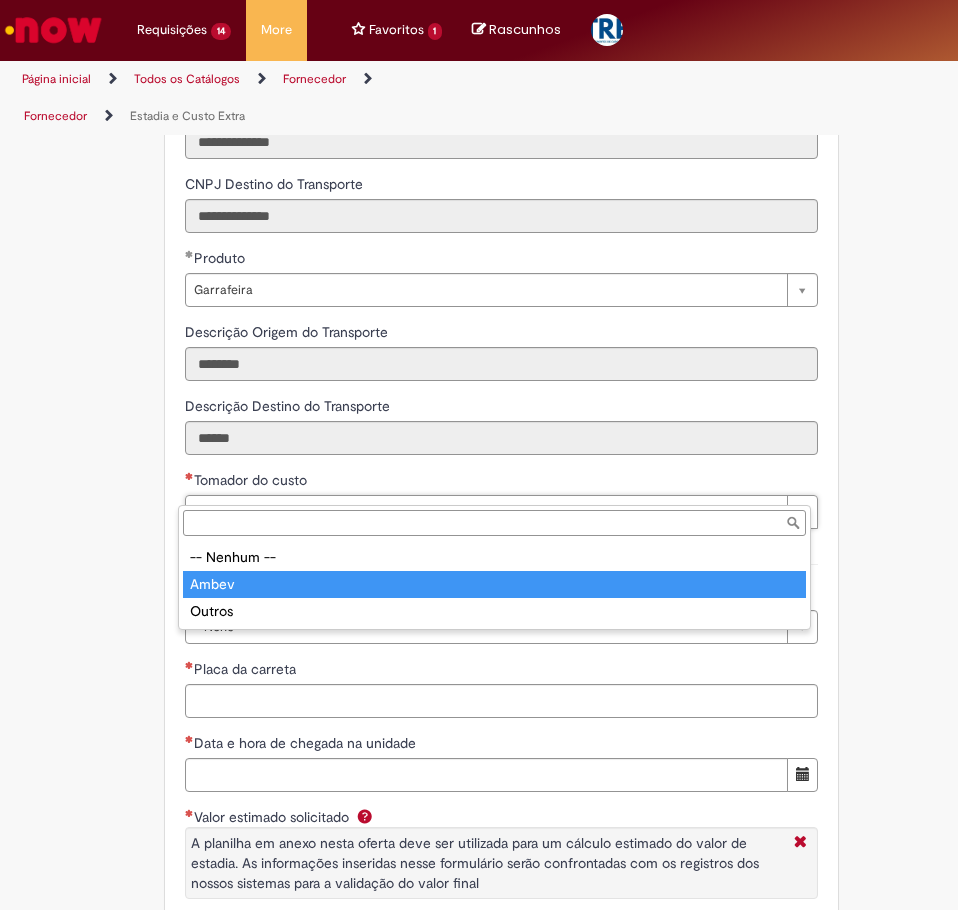 type on "*****" 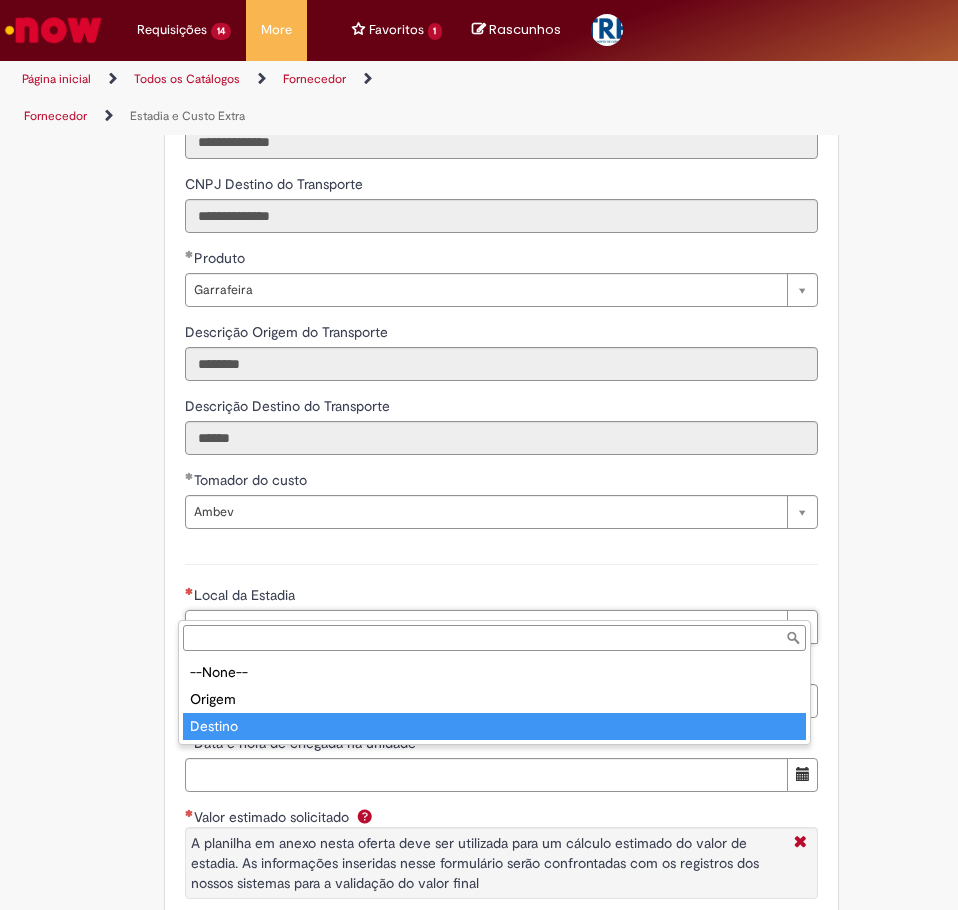 type on "*******" 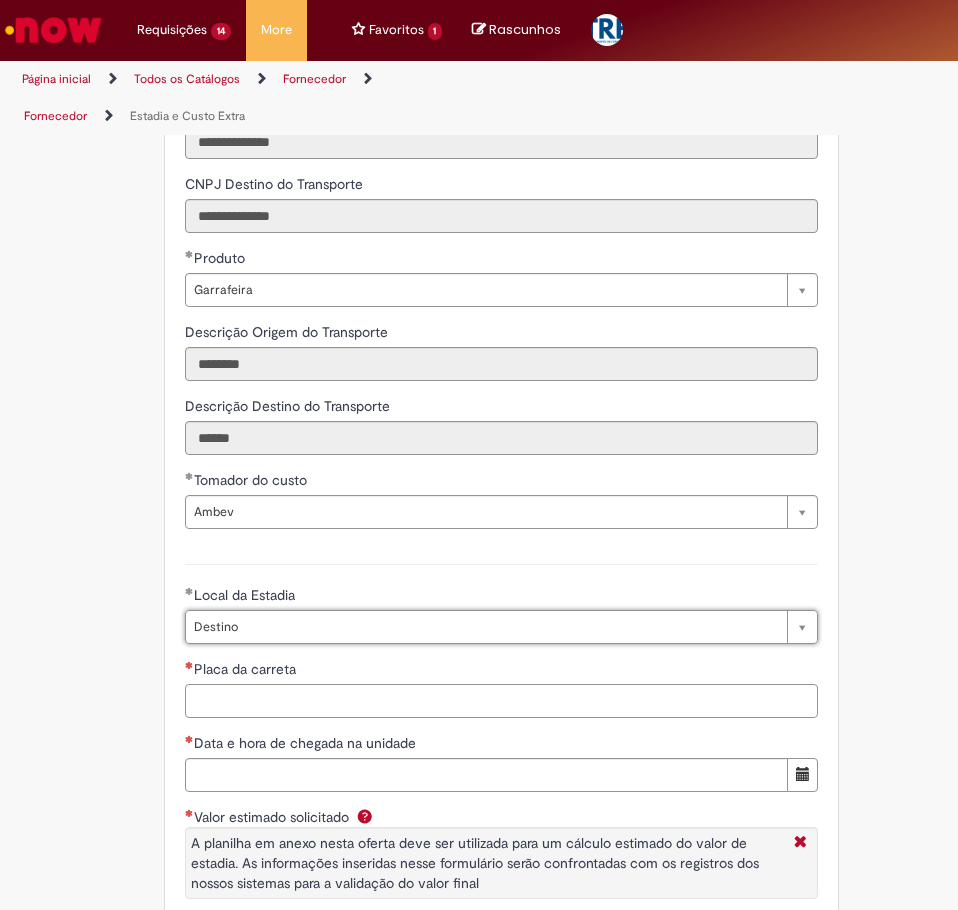 click on "Placa da carreta" at bounding box center [501, 701] 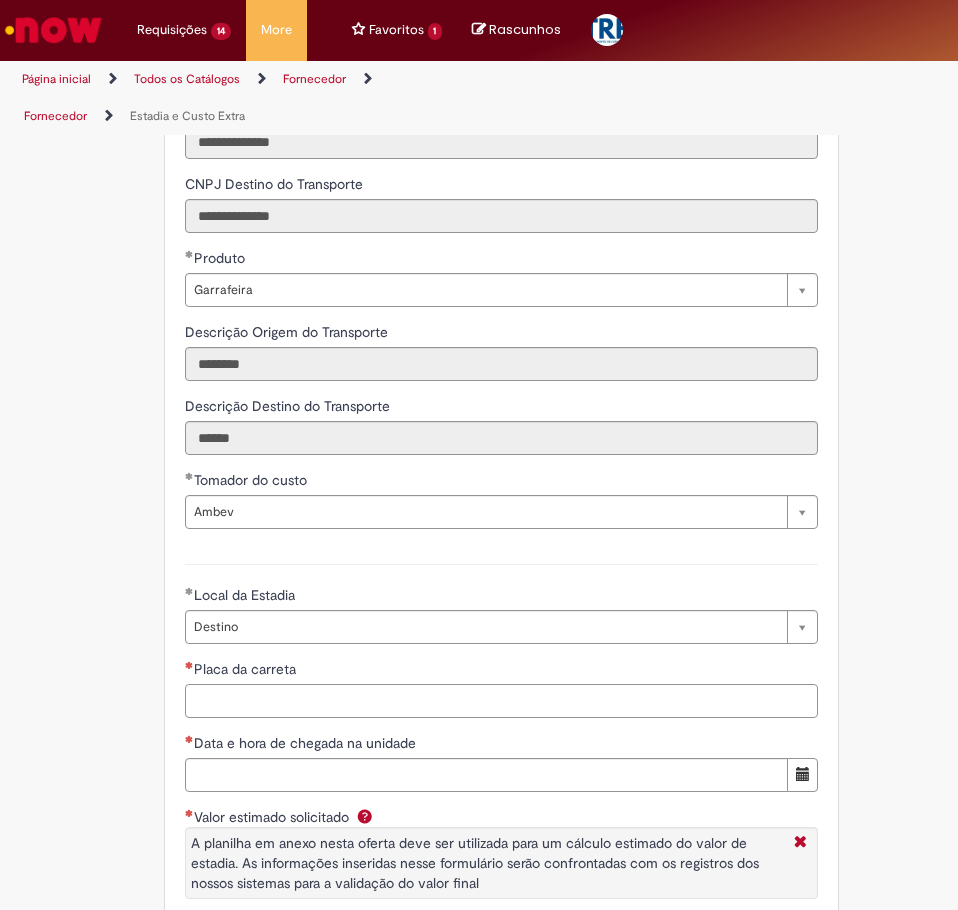 click on "Placa da carreta" at bounding box center [501, 701] 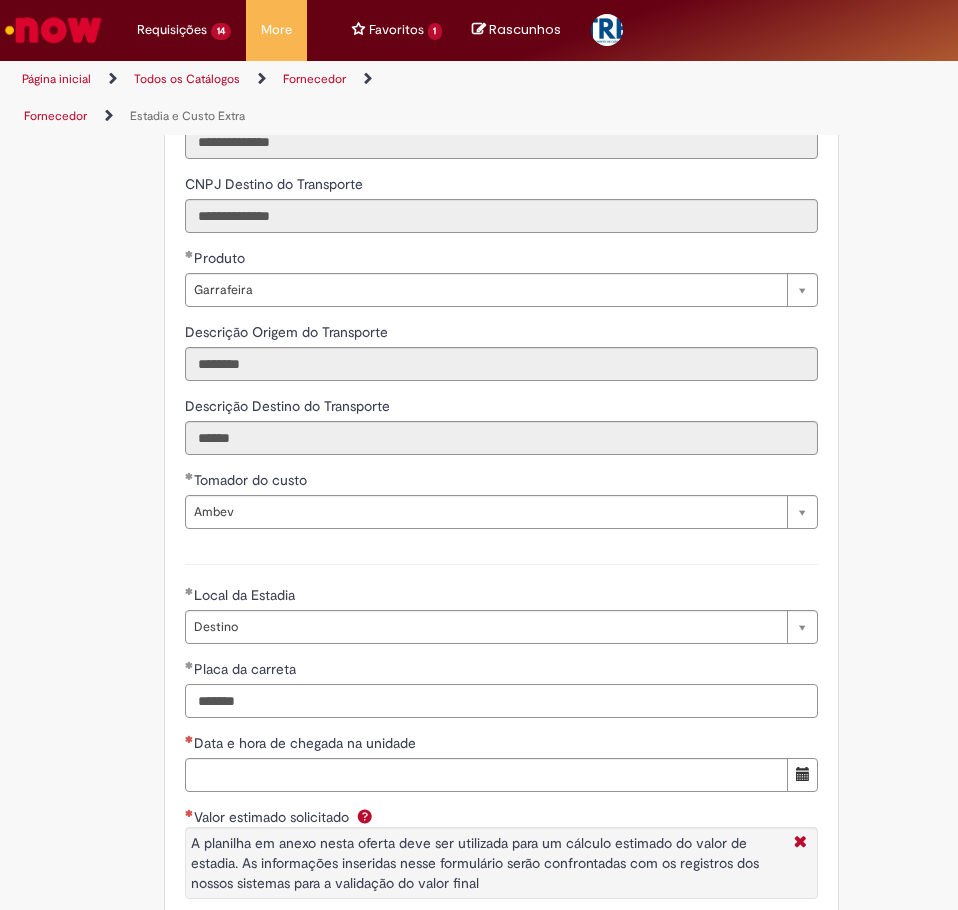 type on "*******" 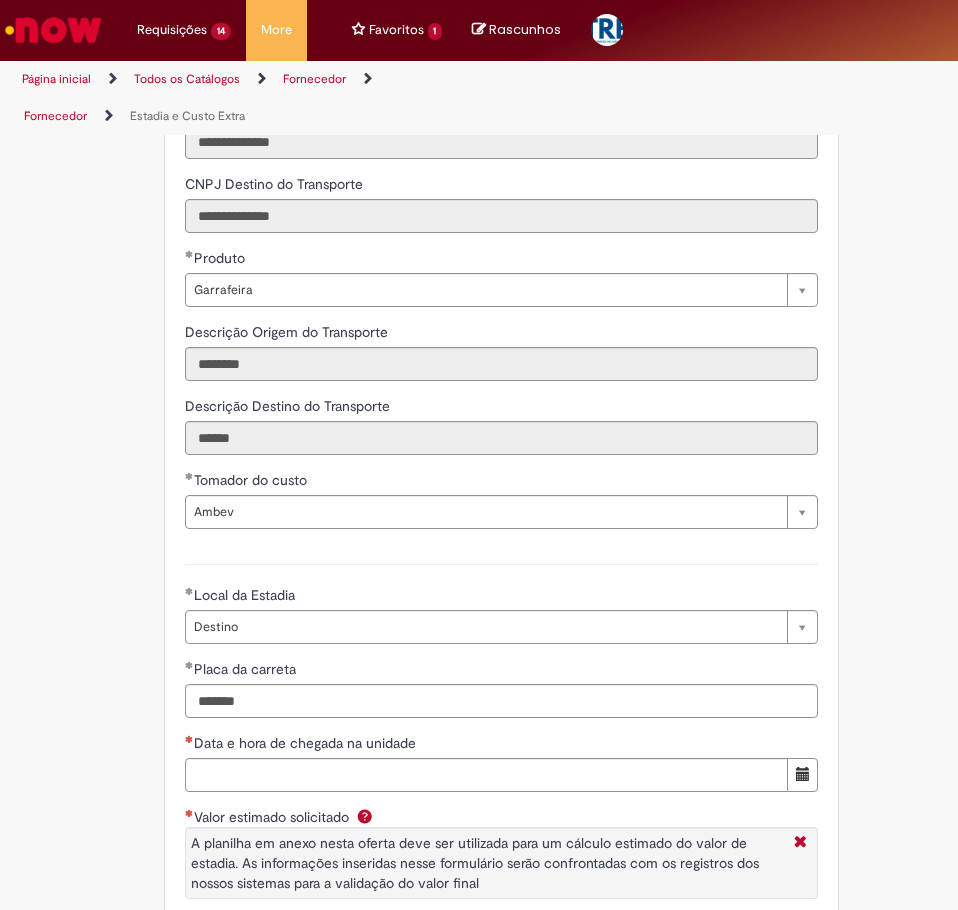 click on "**********" at bounding box center [501, 756] 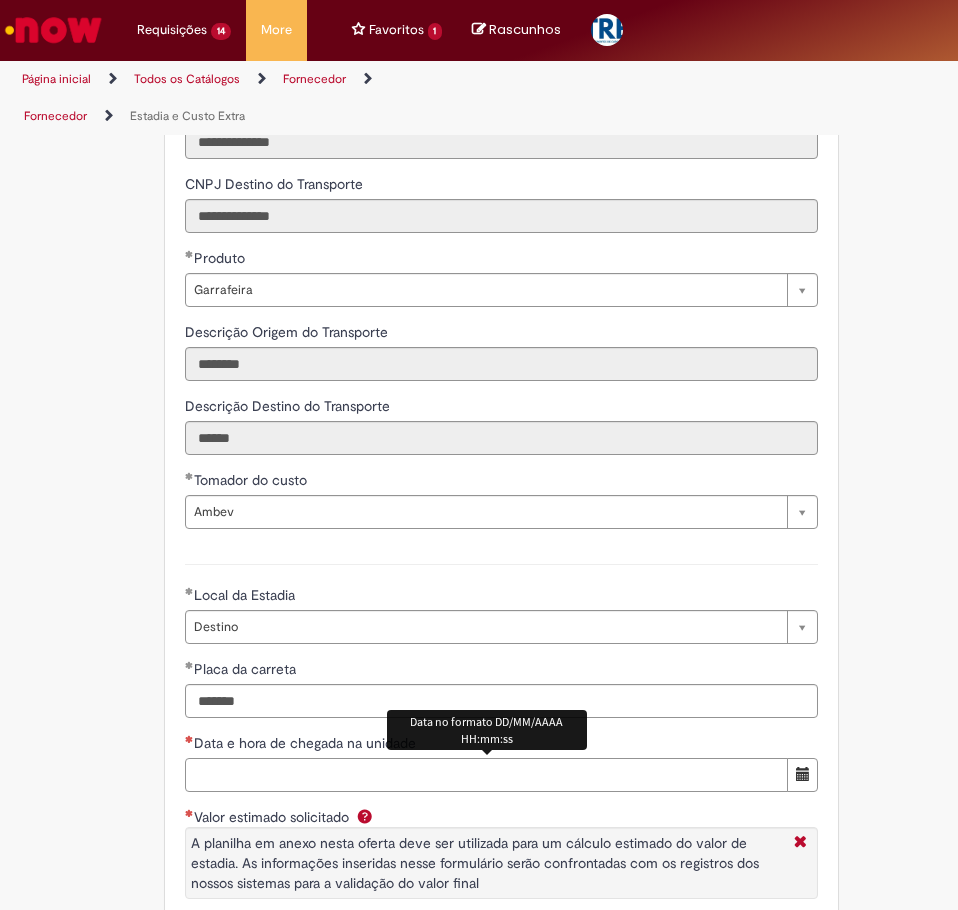 click on "Data e hora de chegada na unidade" at bounding box center [486, 775] 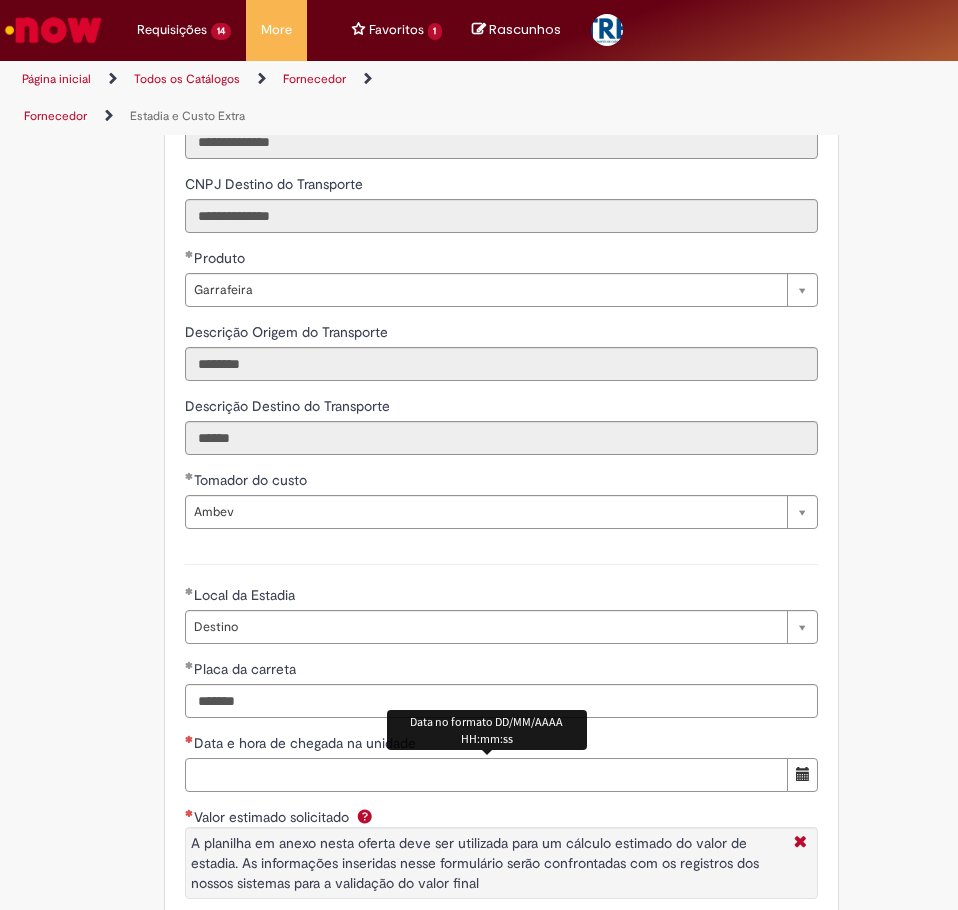 click on "Data e hora de chegada na unidade" at bounding box center (486, 775) 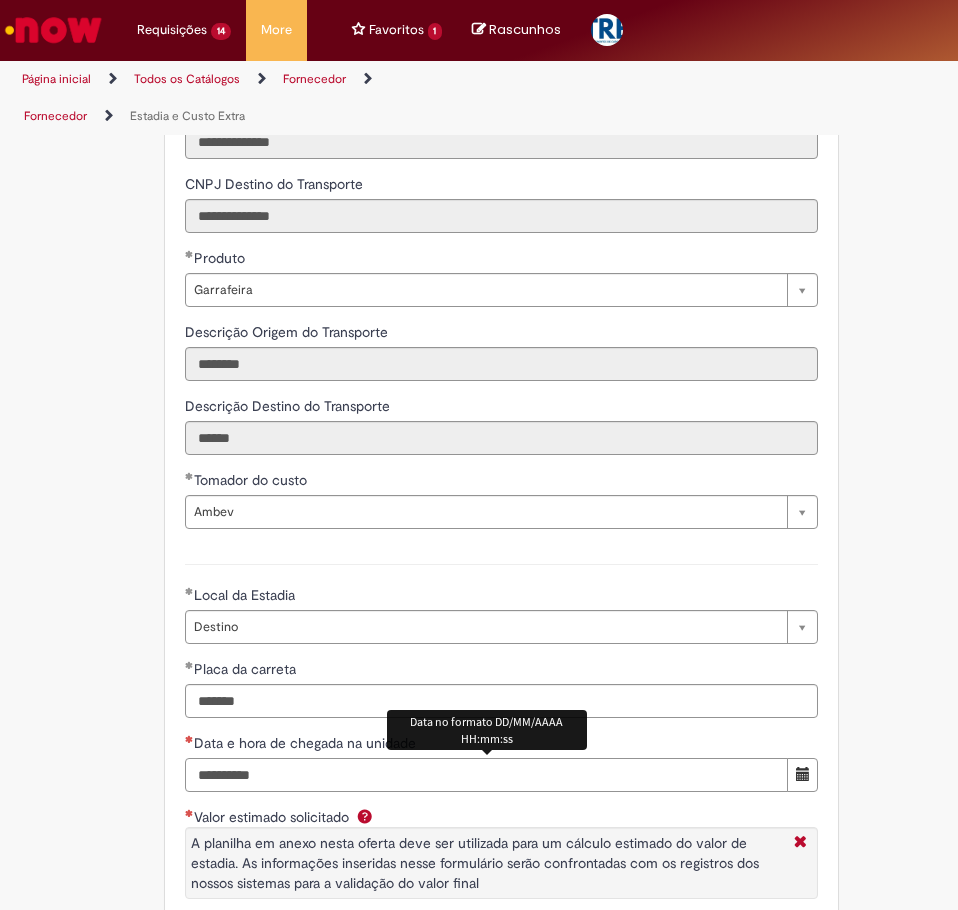 type on "**********" 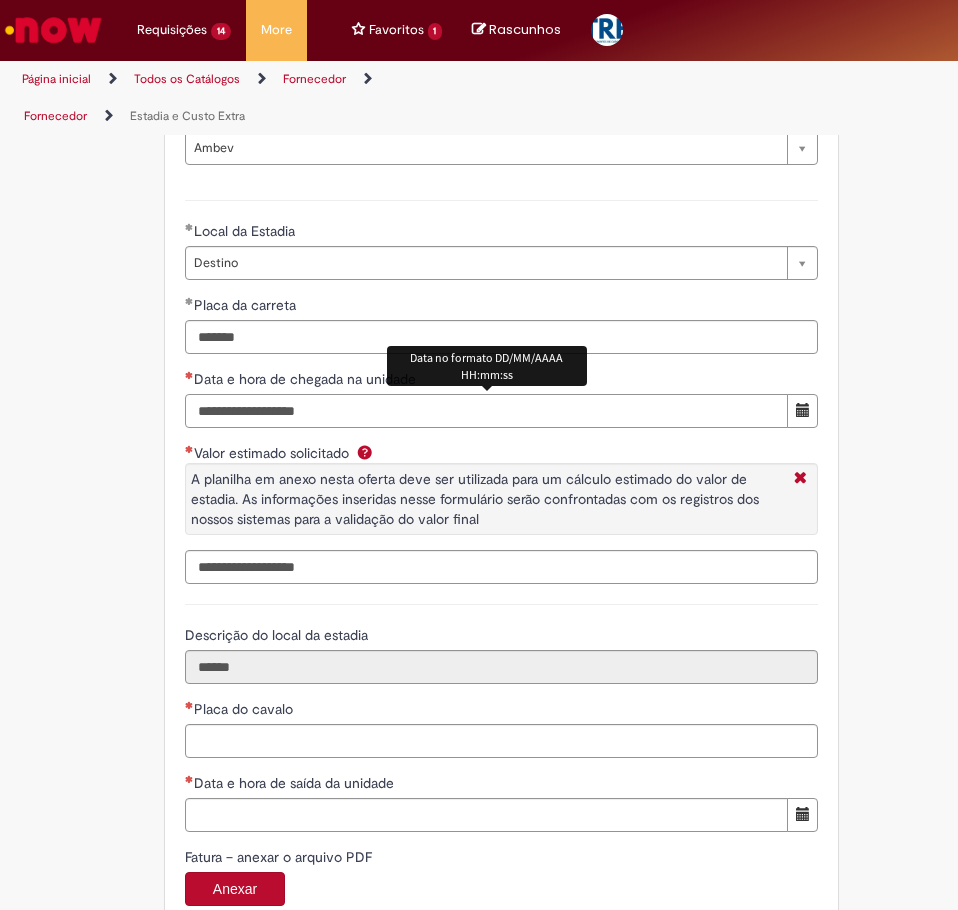 scroll, scrollTop: 4228, scrollLeft: 0, axis: vertical 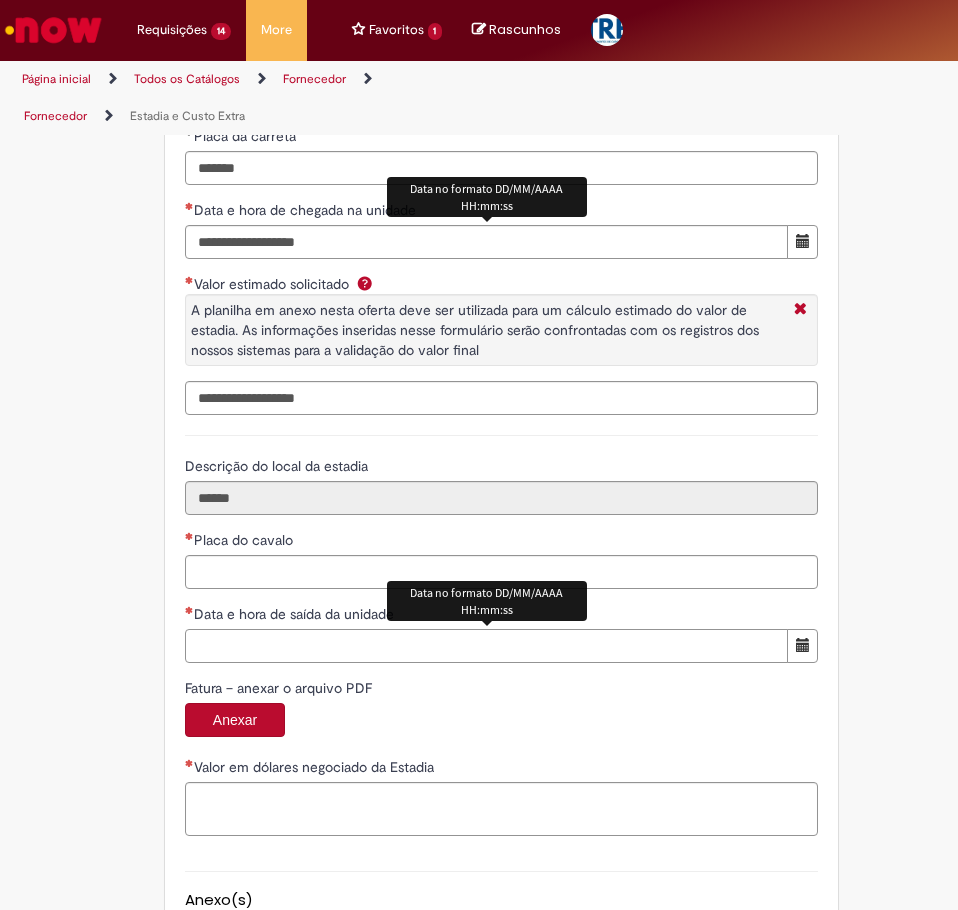 click on "Data e hora de saída da unidade" at bounding box center [486, 646] 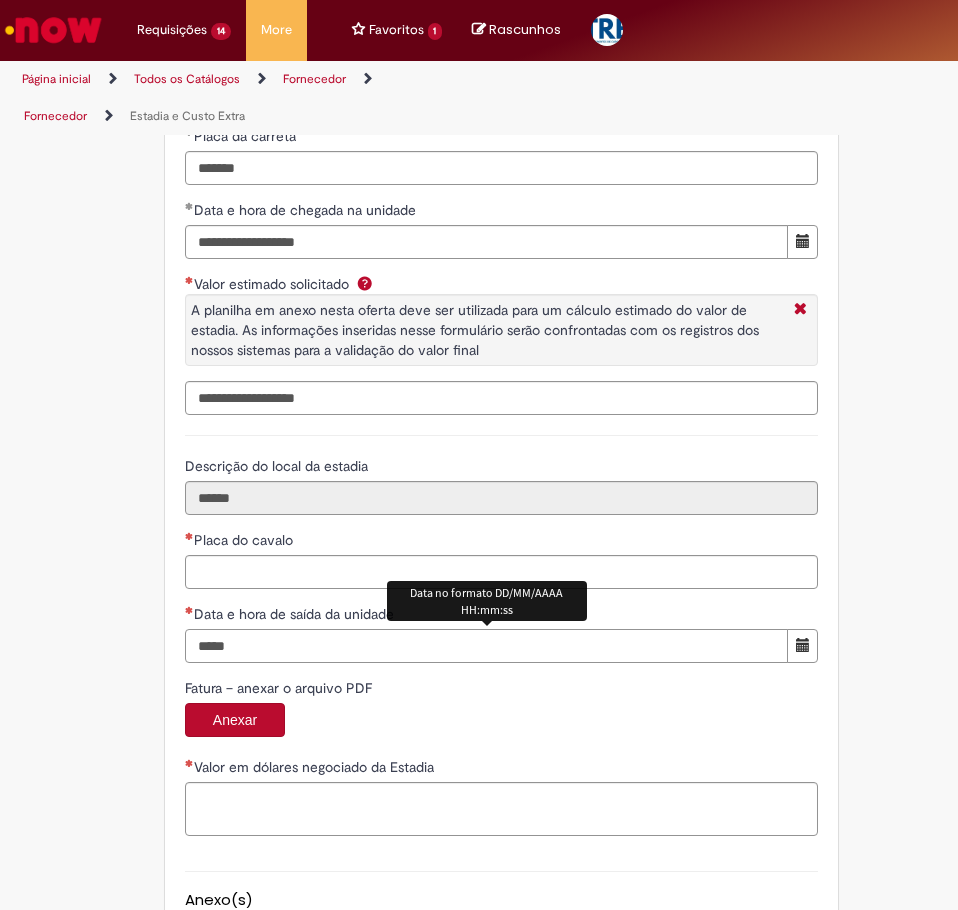 type on "**********" 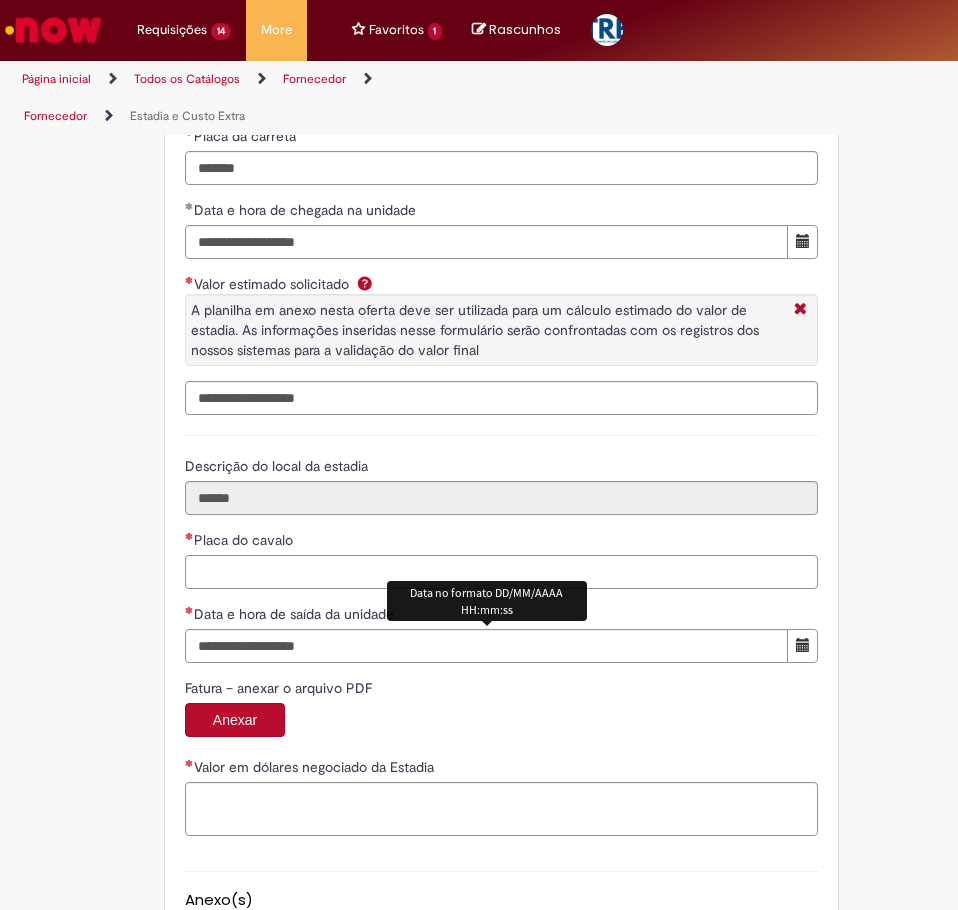 click on "Placa do cavalo" at bounding box center [501, 572] 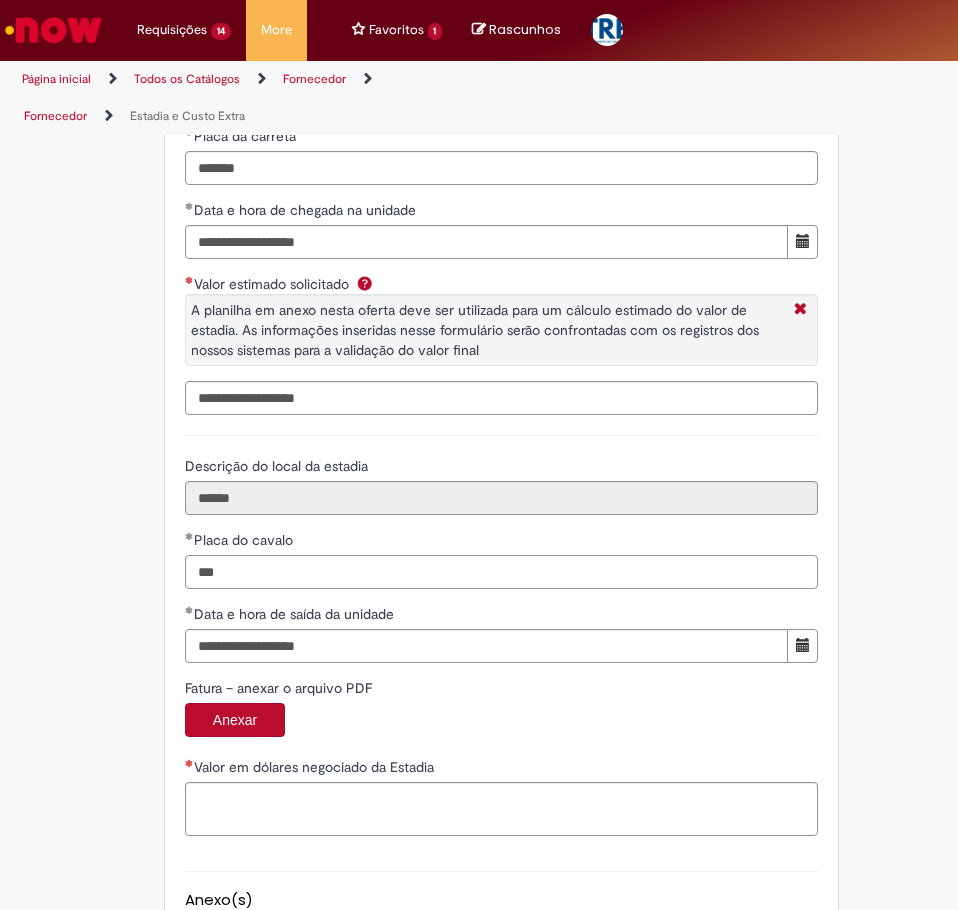 type on "***" 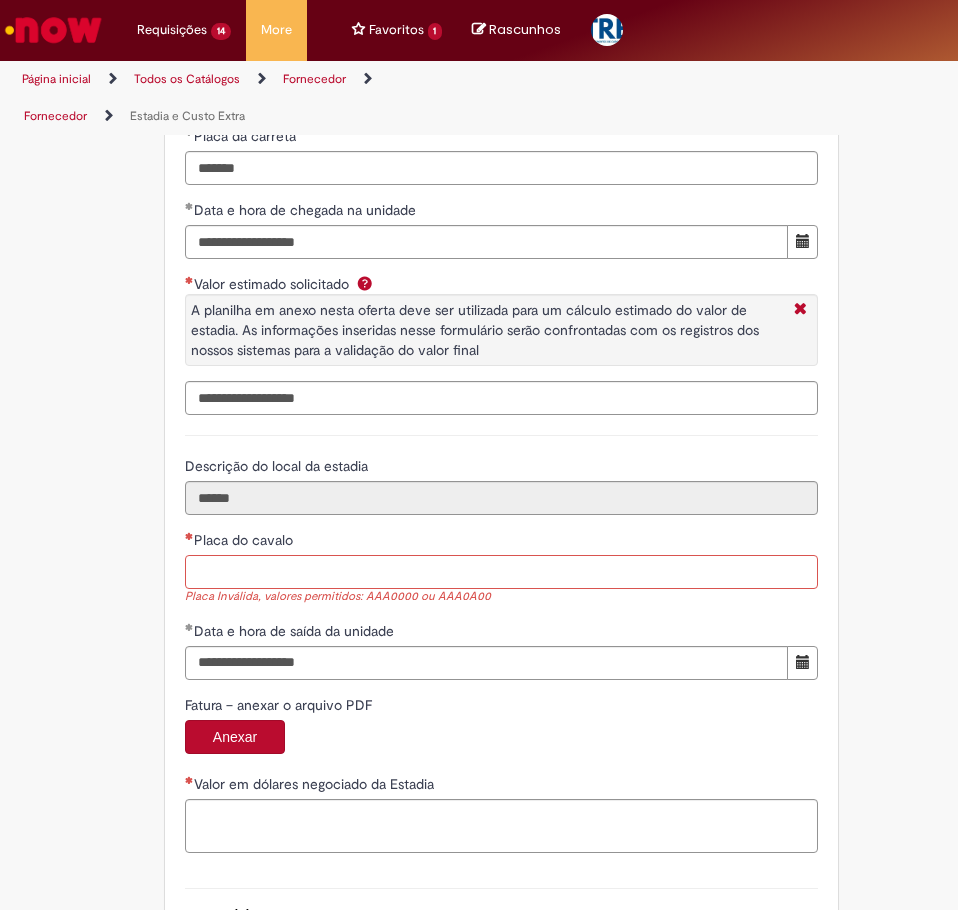 click on "Placa do cavalo" at bounding box center [501, 572] 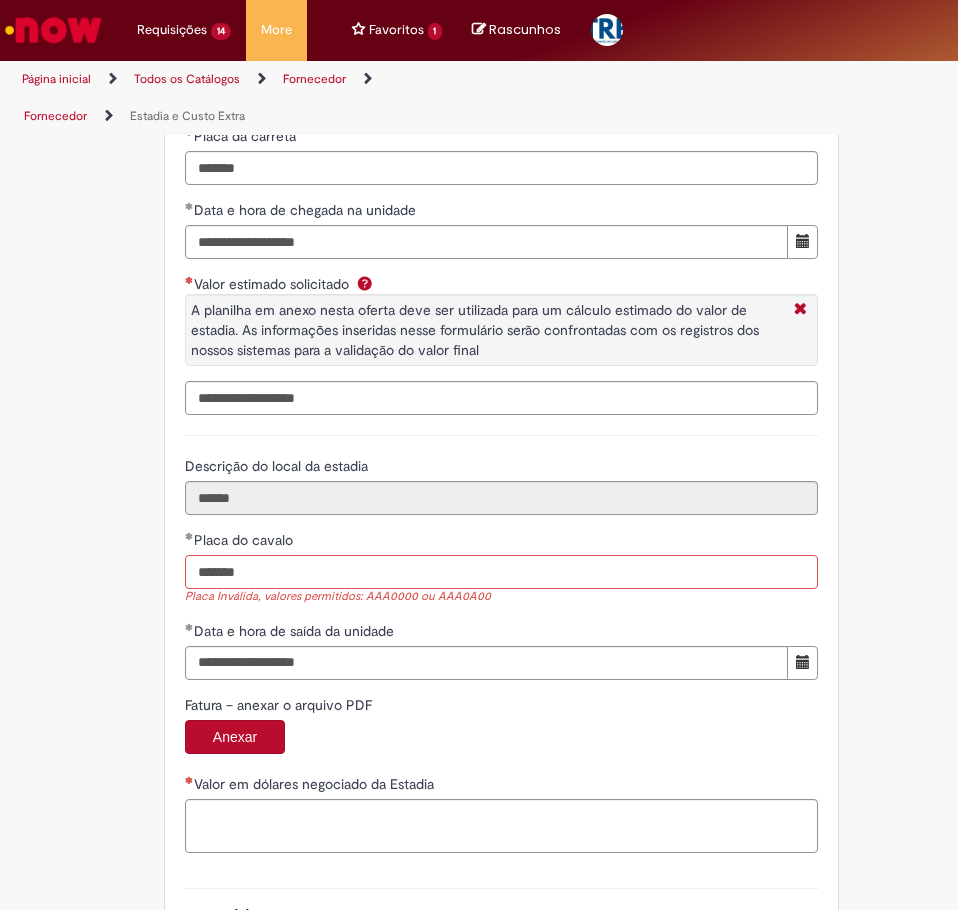 type on "*******" 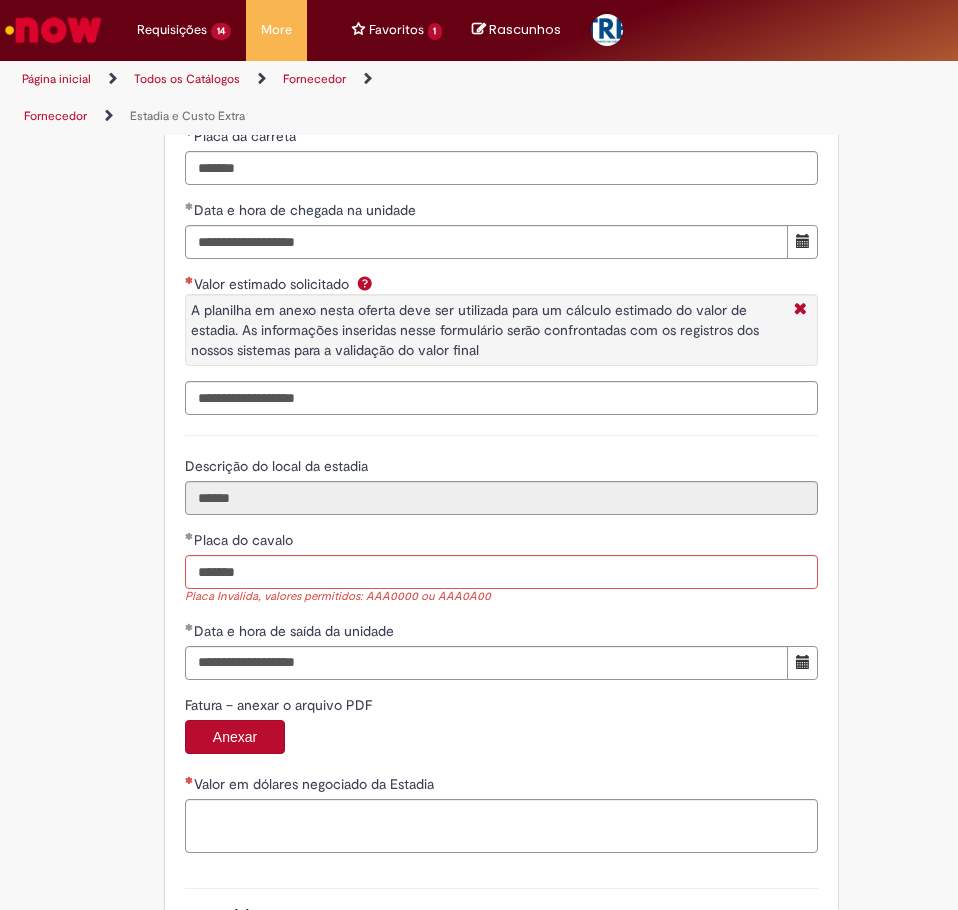 click on "Placa do cavalo" at bounding box center (501, 542) 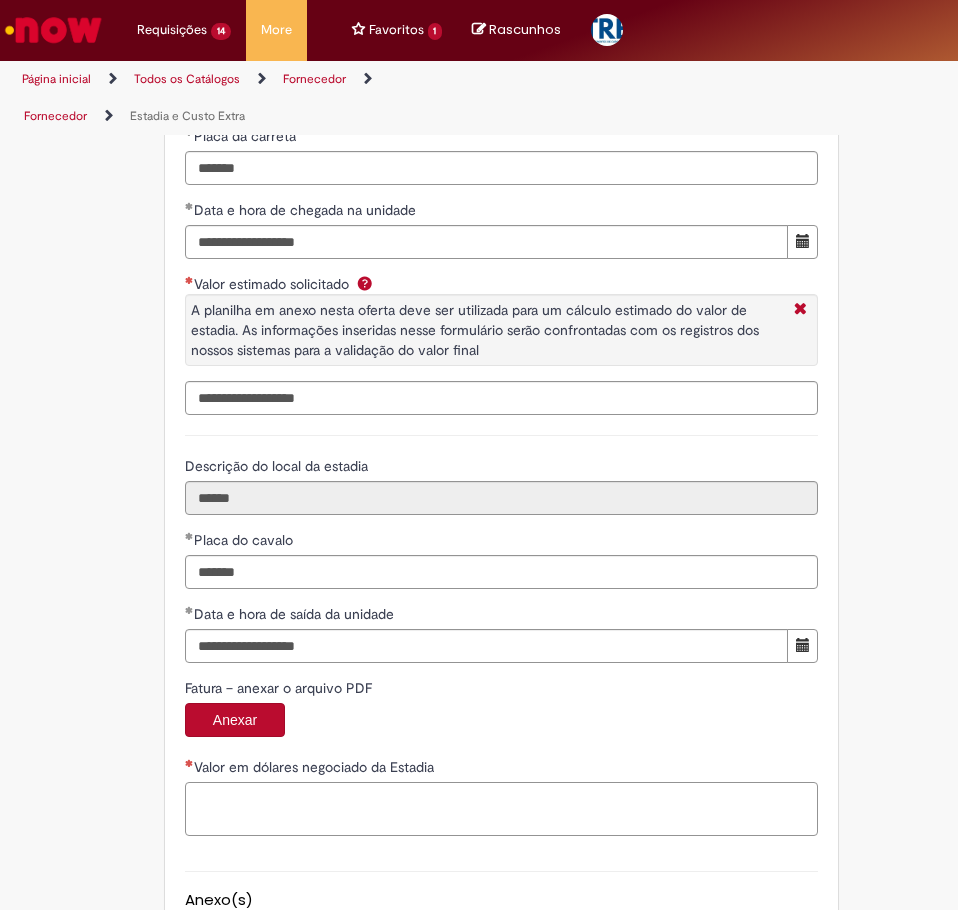 click on "Valor em dólares negociado da Estadia" at bounding box center [501, 809] 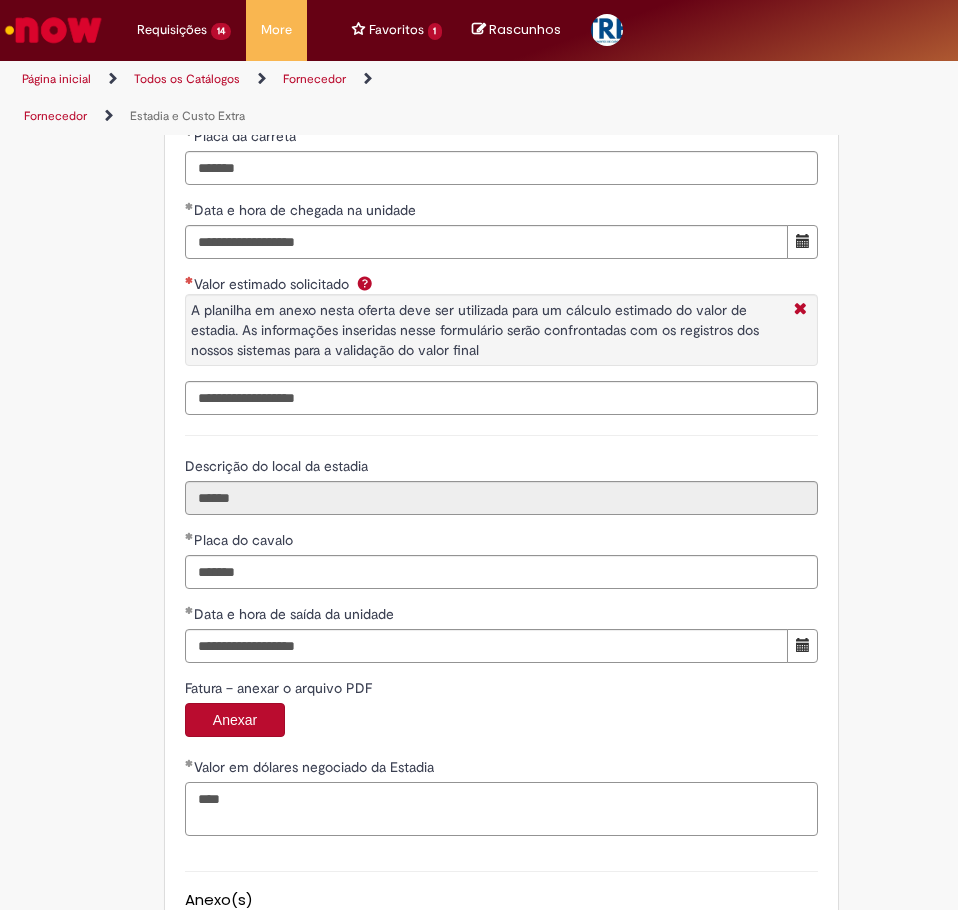 type on "****" 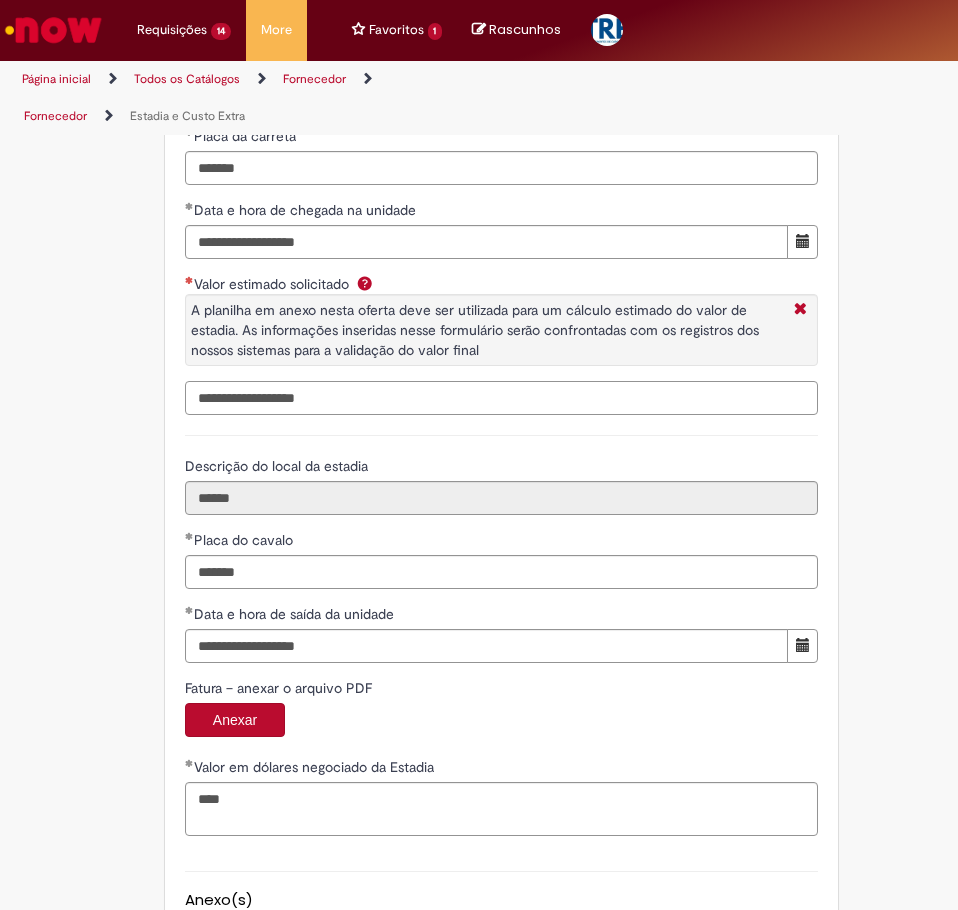 click on "Valor estimado solicitado A planilha em anexo nesta oferta deve ser utilizada para um cálculo estimado do valor de estadia. As informações inseridas nesse formulário serão confrontadas com os registros dos nossos sistemas para a validação do valor final" at bounding box center (501, 398) 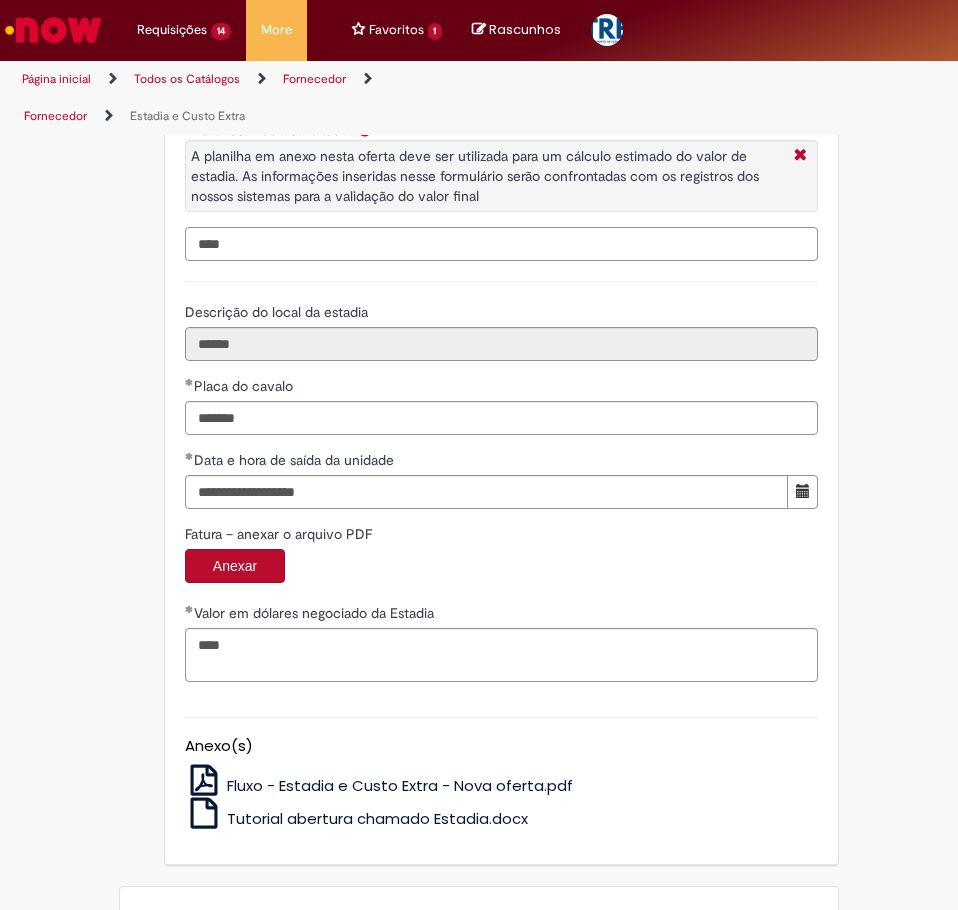 scroll, scrollTop: 4457, scrollLeft: 0, axis: vertical 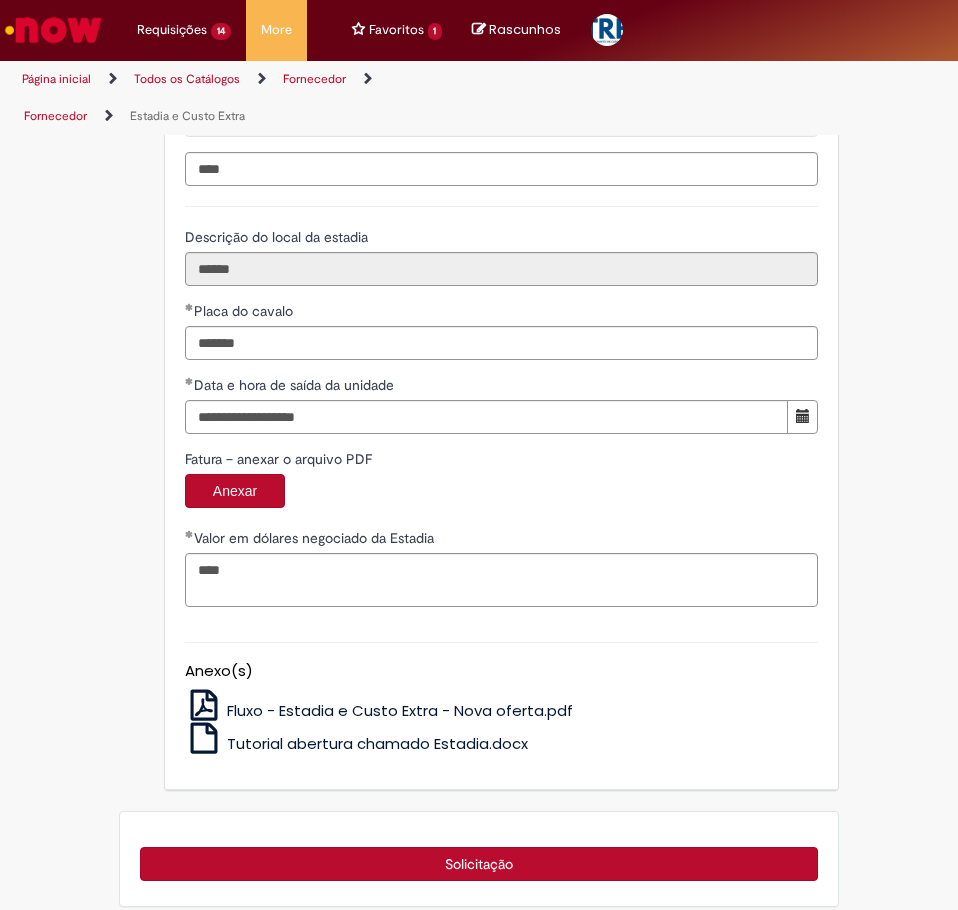 type on "**********" 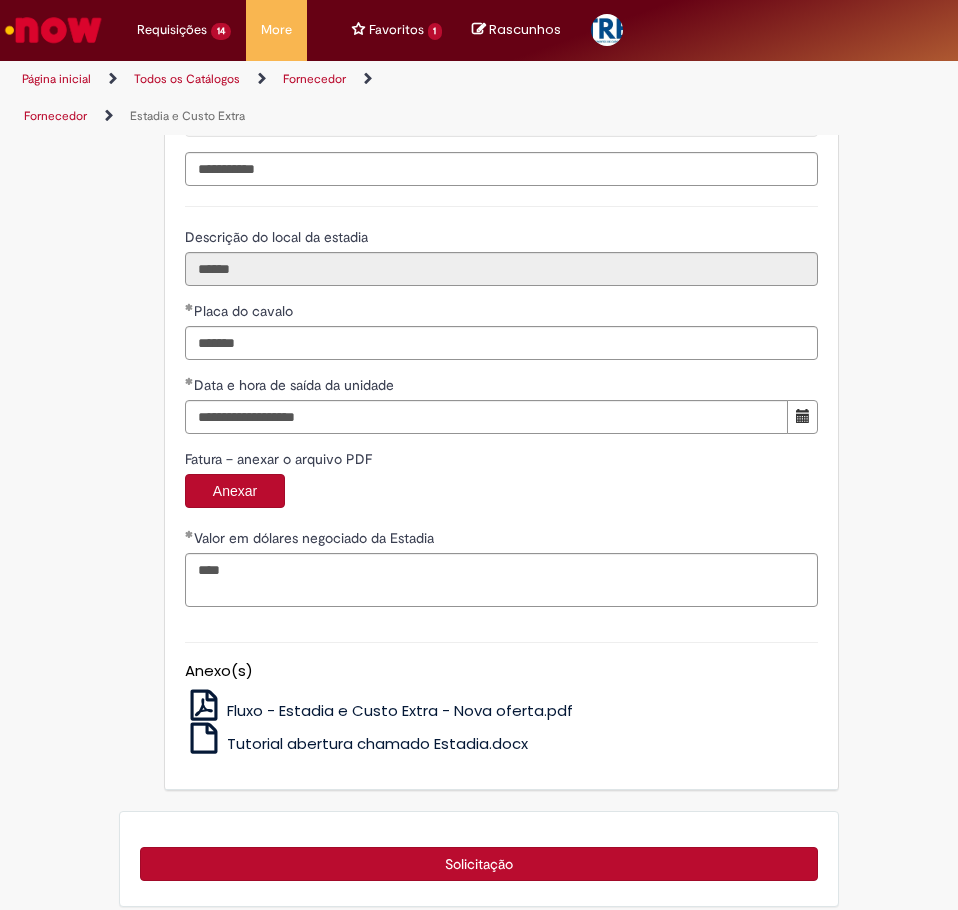 click on "Solicitação" at bounding box center [479, 864] 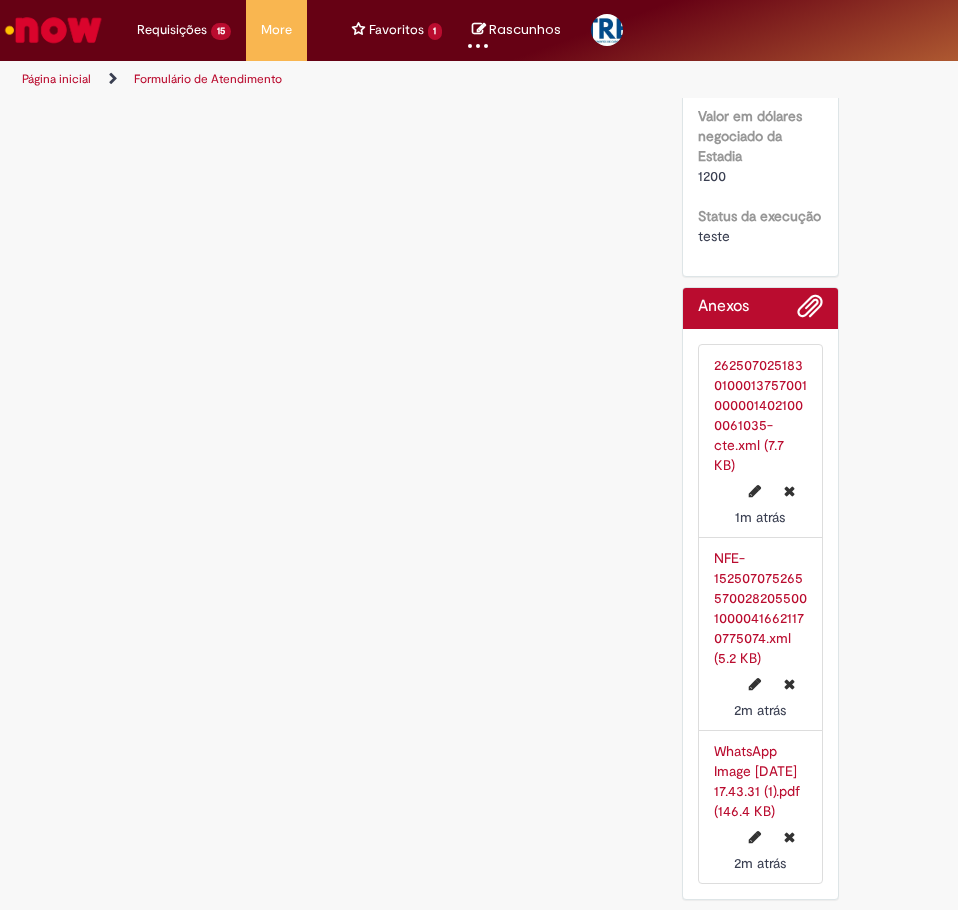 scroll, scrollTop: 0, scrollLeft: 0, axis: both 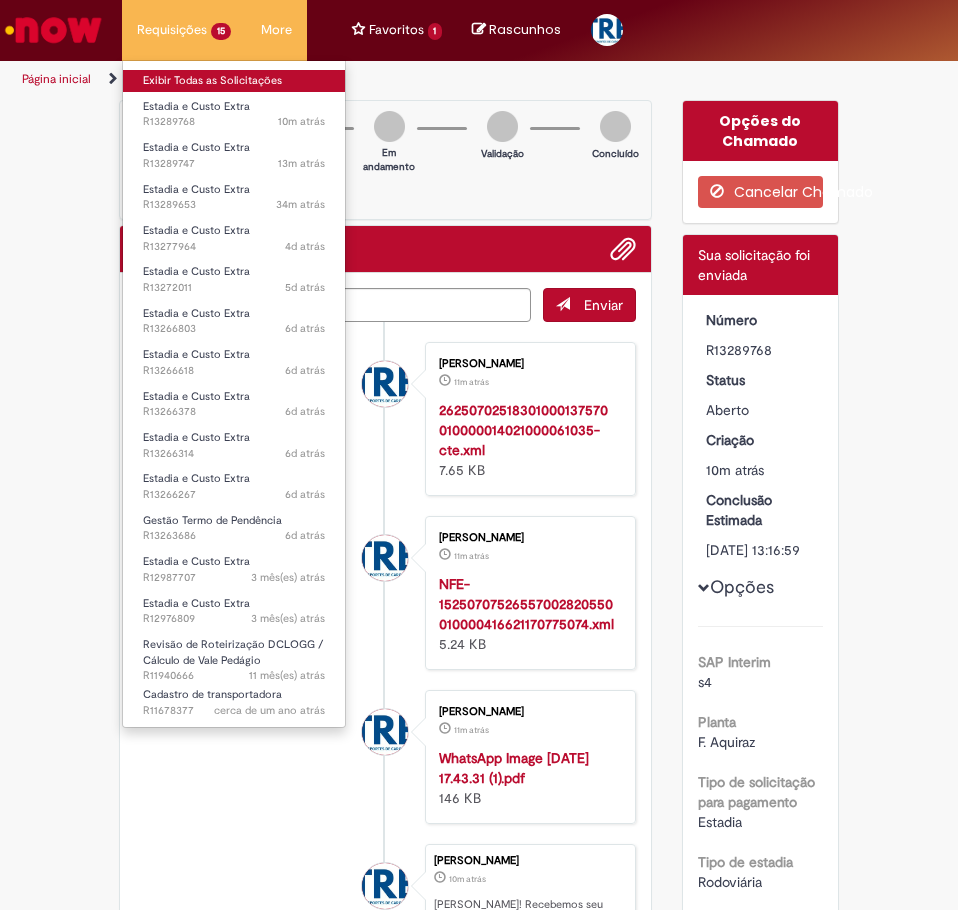 click on "Exibir Todas as Solicitações" at bounding box center [234, 81] 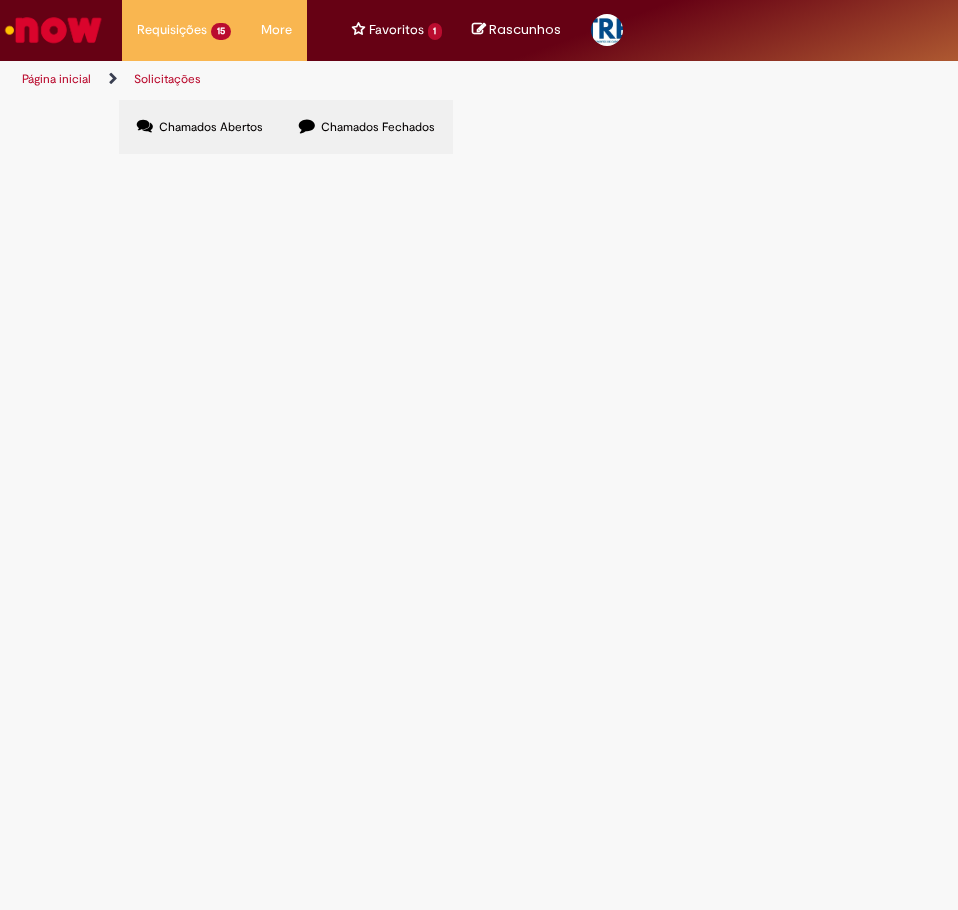 scroll, scrollTop: 67, scrollLeft: 0, axis: vertical 